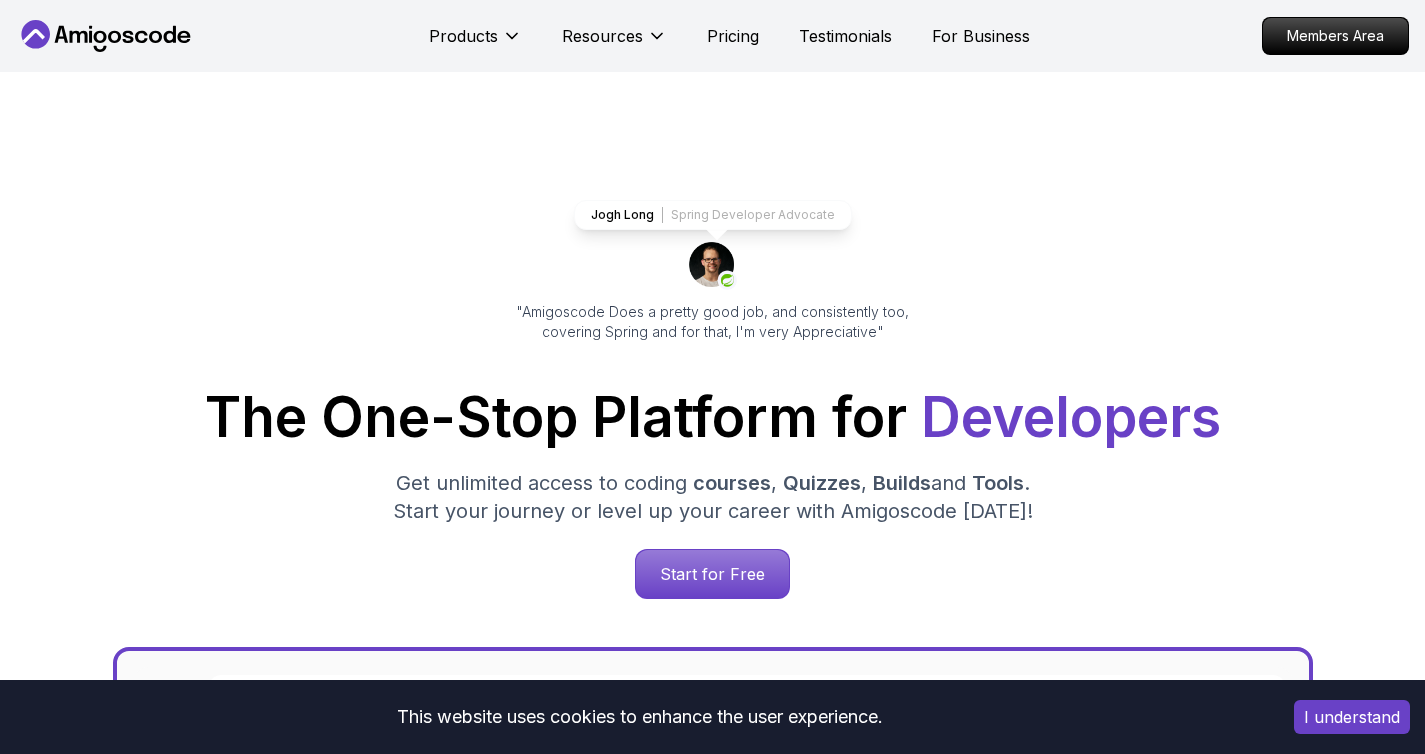 scroll, scrollTop: 0, scrollLeft: 0, axis: both 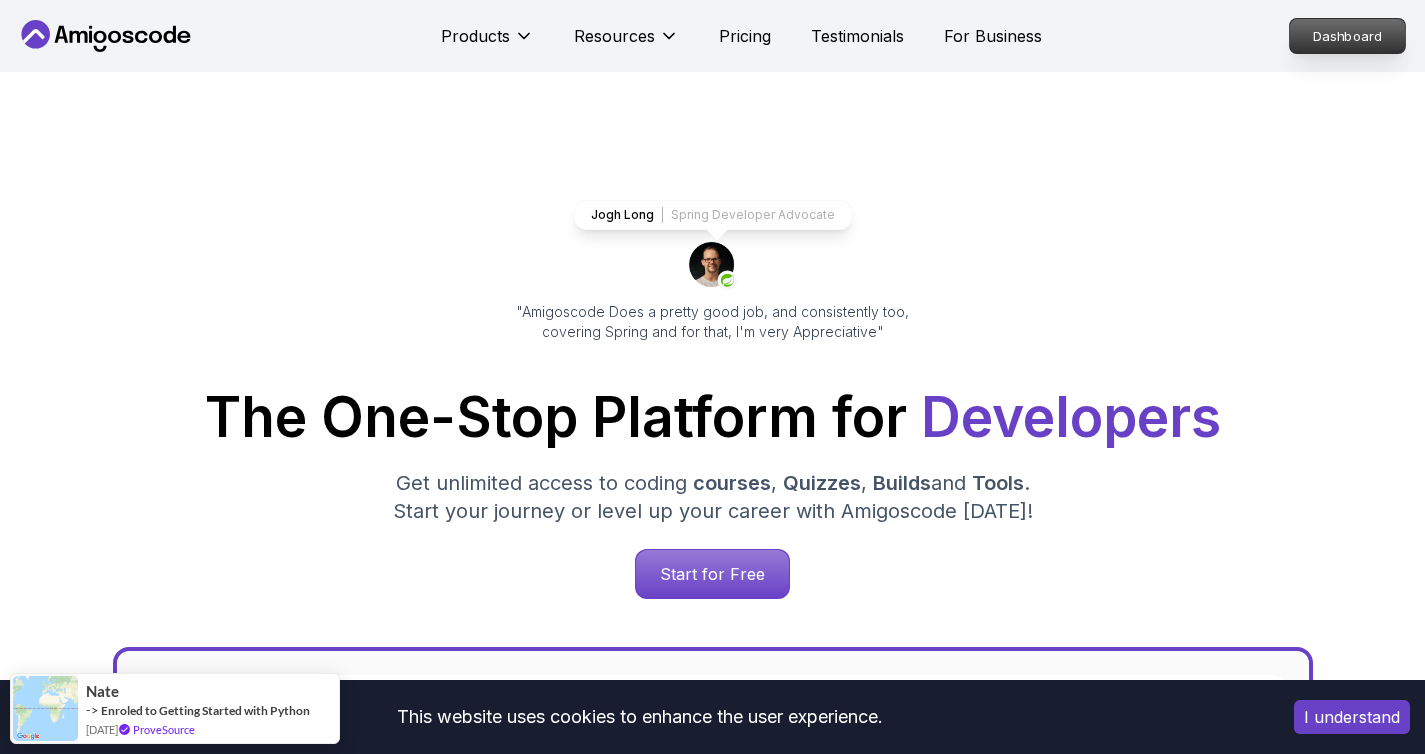 click on "Dashboard" at bounding box center (1347, 36) 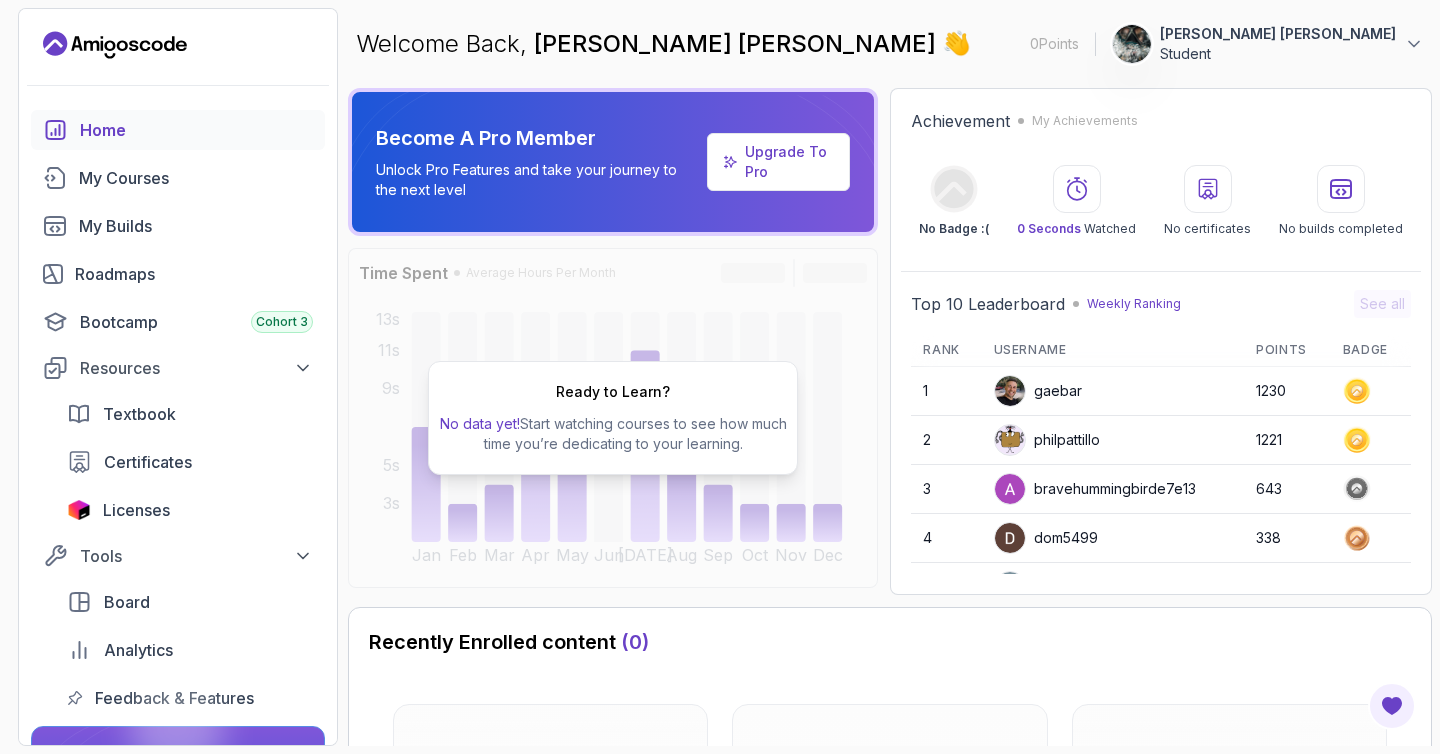 click on "Ivan Ivanov Todorov" at bounding box center (1278, 34) 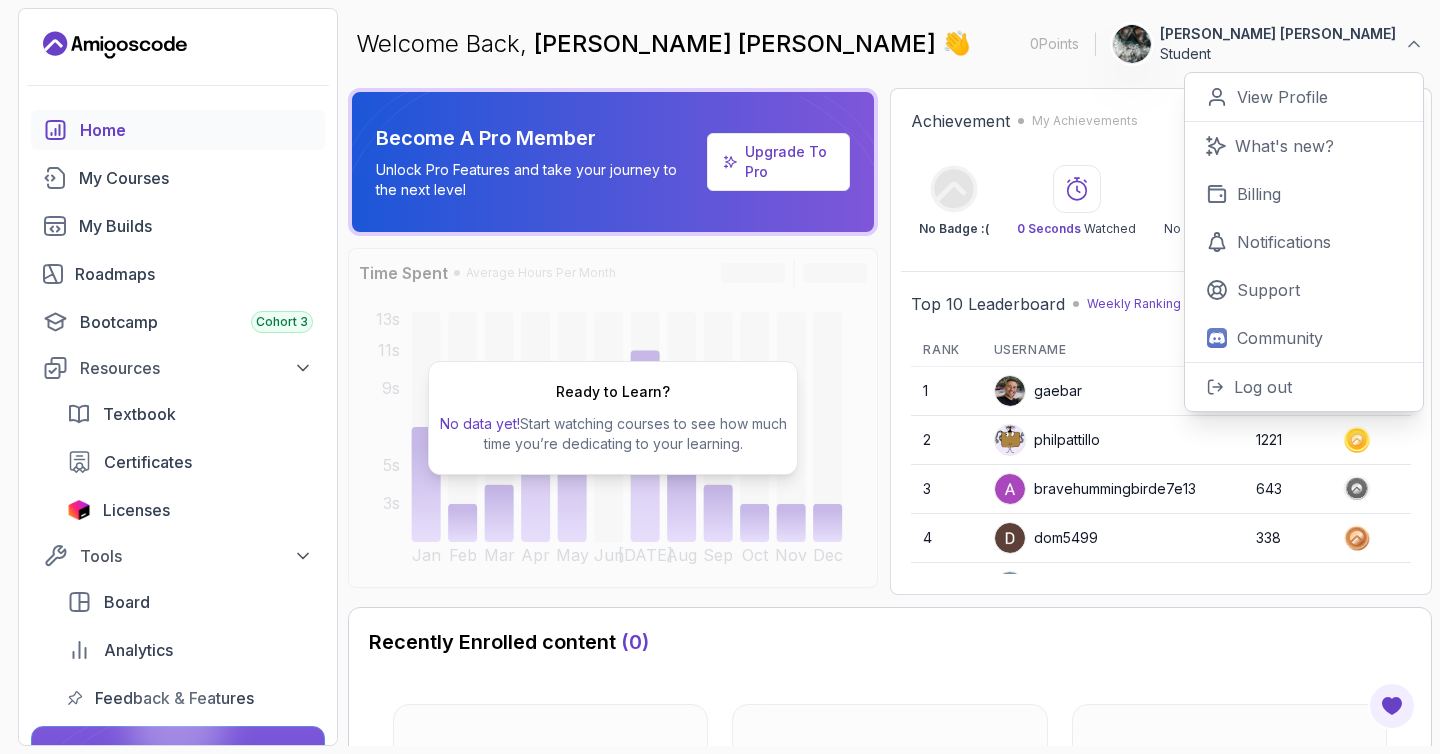 click on "Ivan Ivanov Todorov" at bounding box center (1278, 34) 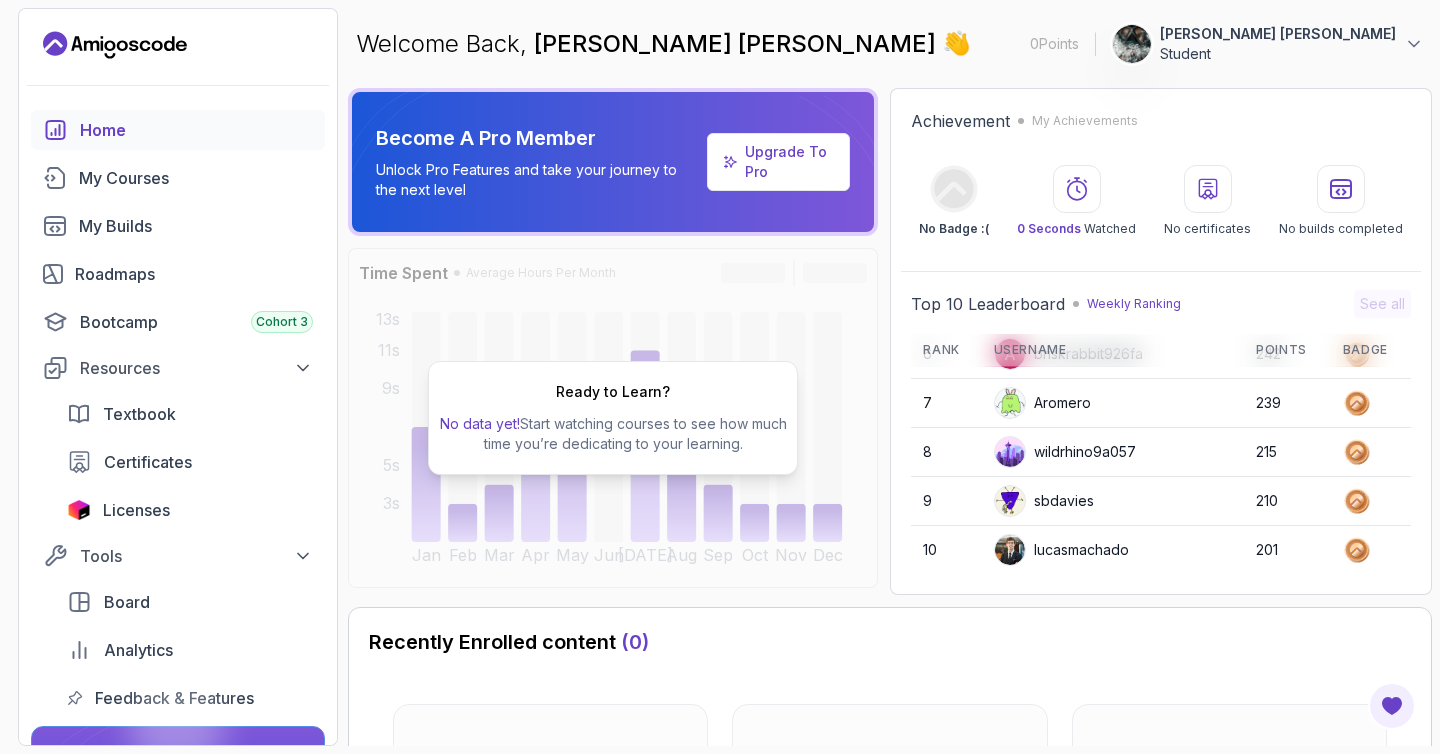 scroll, scrollTop: 0, scrollLeft: 0, axis: both 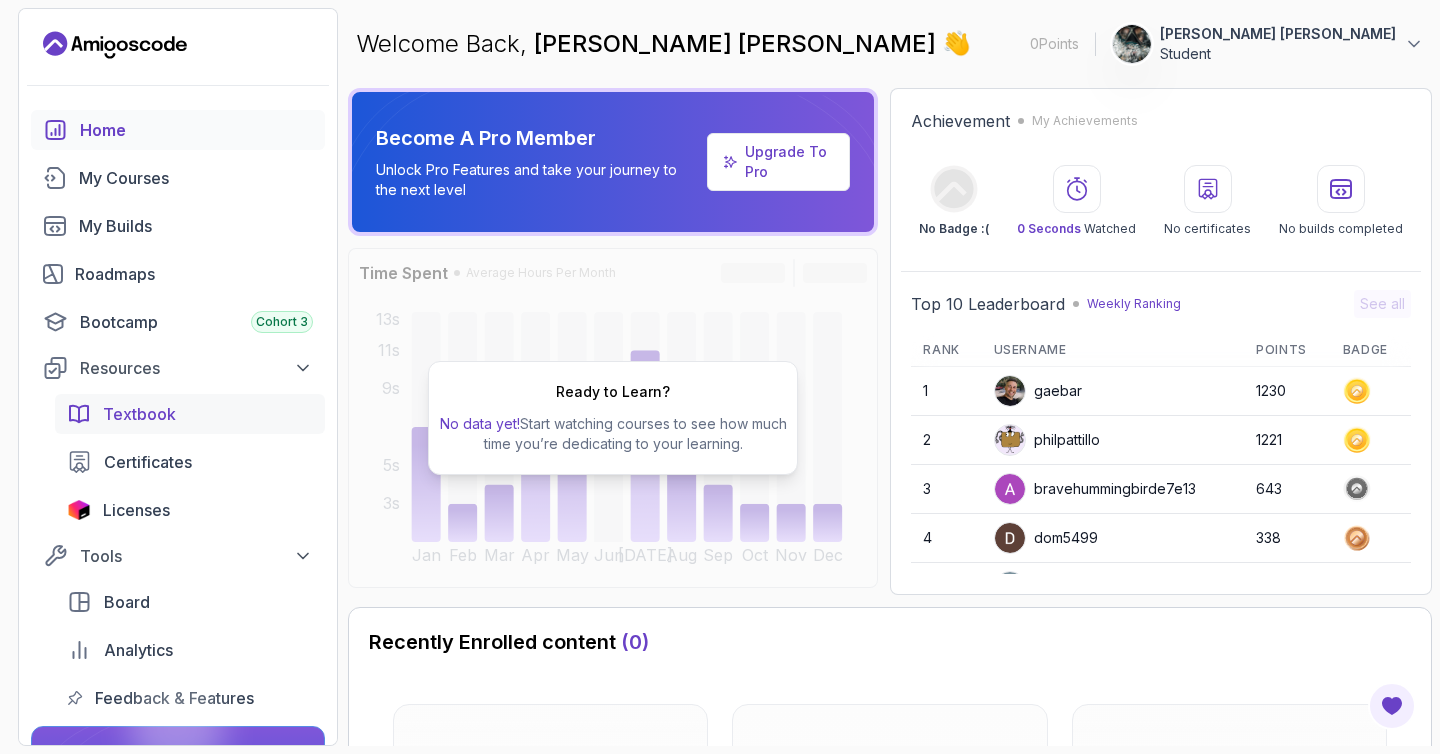 click on "Textbook" at bounding box center [208, 414] 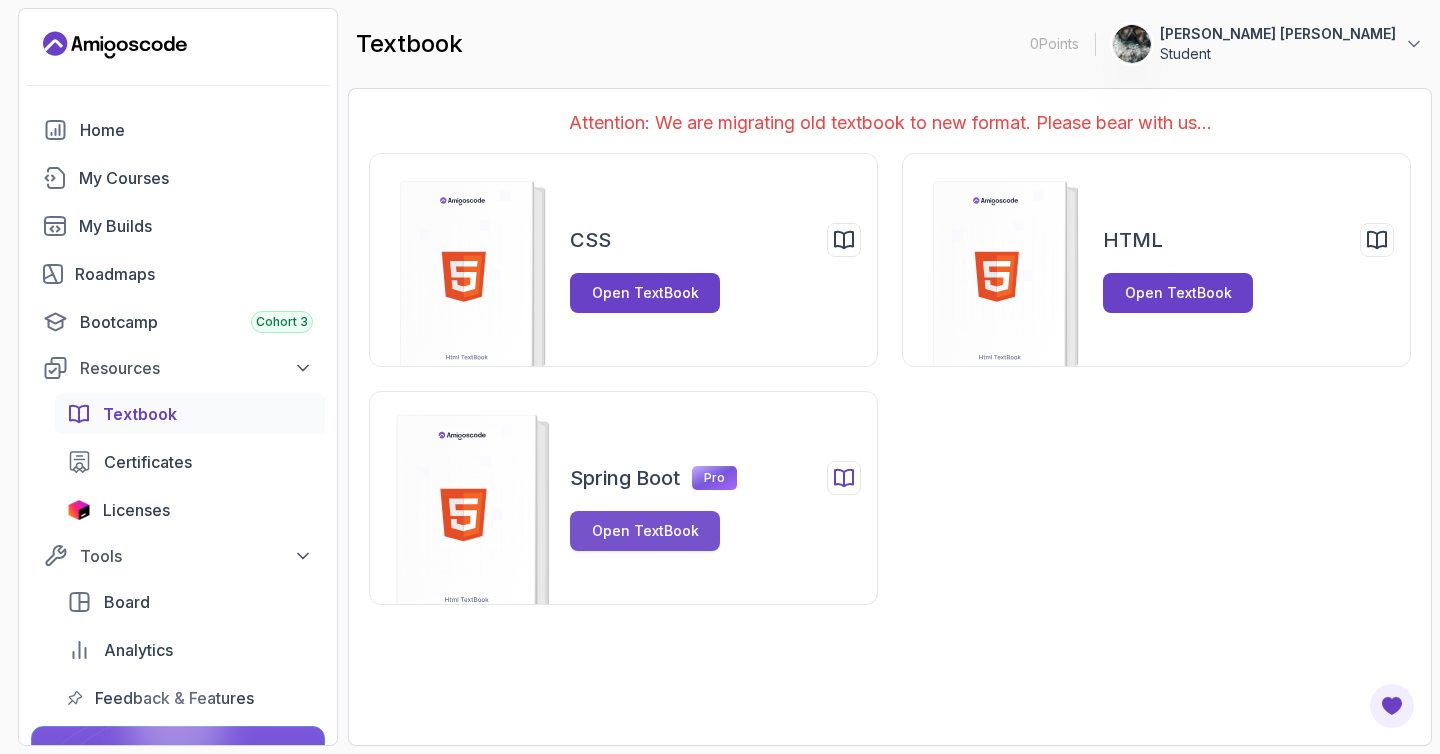 click on "Open TextBook" at bounding box center (645, 531) 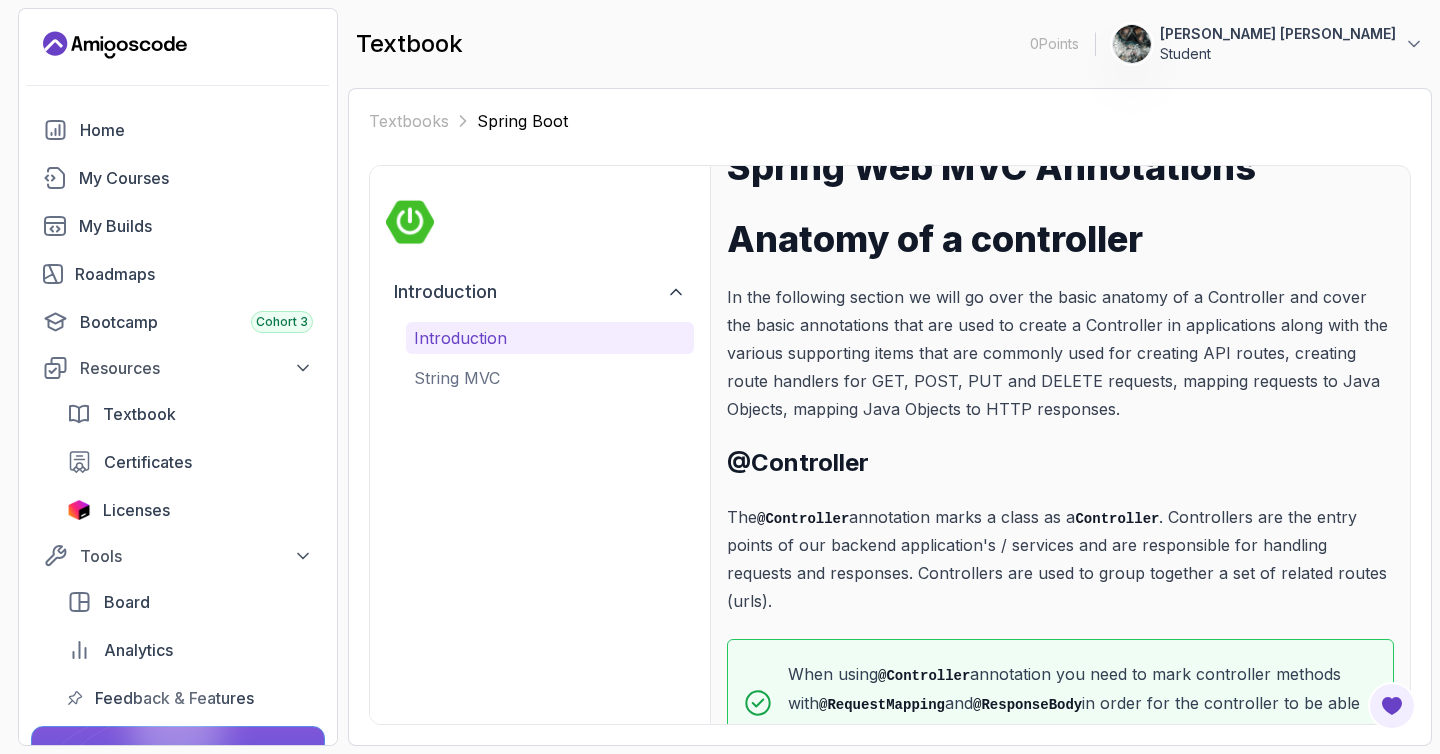 scroll, scrollTop: 96, scrollLeft: 0, axis: vertical 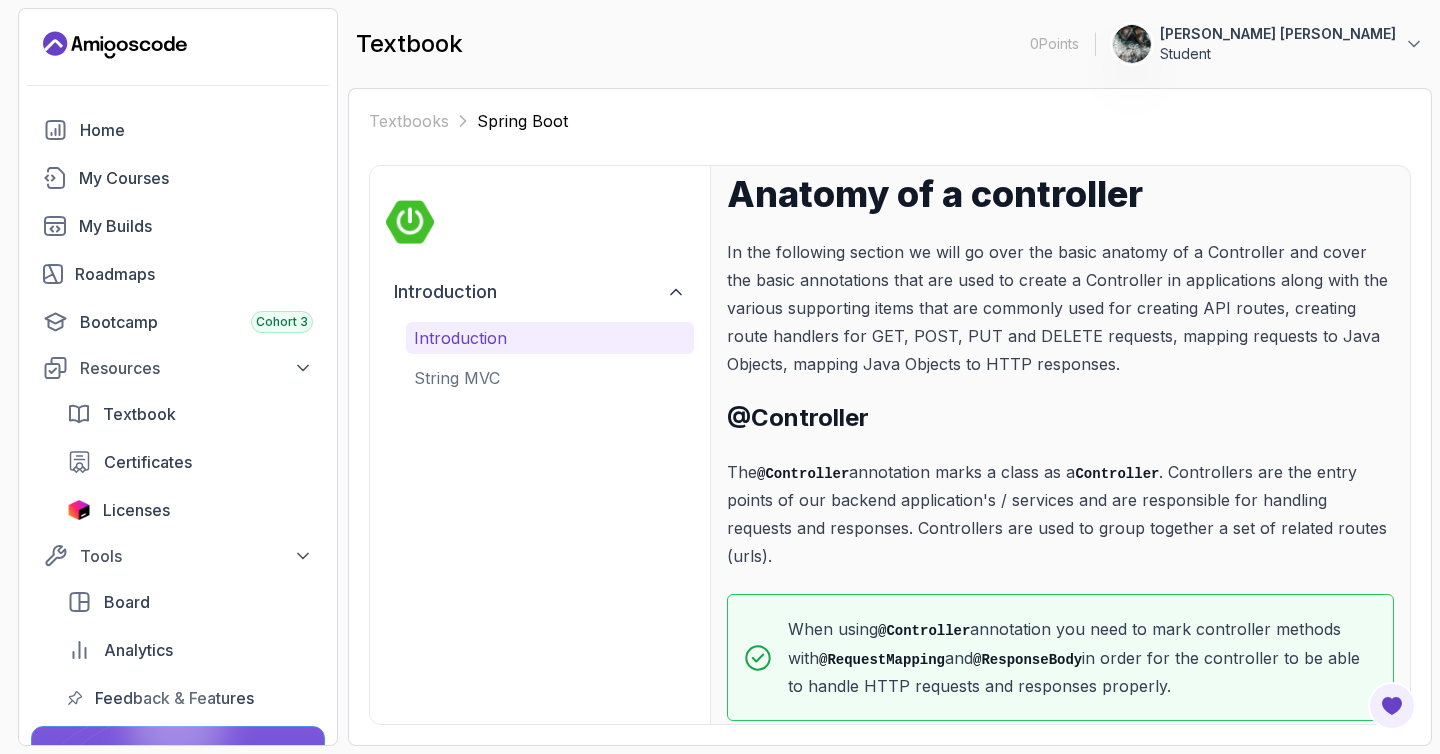 click on "In the following section we will go over the basic anatomy of a Controller and
cover the basic annotations that are used to create a Controller in applications
along with the various supporting items that are commonly used for creating API
routes, creating route handlers for GET, POST, PUT and DELETE requests, mapping
requests to Java Objects, mapping Java Objects to HTTP responses." at bounding box center (1060, 308) 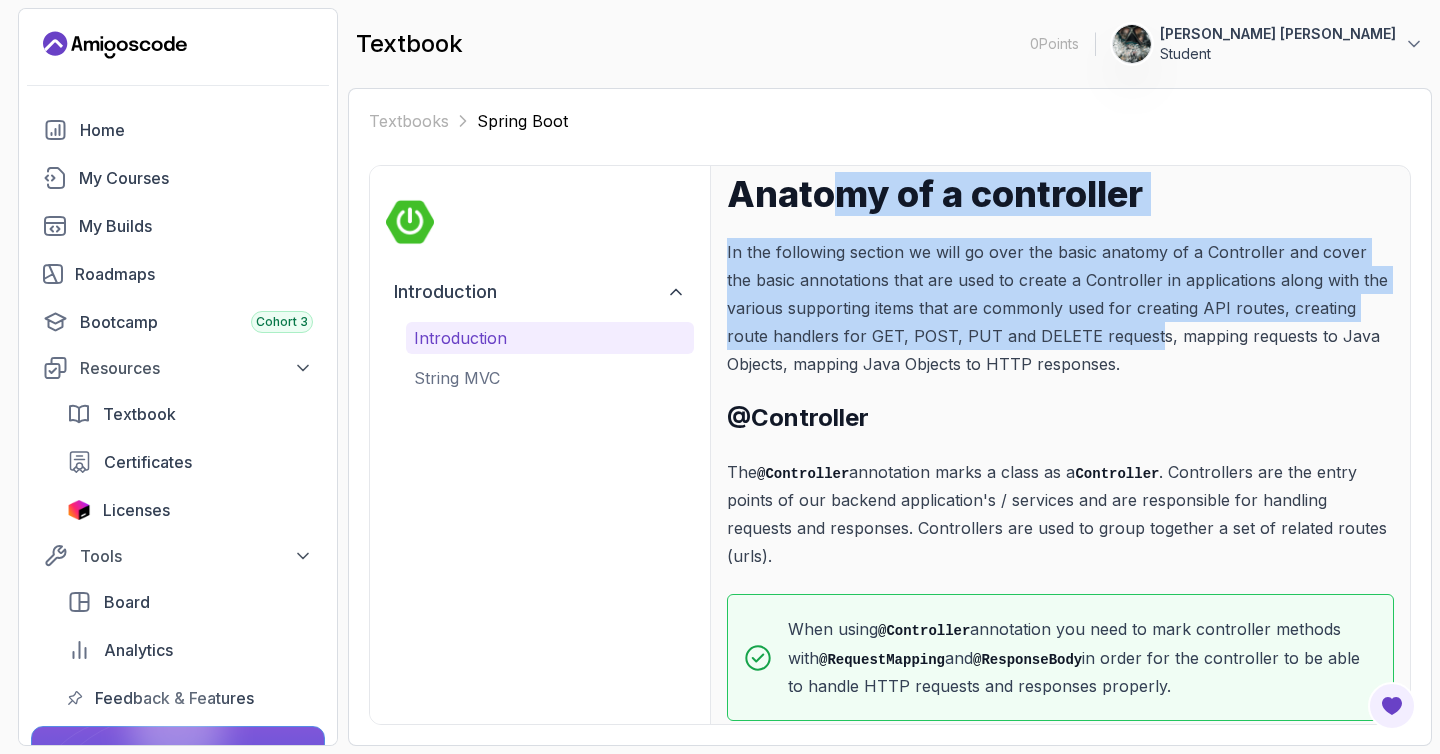 drag, startPoint x: 845, startPoint y: 191, endPoint x: 1106, endPoint y: 327, distance: 294.30765 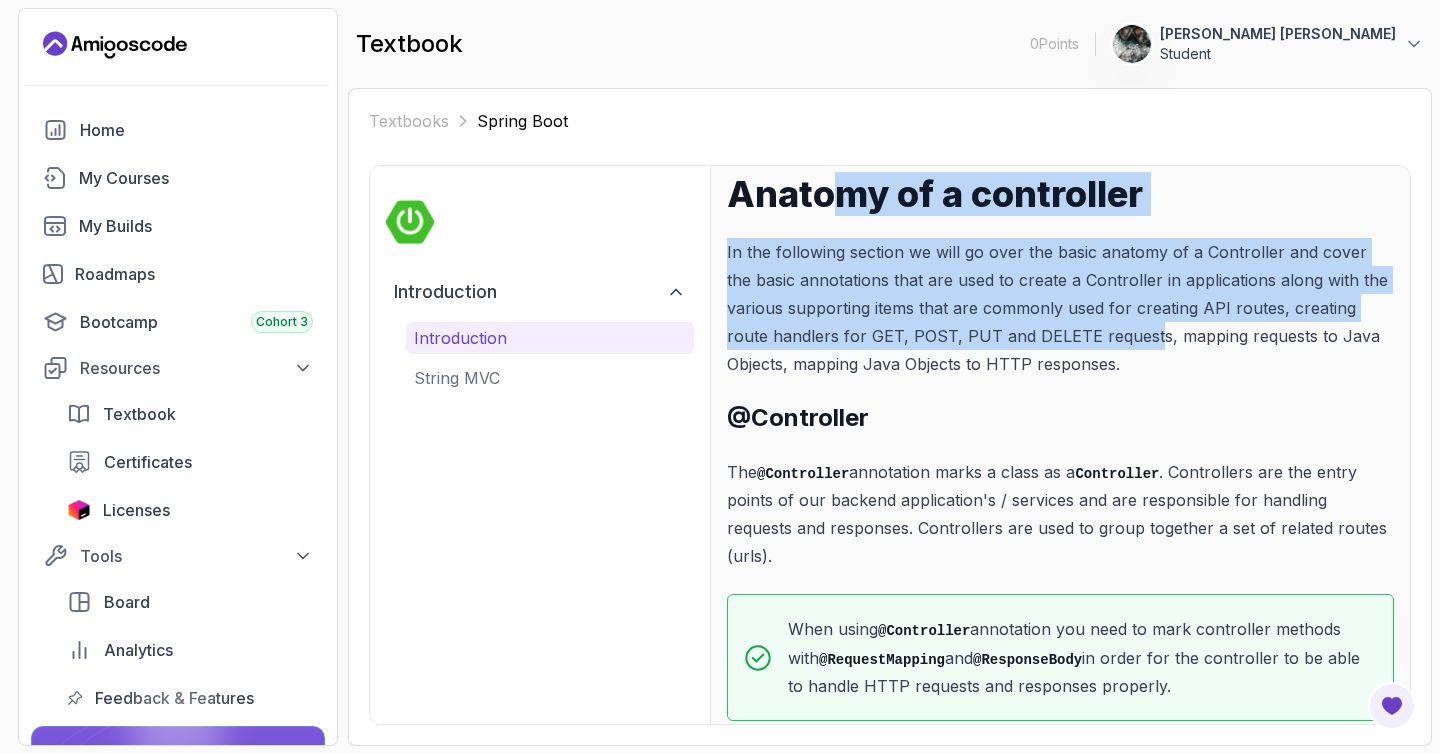 click on "Spring Web MVC Annotations
Anatomy of a controller
In the following section we will go over the basic anatomy of a Controller and
cover the basic annotations that are used to create a Controller in applications
along with the various supporting items that are commonly used for creating API
routes, creating route handlers for GET, POST, PUT and DELETE requests, mapping
requests to Java Objects, mapping Java Objects to HTTP responses.
@Controller
The  @Controller  annotation marks a class as a  Controller . Controllers are
the entry points of our backend application's / services and are responsible for
handling requests and responses. Controllers are used to group together a set of
related routes (urls).
When using  @Controller  annotation you need to mark controller methods
with  @RequestMapping  and  @ResponseBody  in order for the controller to
be able to handle HTTP requests and responses properly." at bounding box center [1060, 411] 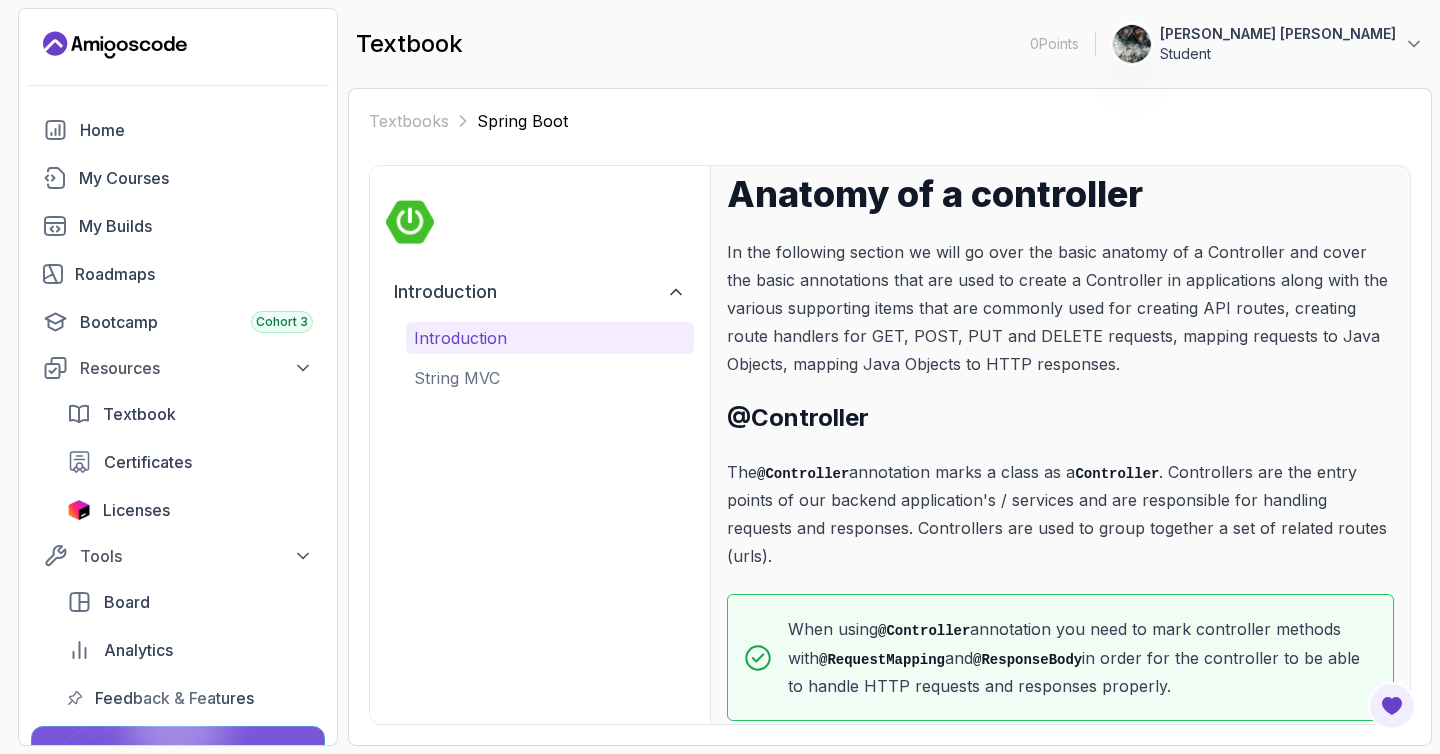 scroll, scrollTop: 0, scrollLeft: 0, axis: both 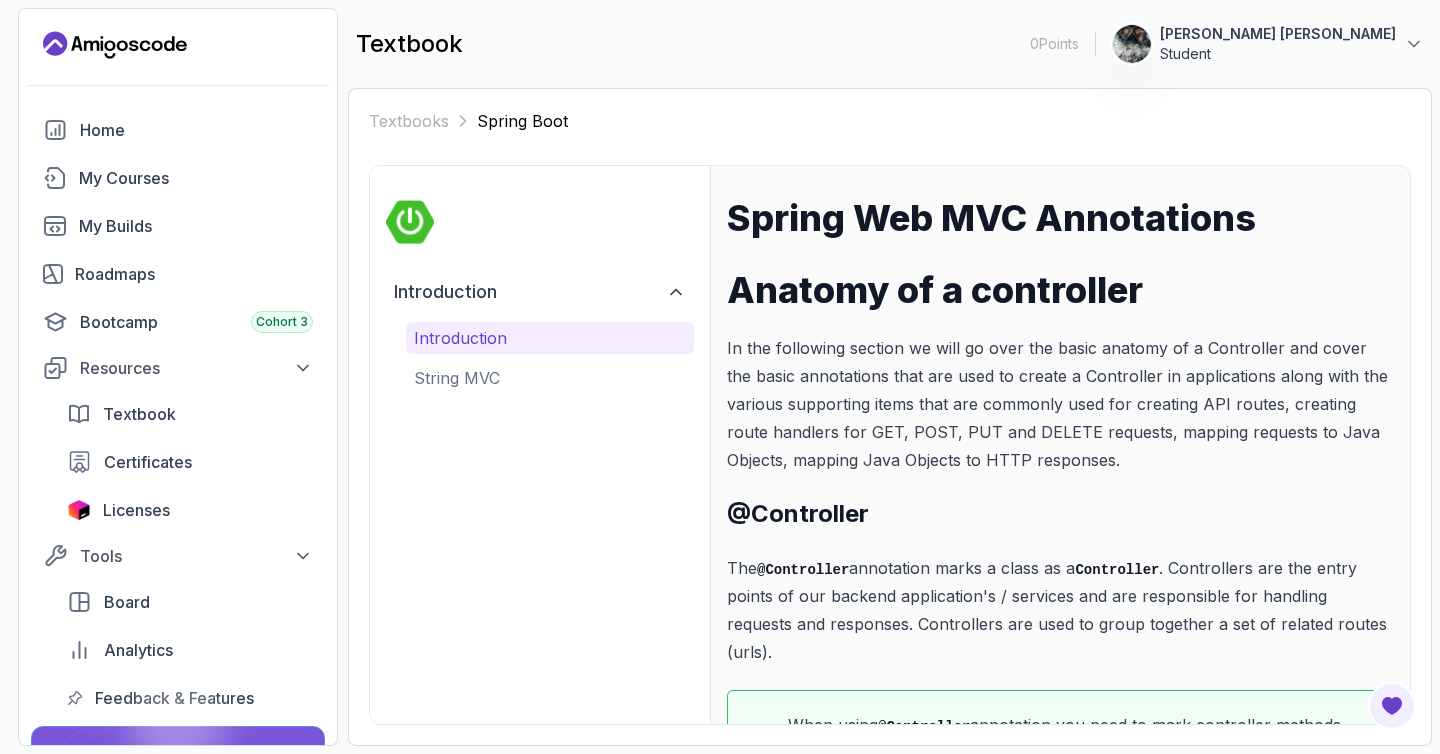 click on "In the following section we will go over the basic anatomy of a Controller and
cover the basic annotations that are used to create a Controller in applications
along with the various supporting items that are commonly used for creating API
routes, creating route handlers for GET, POST, PUT and DELETE requests, mapping
requests to Java Objects, mapping Java Objects to HTTP responses." at bounding box center (1060, 404) 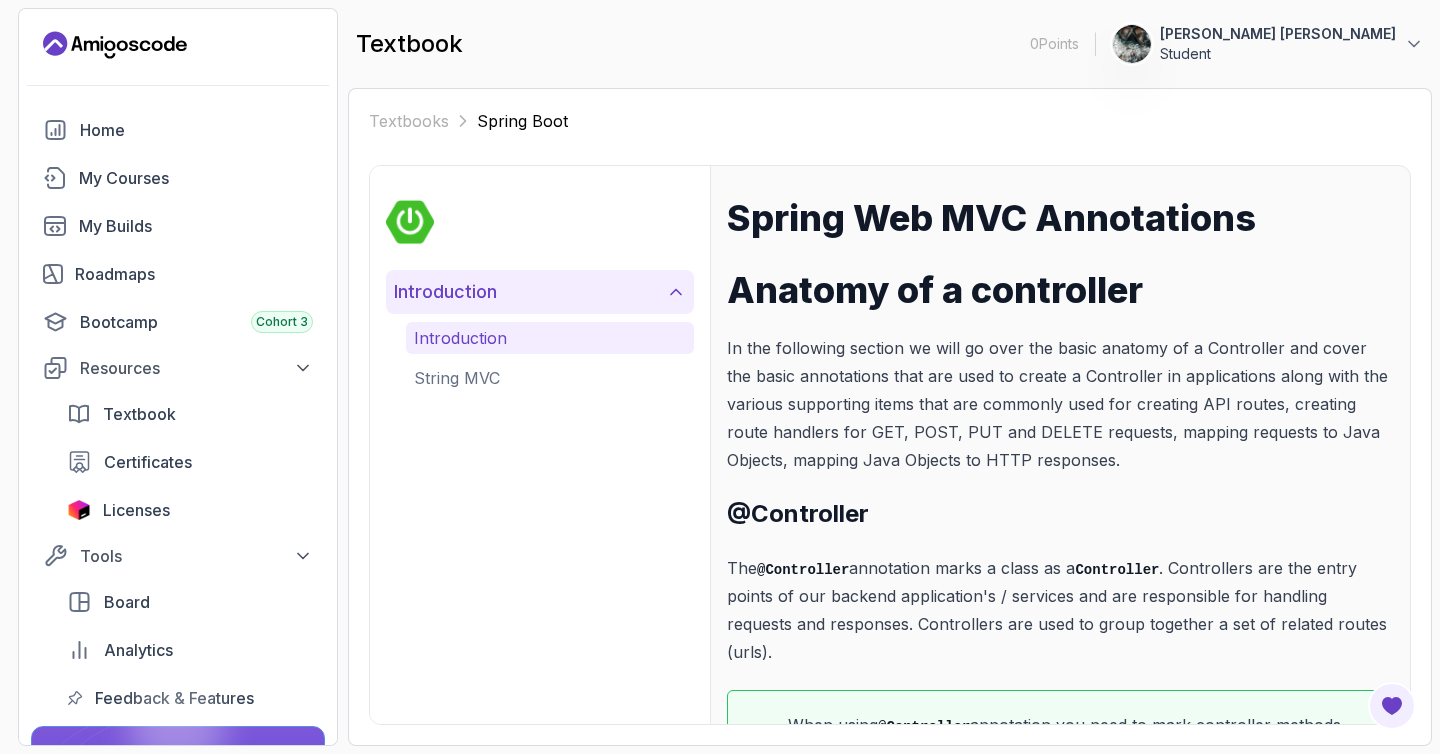 click on "Introduction" at bounding box center (445, 292) 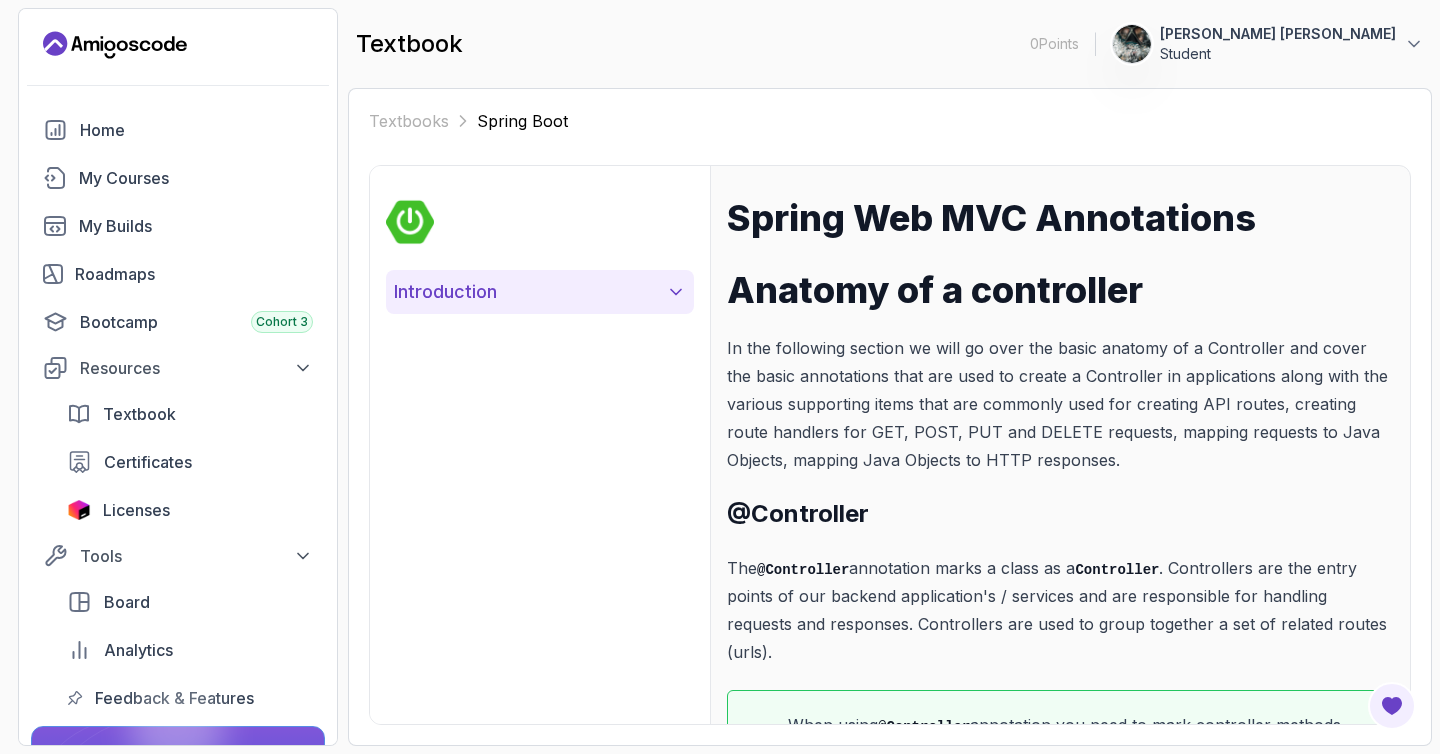 click on "Introduction" at bounding box center [540, 292] 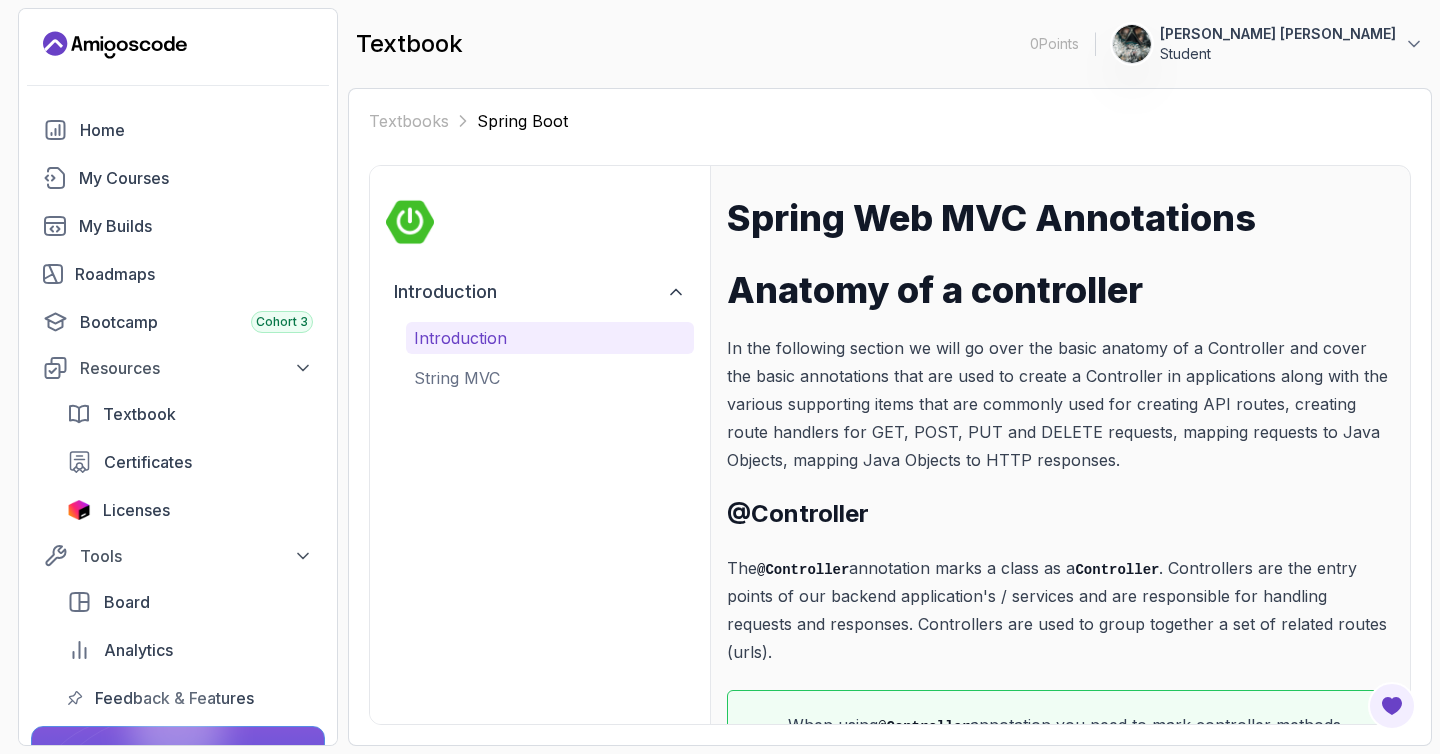 click on "Introduction" at bounding box center (550, 338) 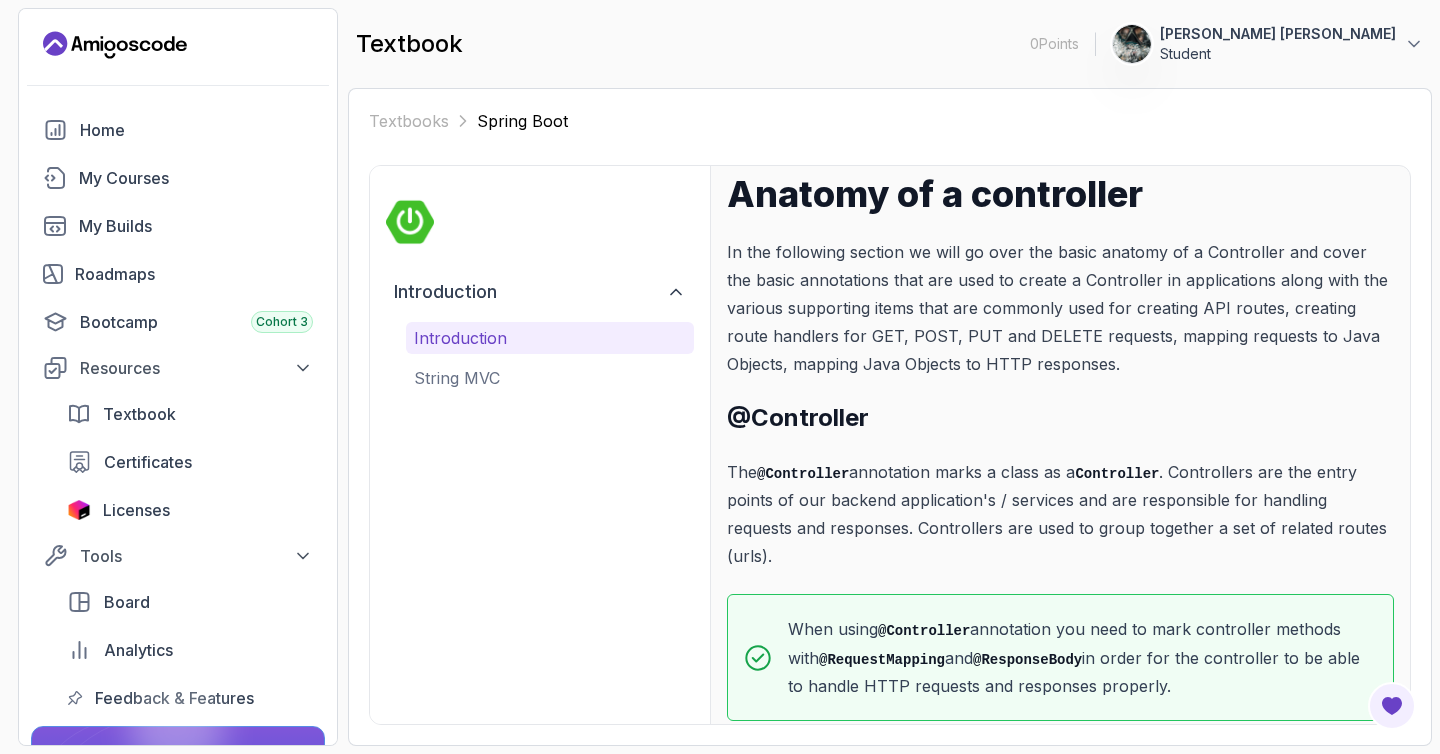 drag, startPoint x: 1103, startPoint y: 611, endPoint x: 1295, endPoint y: 670, distance: 200.86064 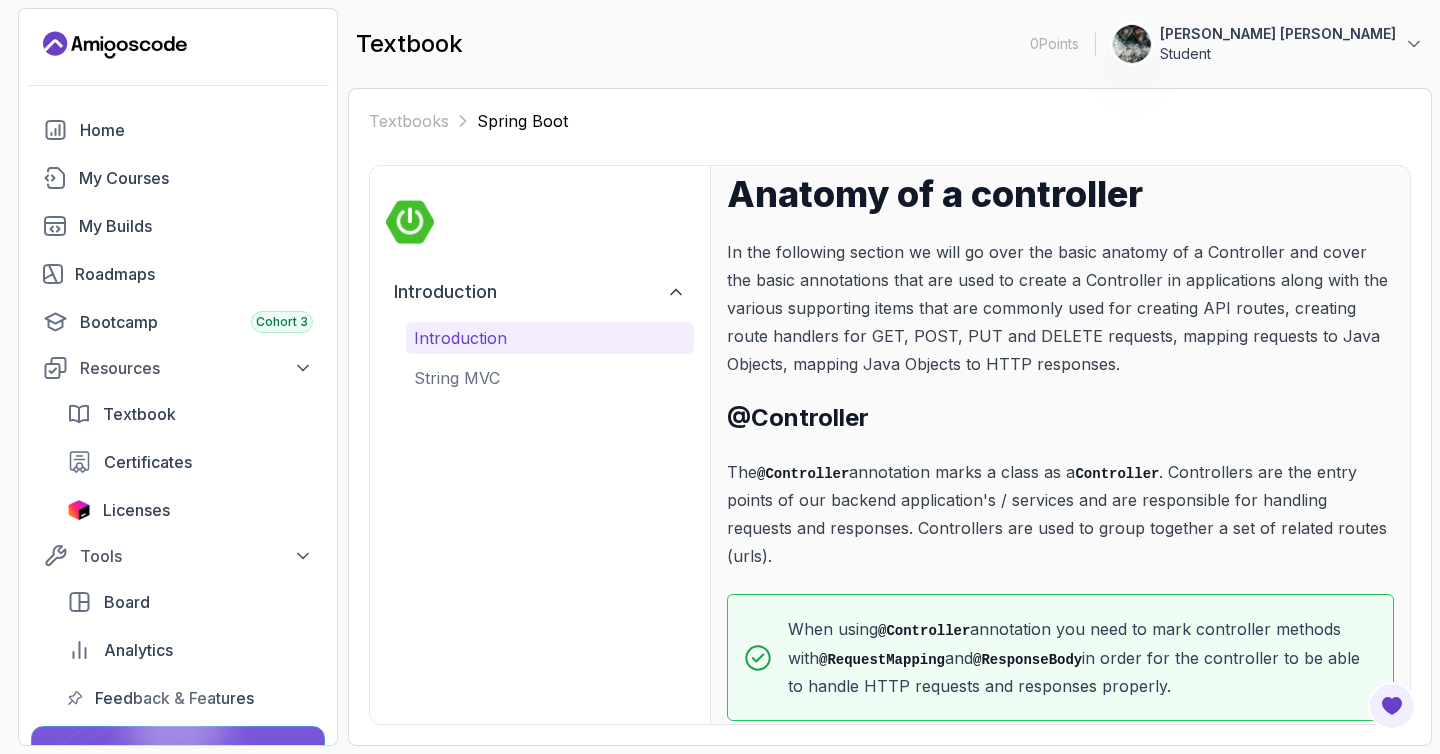 scroll, scrollTop: 0, scrollLeft: 0, axis: both 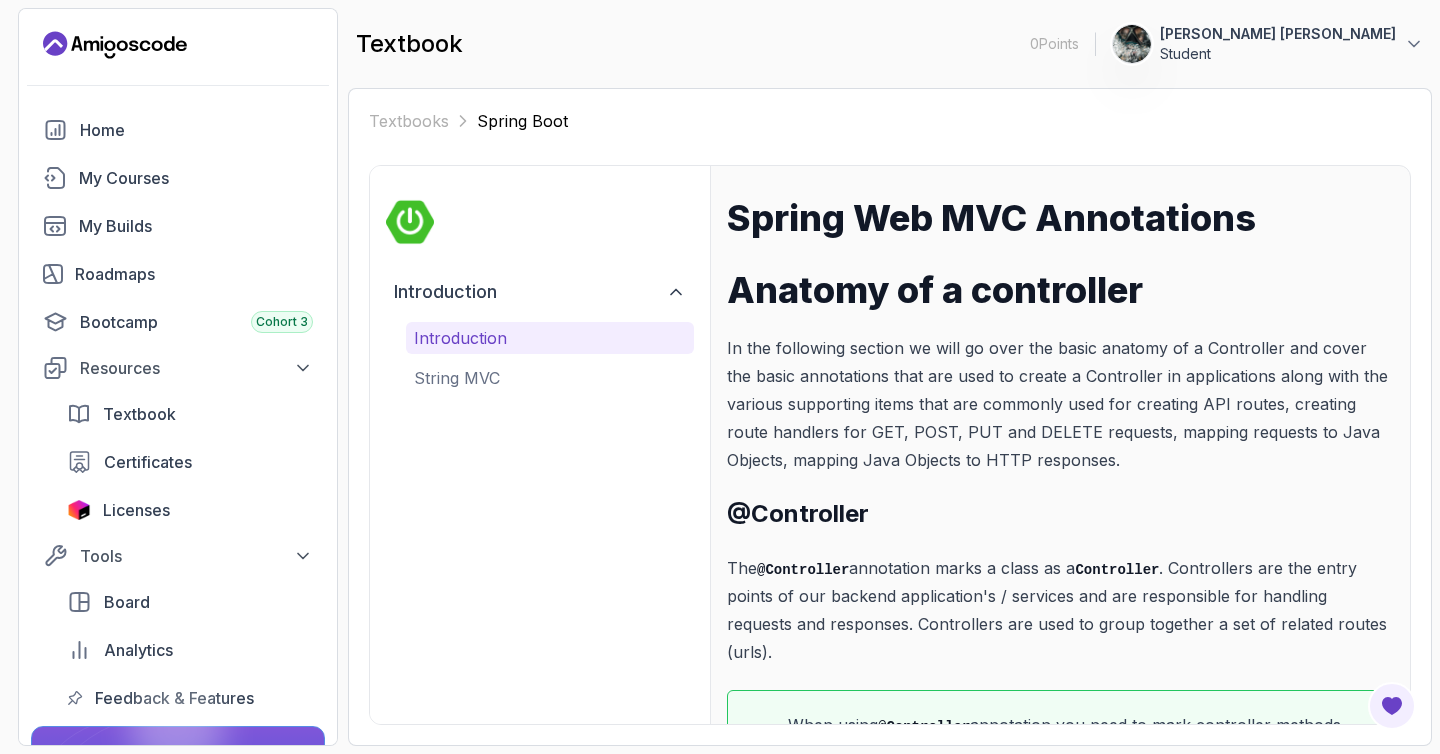 click on "When using  @Controller  annotation you need to mark controller methods
with  @RequestMapping  and  @ResponseBody  in order for the controller to
be able to handle HTTP requests and responses properly." at bounding box center [1082, 753] 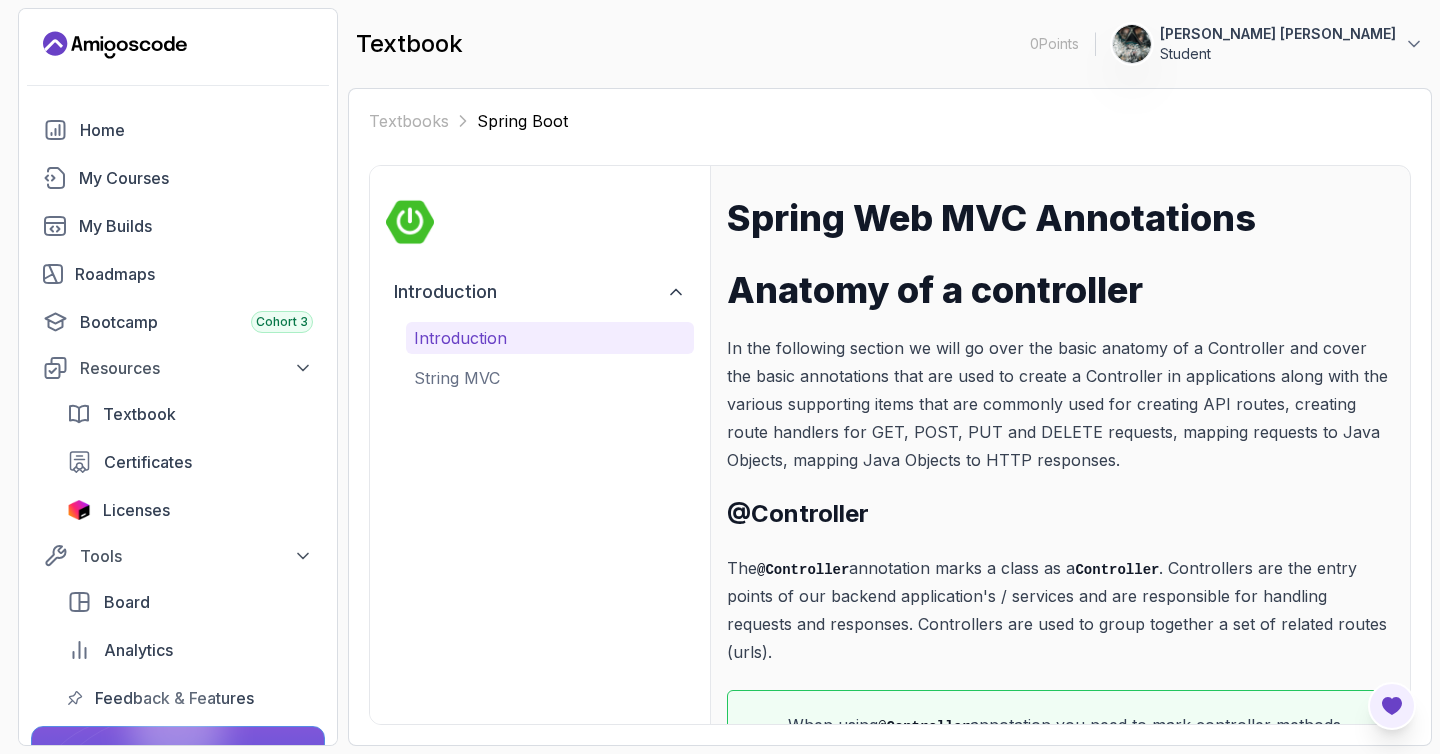 click 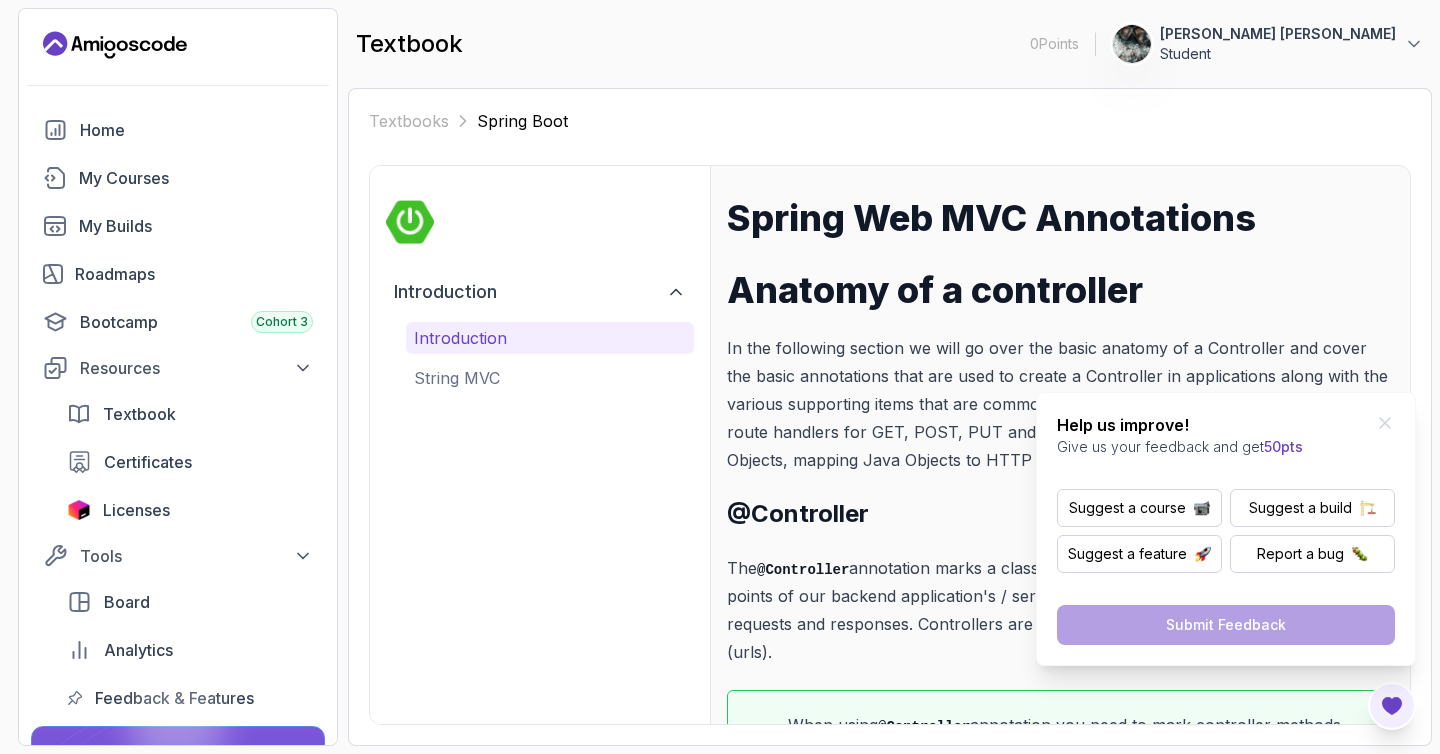 click on "When using  @Controller  annotation you need to mark controller methods
with  @RequestMapping  and  @ResponseBody  in order for the controller to
be able to handle HTTP requests and responses properly." at bounding box center [1060, 753] 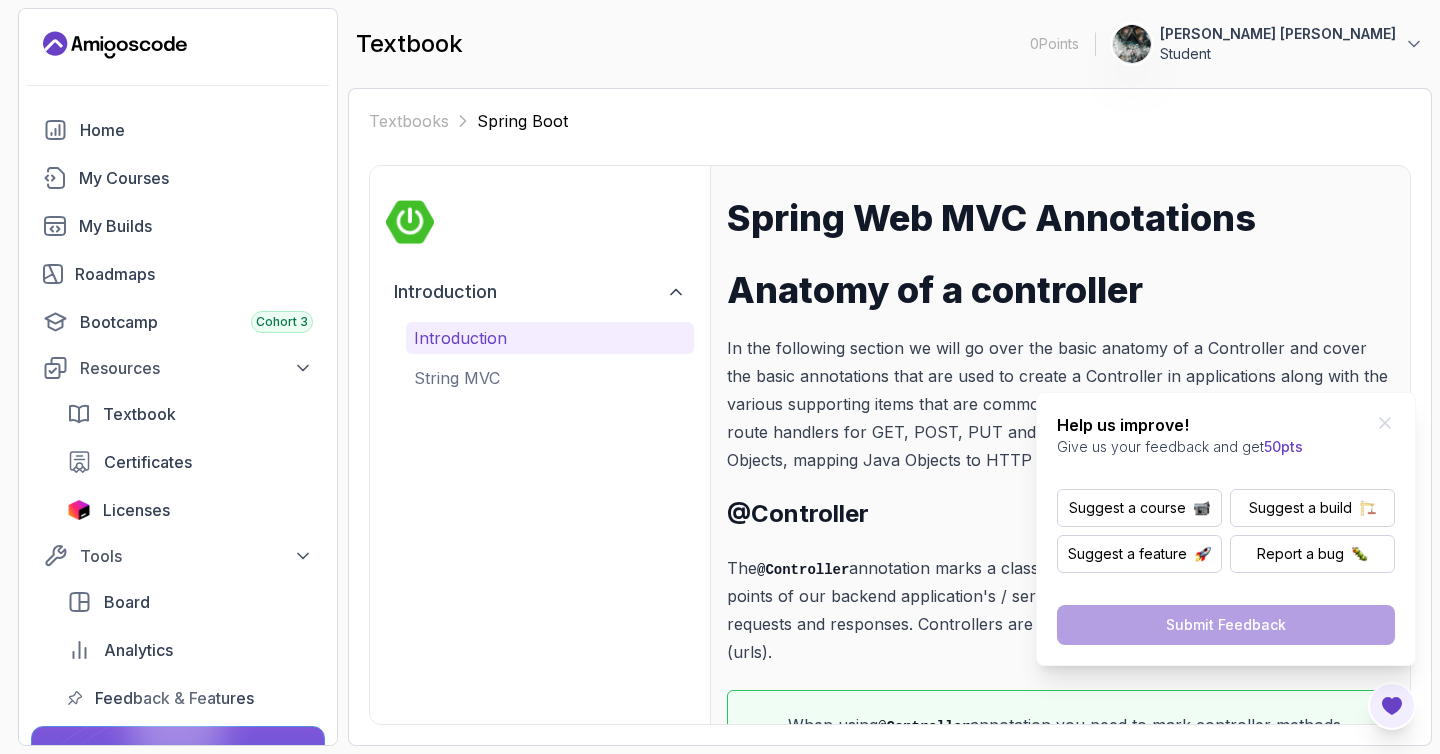 drag, startPoint x: 820, startPoint y: 298, endPoint x: 867, endPoint y: 288, distance: 48.052055 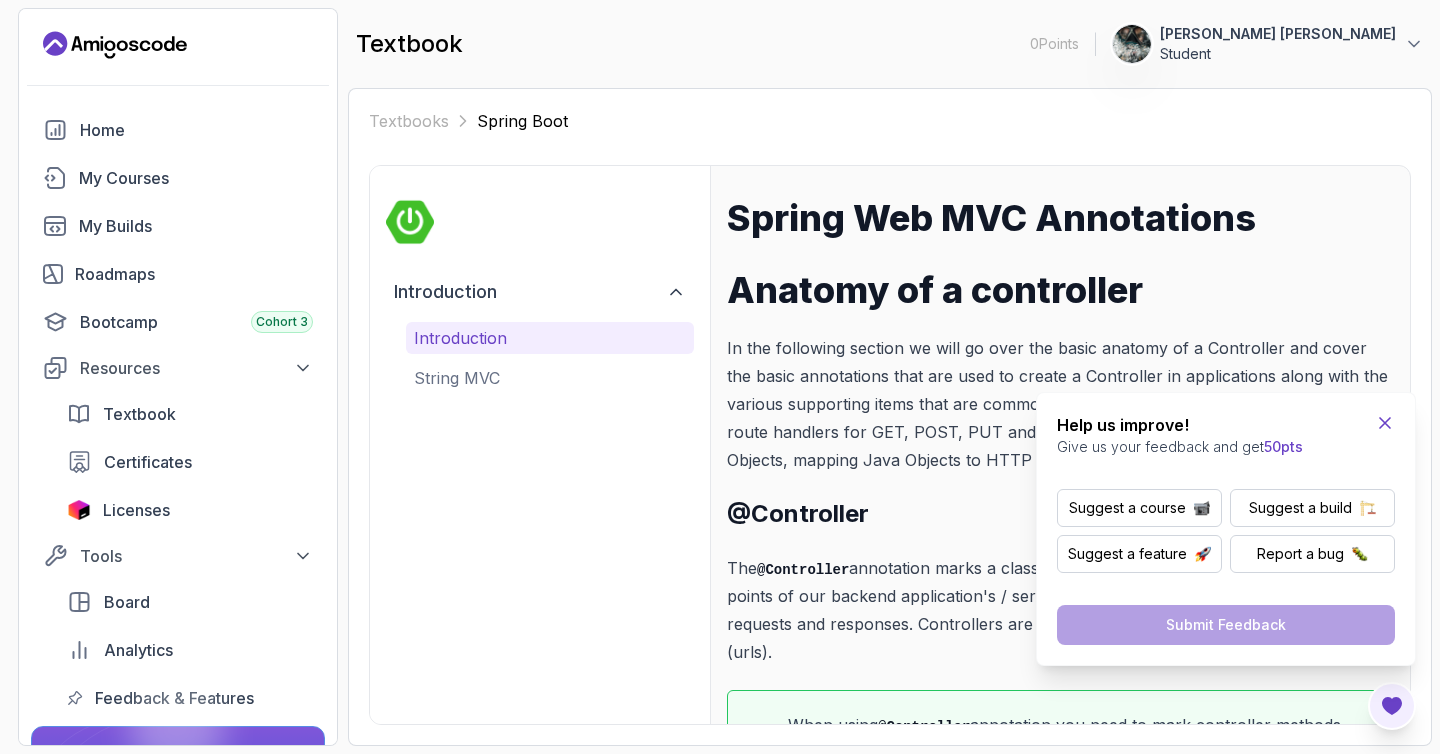 click 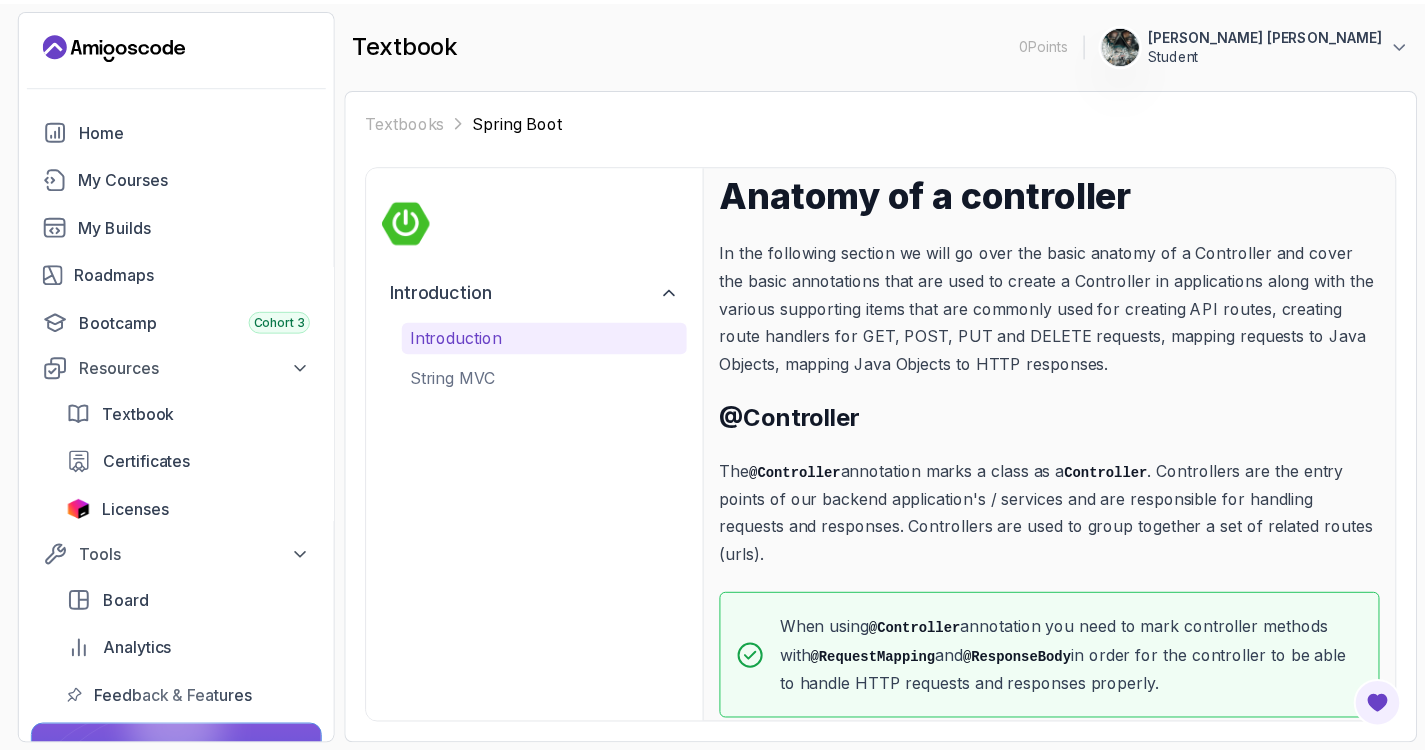 scroll, scrollTop: 0, scrollLeft: 0, axis: both 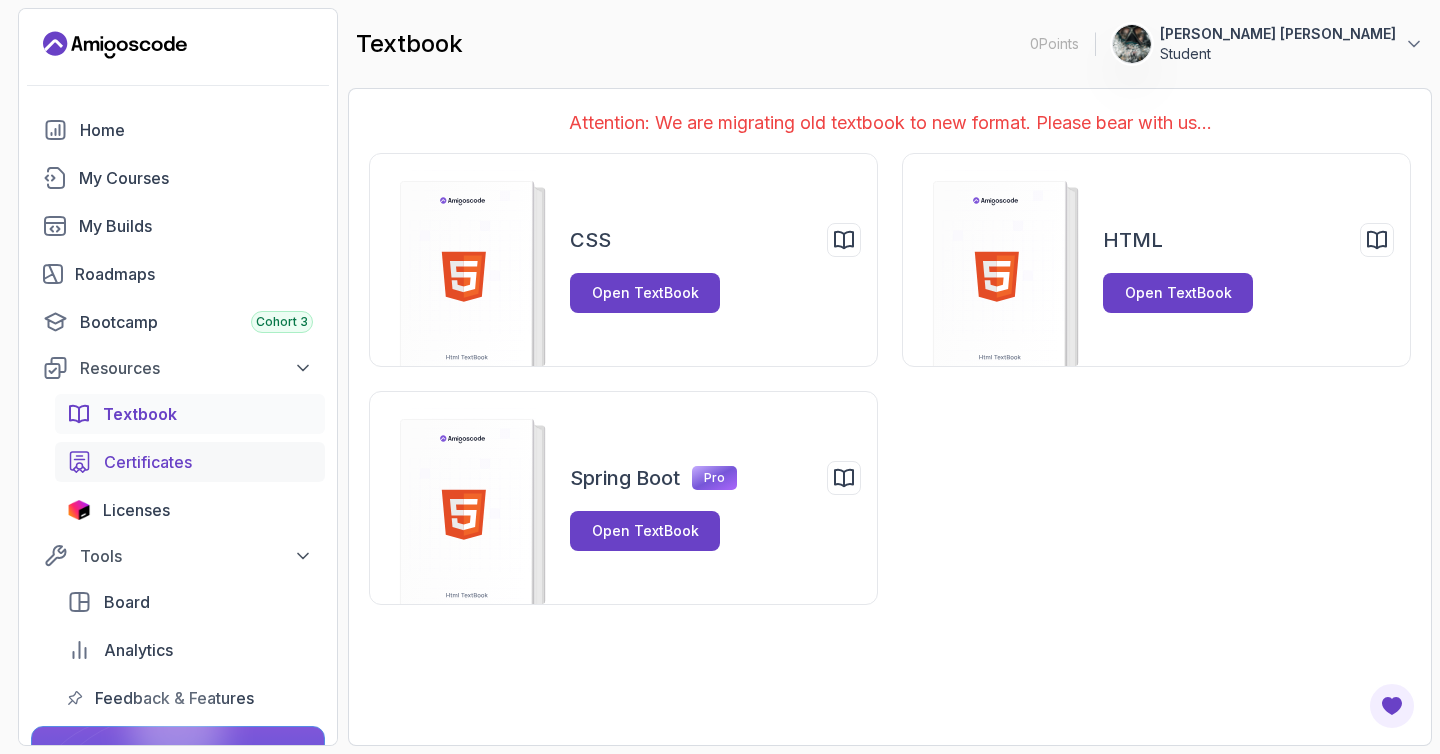 click on "Certificates" at bounding box center (148, 462) 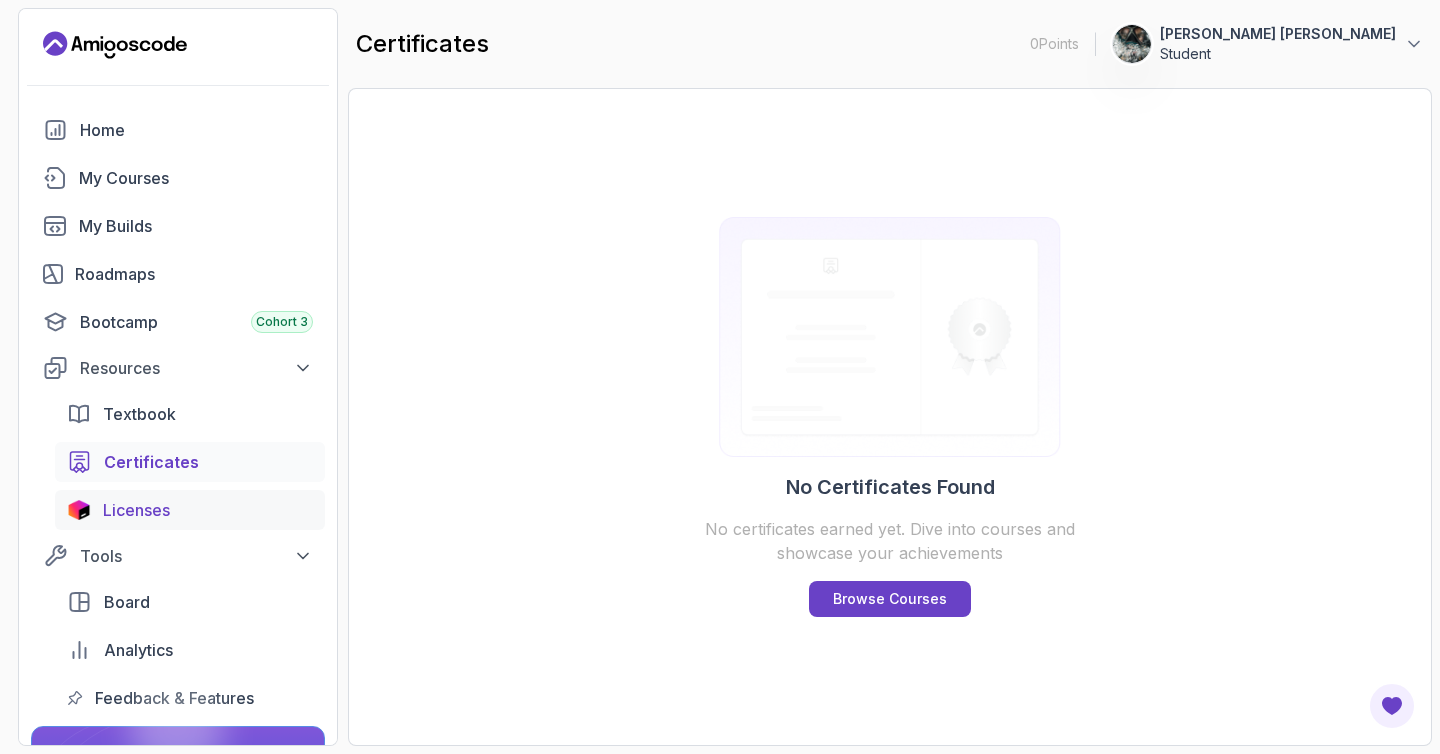 click on "Licenses" at bounding box center (136, 510) 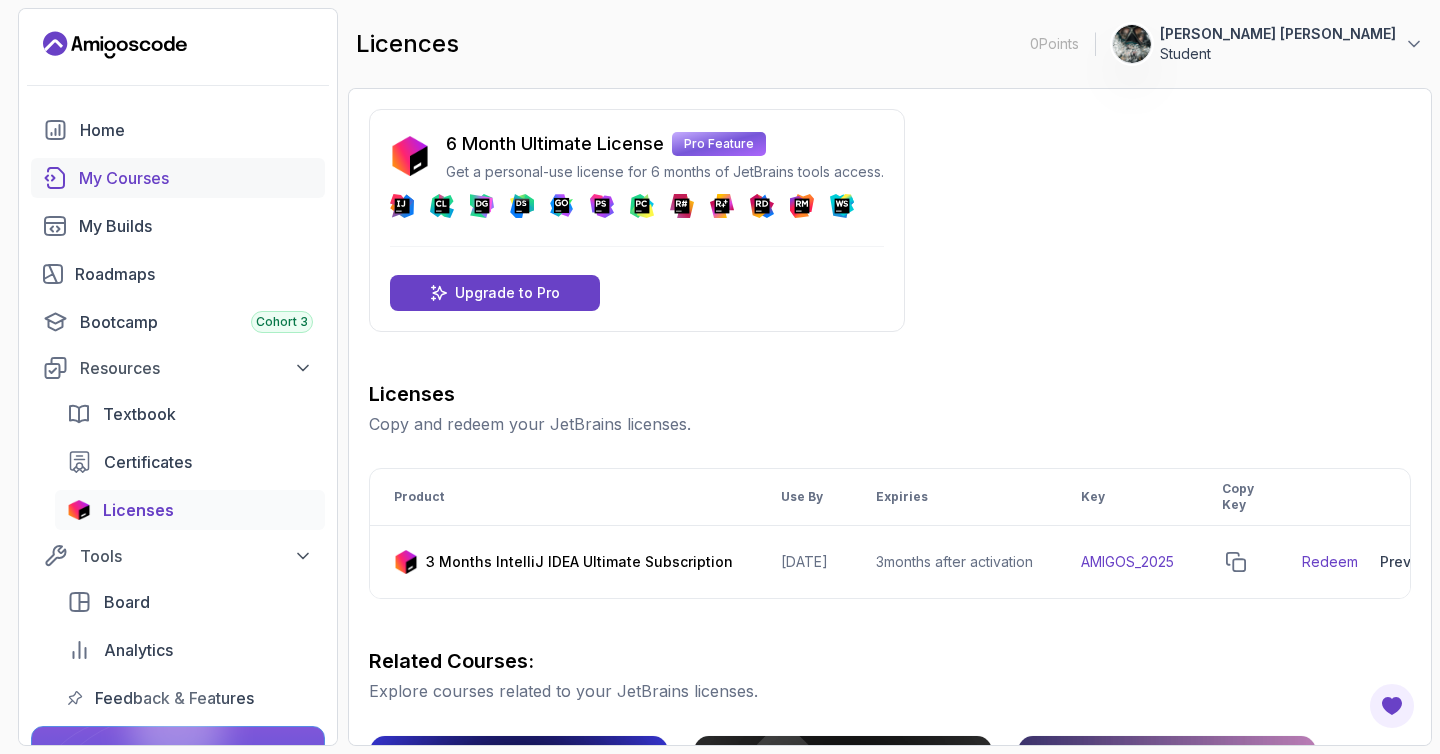 click on "My Courses" at bounding box center [196, 178] 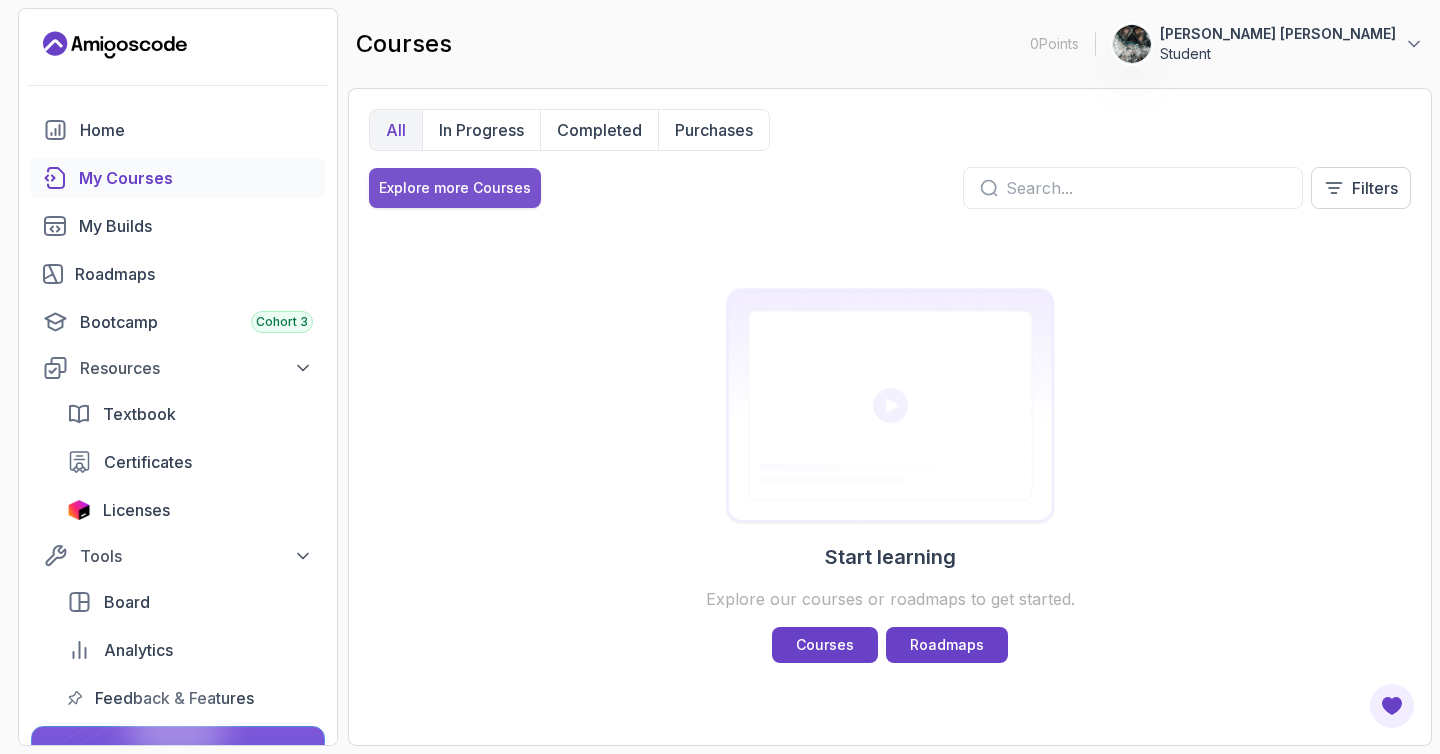 click on "Explore more Courses" at bounding box center [455, 188] 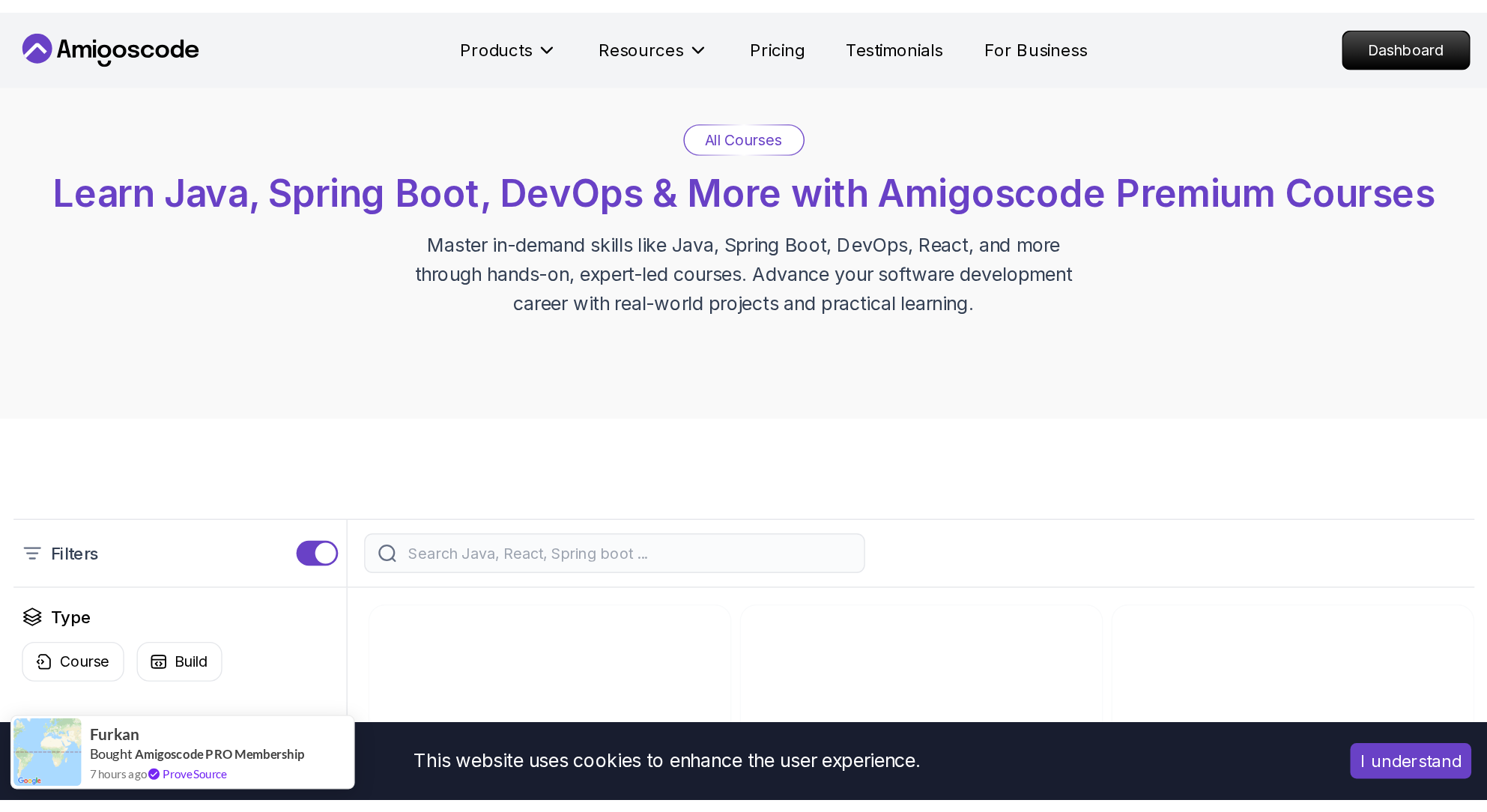 scroll, scrollTop: 0, scrollLeft: 0, axis: both 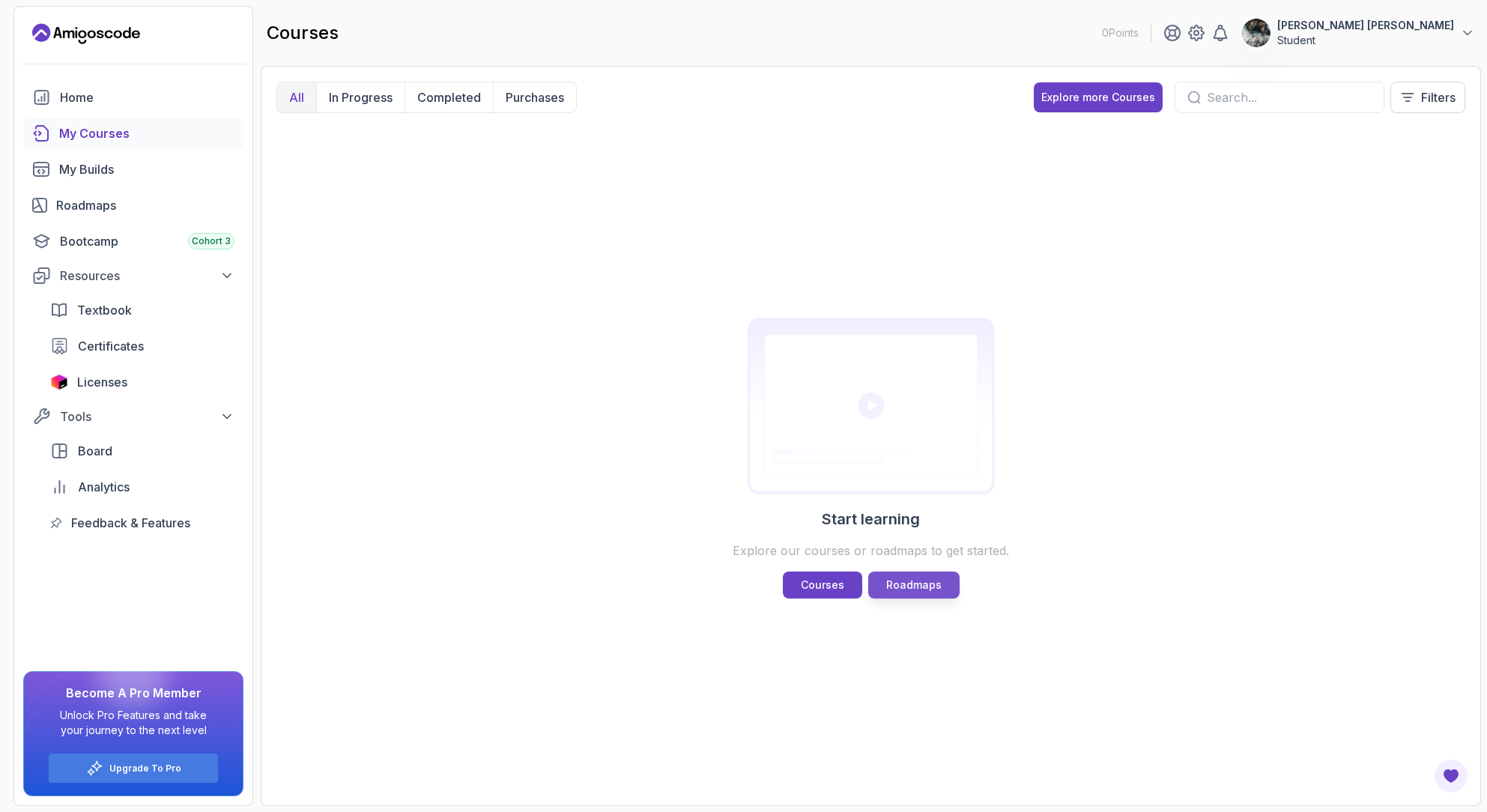 click on "Roadmaps" at bounding box center [914, 585] 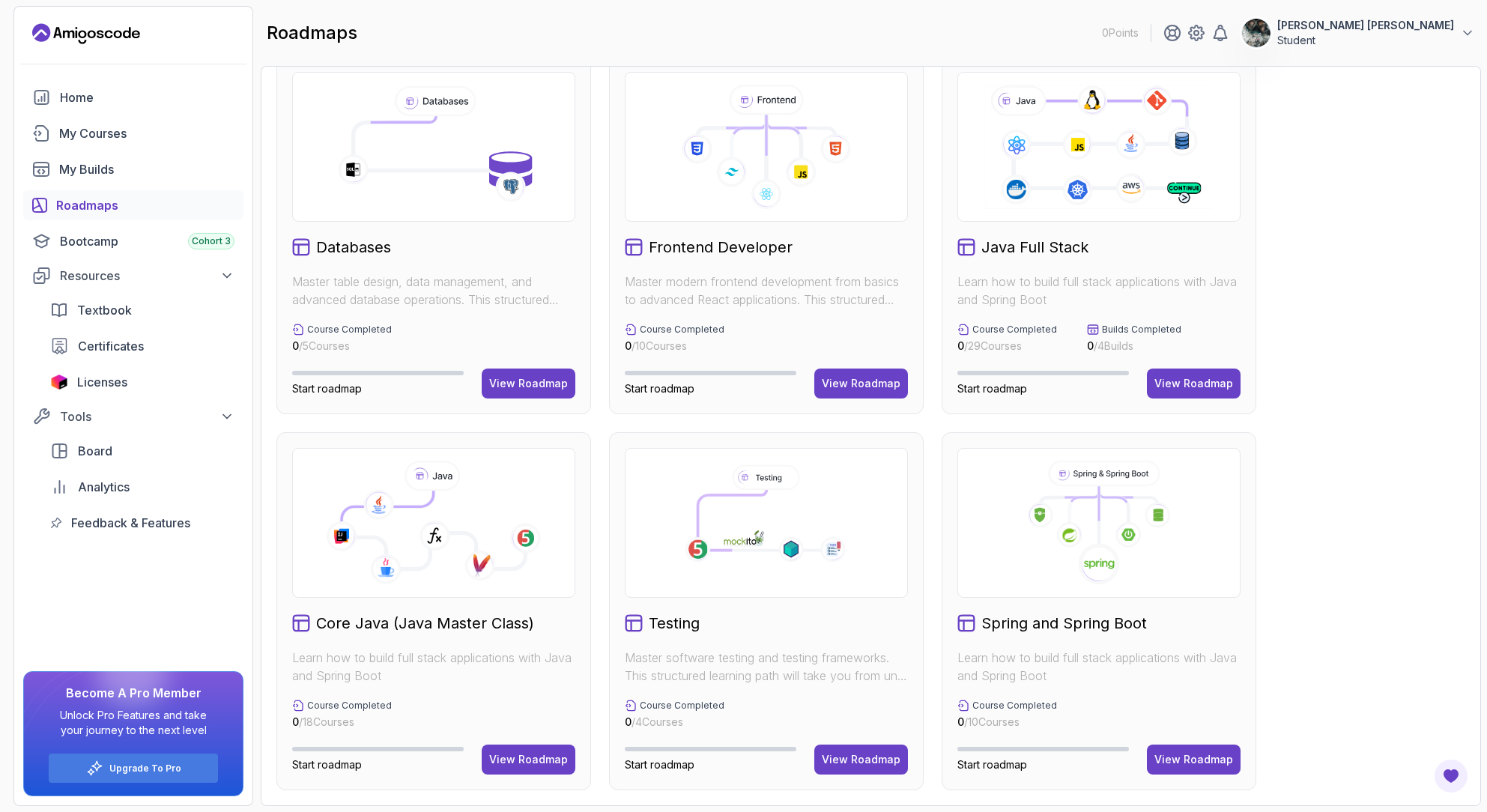 scroll, scrollTop: 0, scrollLeft: 0, axis: both 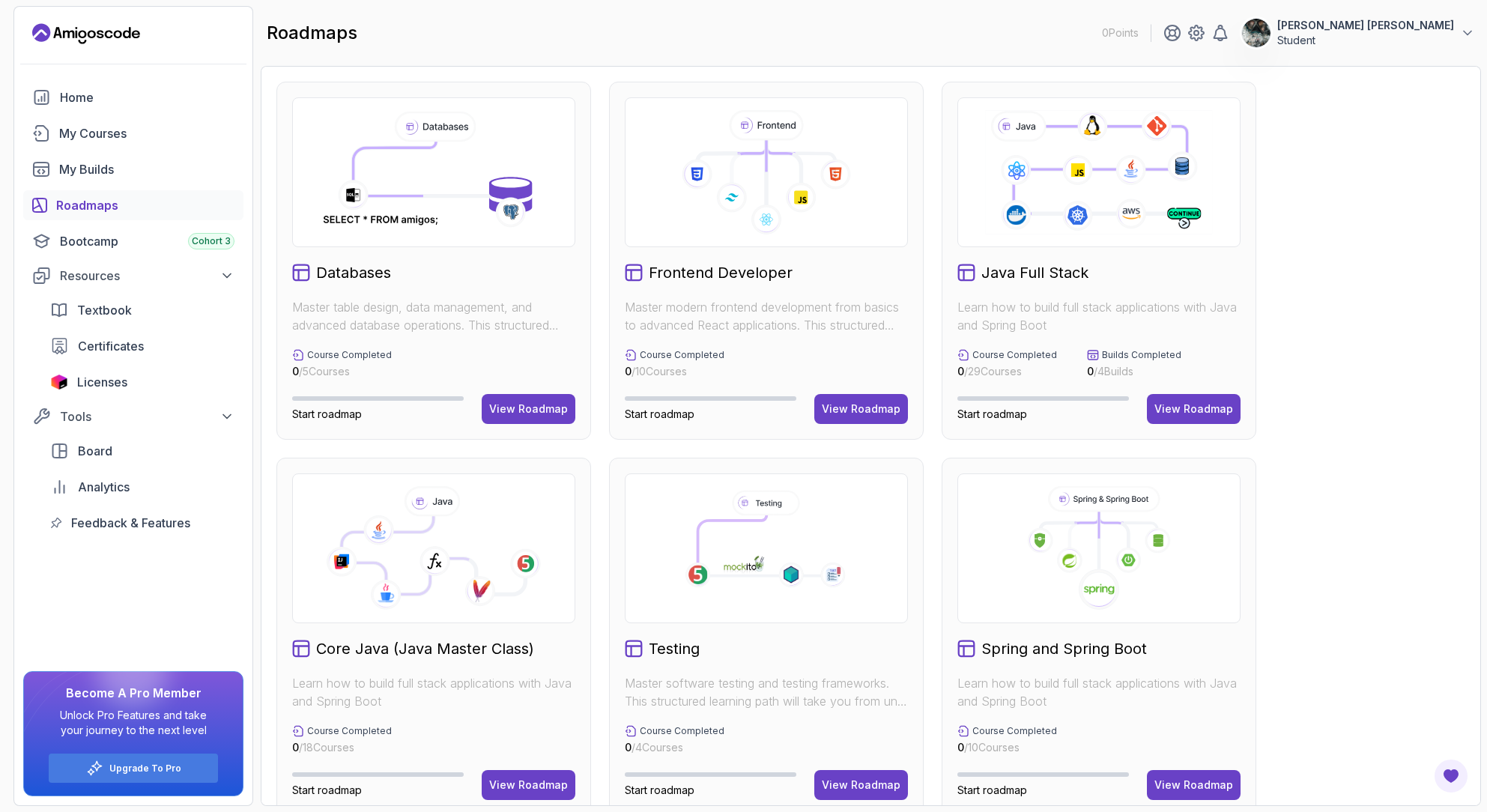 drag, startPoint x: 1067, startPoint y: 369, endPoint x: 1046, endPoint y: 316, distance: 57.00877 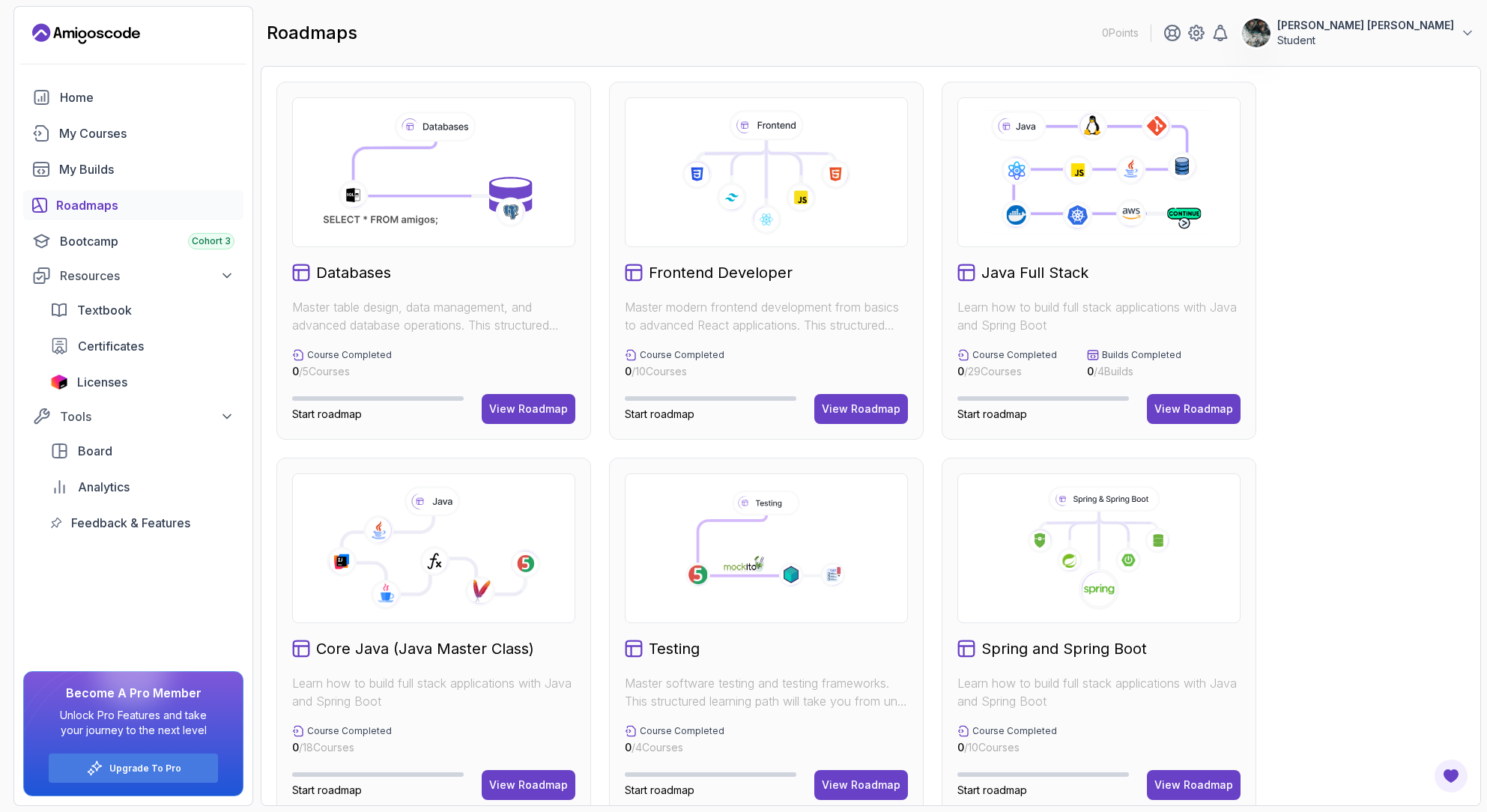 click on "Databases Master table design, data management, and advanced database operations. This structured learning path will take you from database fundamentals to advanced SQL queries. Course Completed 0 / 5  Courses Start roadmap View Roadmap Frontend Developer Master modern frontend development from basics to advanced React applications. This structured learning path will take you from HTML fundamentals to building complex React applications. Course Completed 0 / 10  Courses Start roadmap View Roadmap Java Full Stack Learn how to build full stack applications with Java and Spring Boot Course Completed 0 / 29  Courses Builds Completed 0 / 4  Builds Start roadmap View Roadmap Core Java (Java Master Class) Learn how to build full stack applications with Java and Spring Boot Course Completed 0 / 18  Courses Start roadmap View Roadmap Testing Master software testing and testing frameworks. This structured learning path will take you from unit testing to integration testing. Course Completed 0 / 4  Courses Start roadmap" at bounding box center [870, 449] 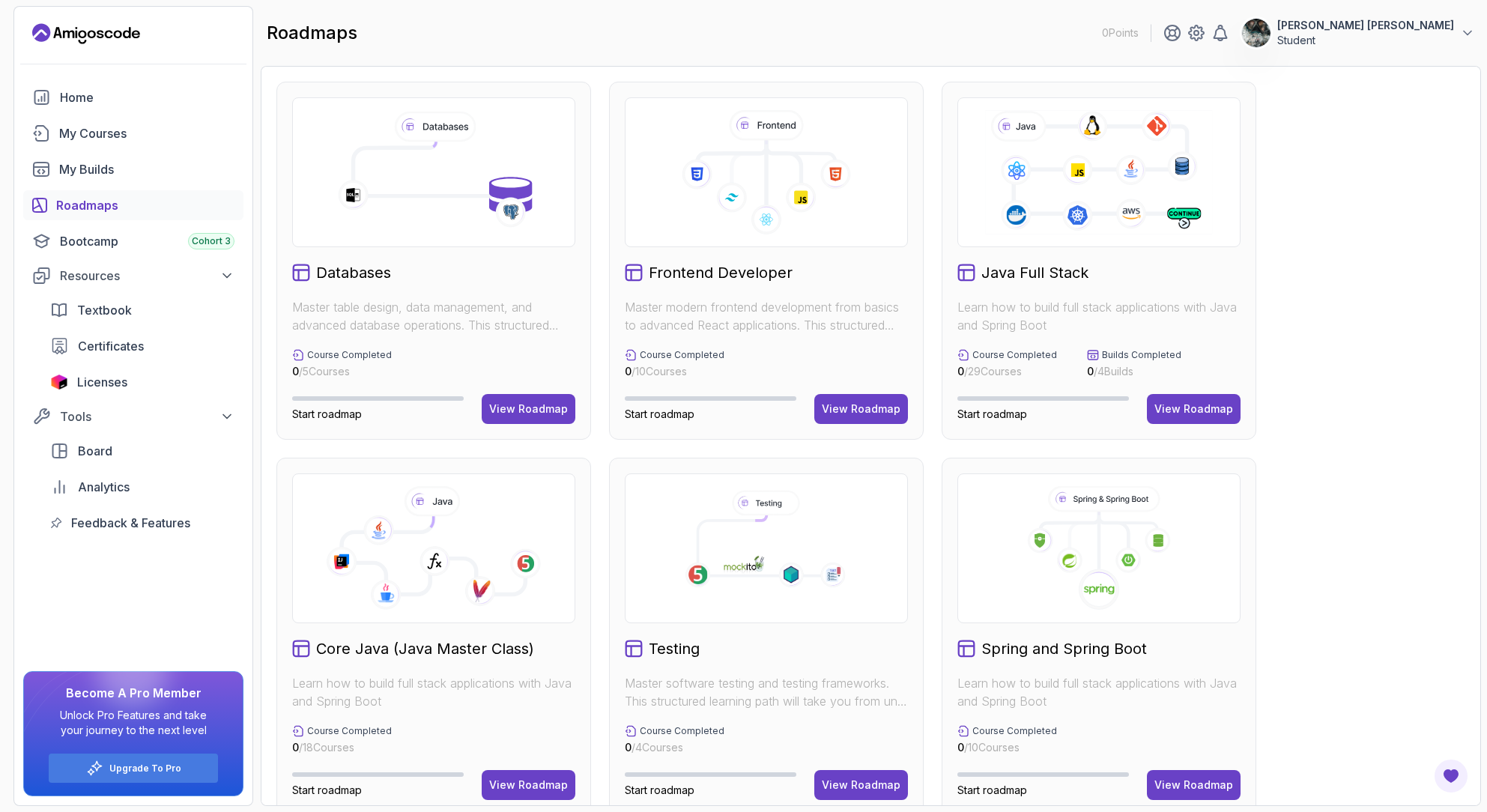 scroll, scrollTop: 25, scrollLeft: 0, axis: vertical 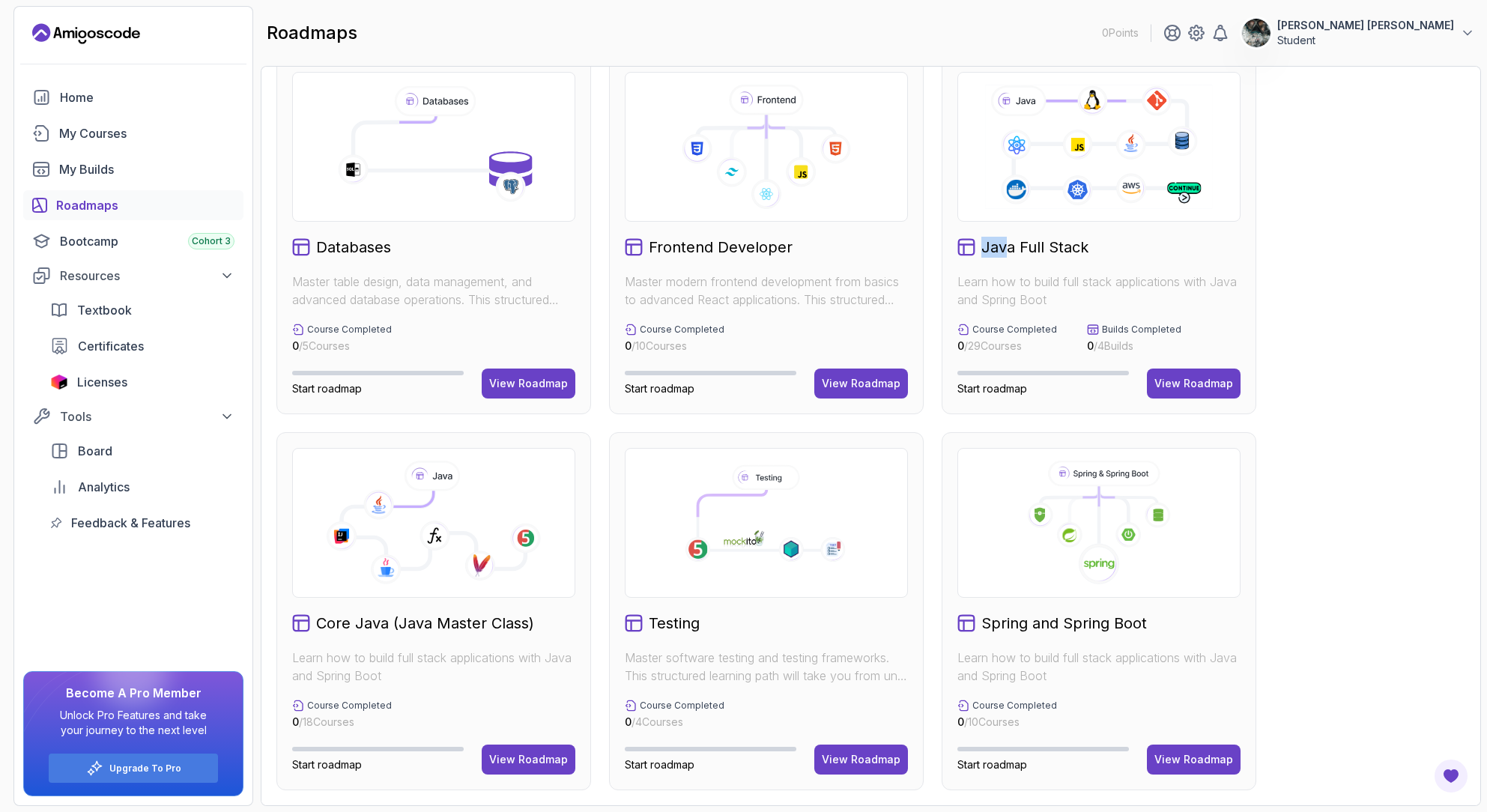 drag, startPoint x: 985, startPoint y: 249, endPoint x: 1109, endPoint y: 241, distance: 124.2578 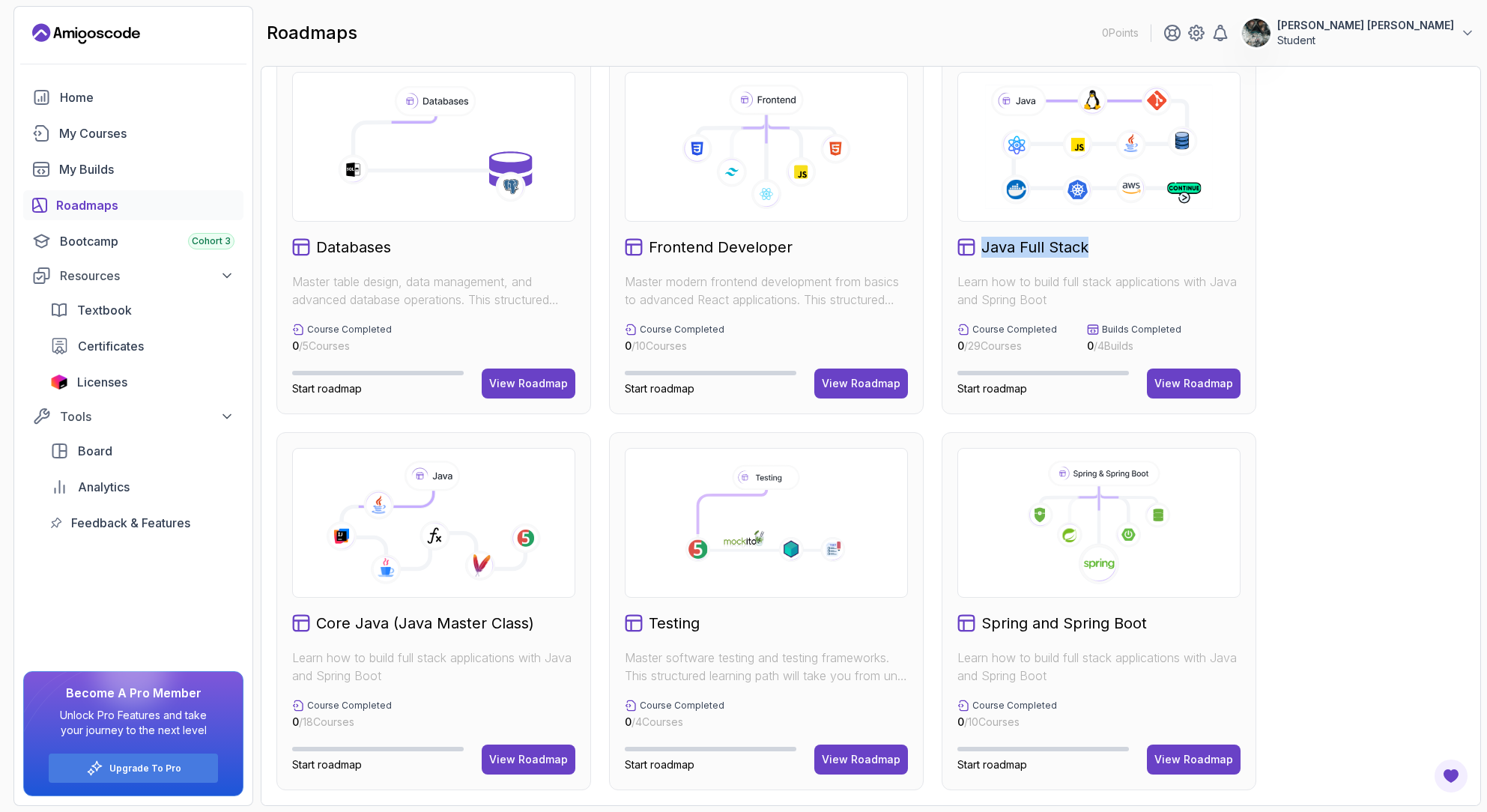 click on "Java Full Stack" at bounding box center [1099, 247] 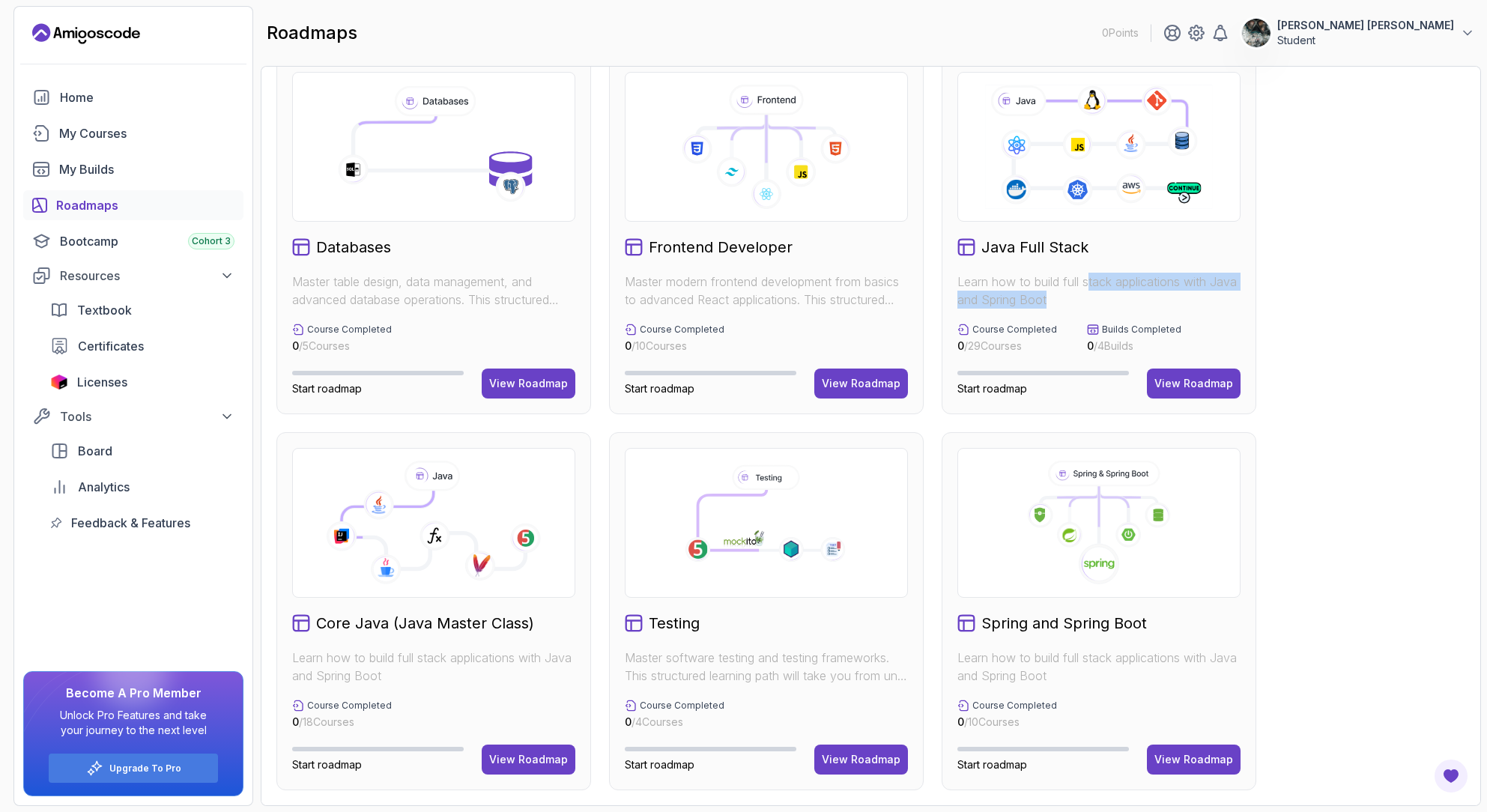 drag, startPoint x: 1104, startPoint y: 282, endPoint x: 1229, endPoint y: 301, distance: 126.43575 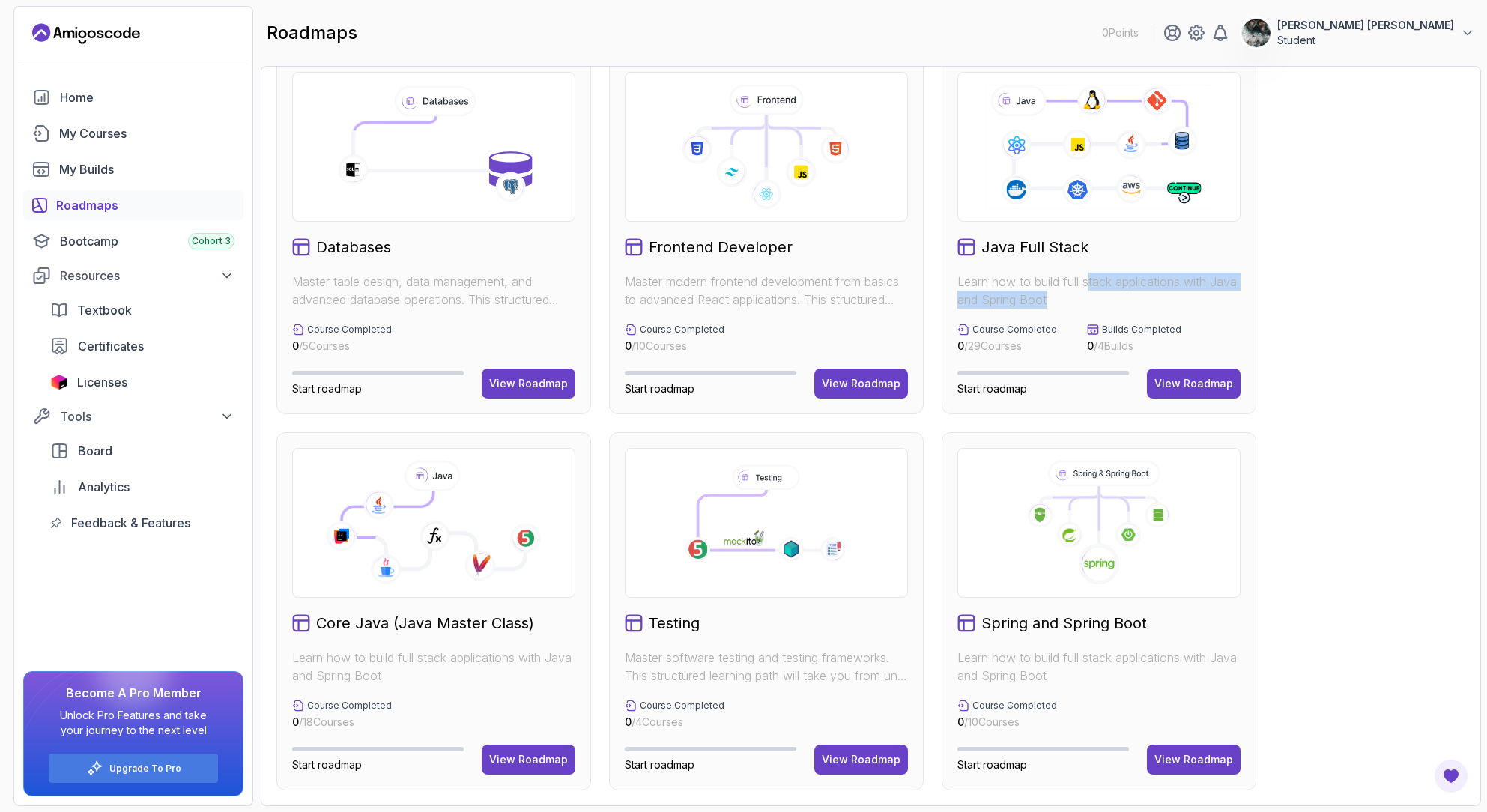 click on "Learn how to build full stack applications with Java and Spring Boot" at bounding box center [1099, 291] 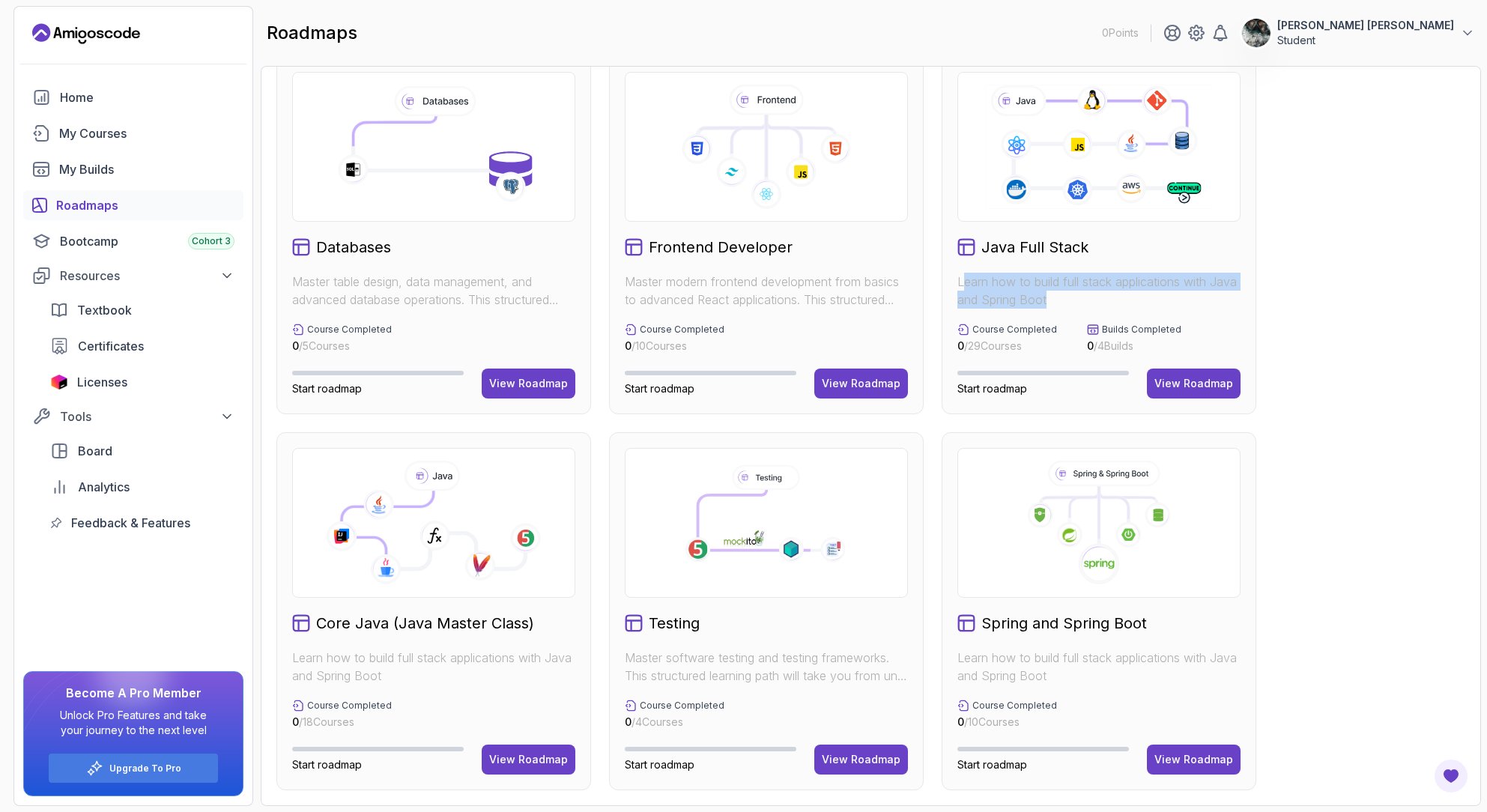 drag, startPoint x: 1175, startPoint y: 291, endPoint x: 966, endPoint y: 285, distance: 209.0861 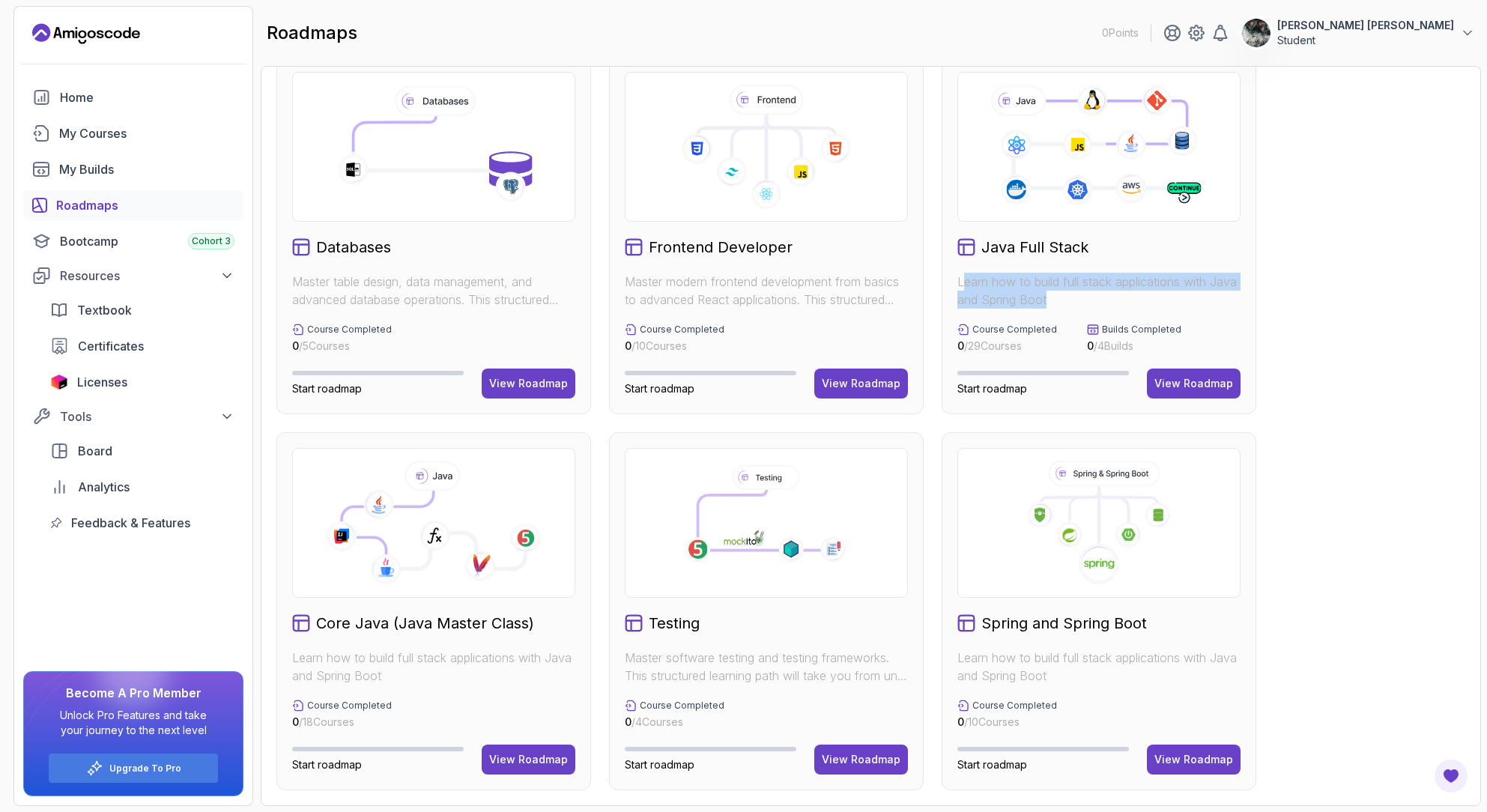 click on "Learn how to build full stack applications with Java and Spring Boot" at bounding box center [1099, 291] 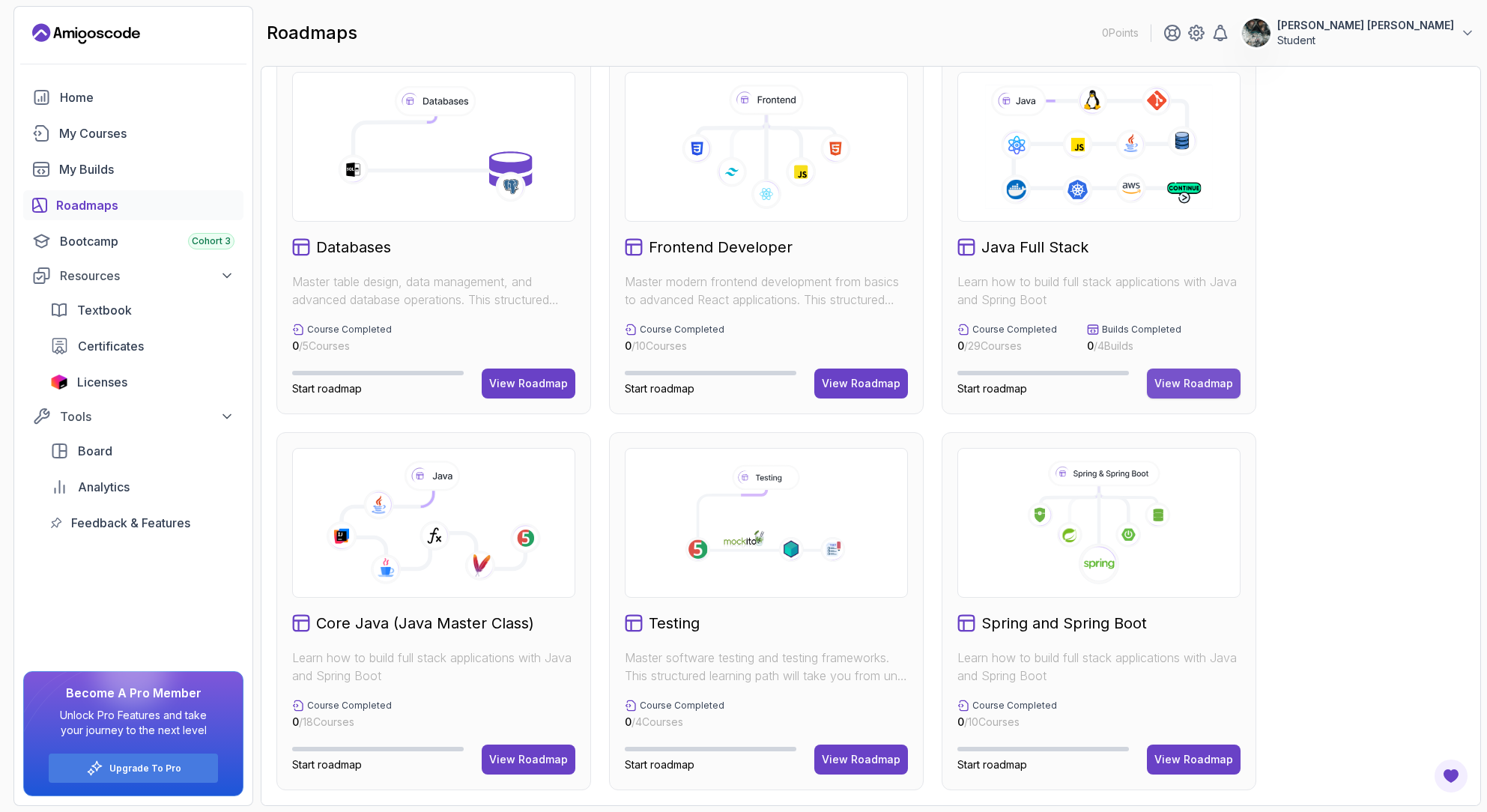 click on "View Roadmap" at bounding box center [1193, 384] 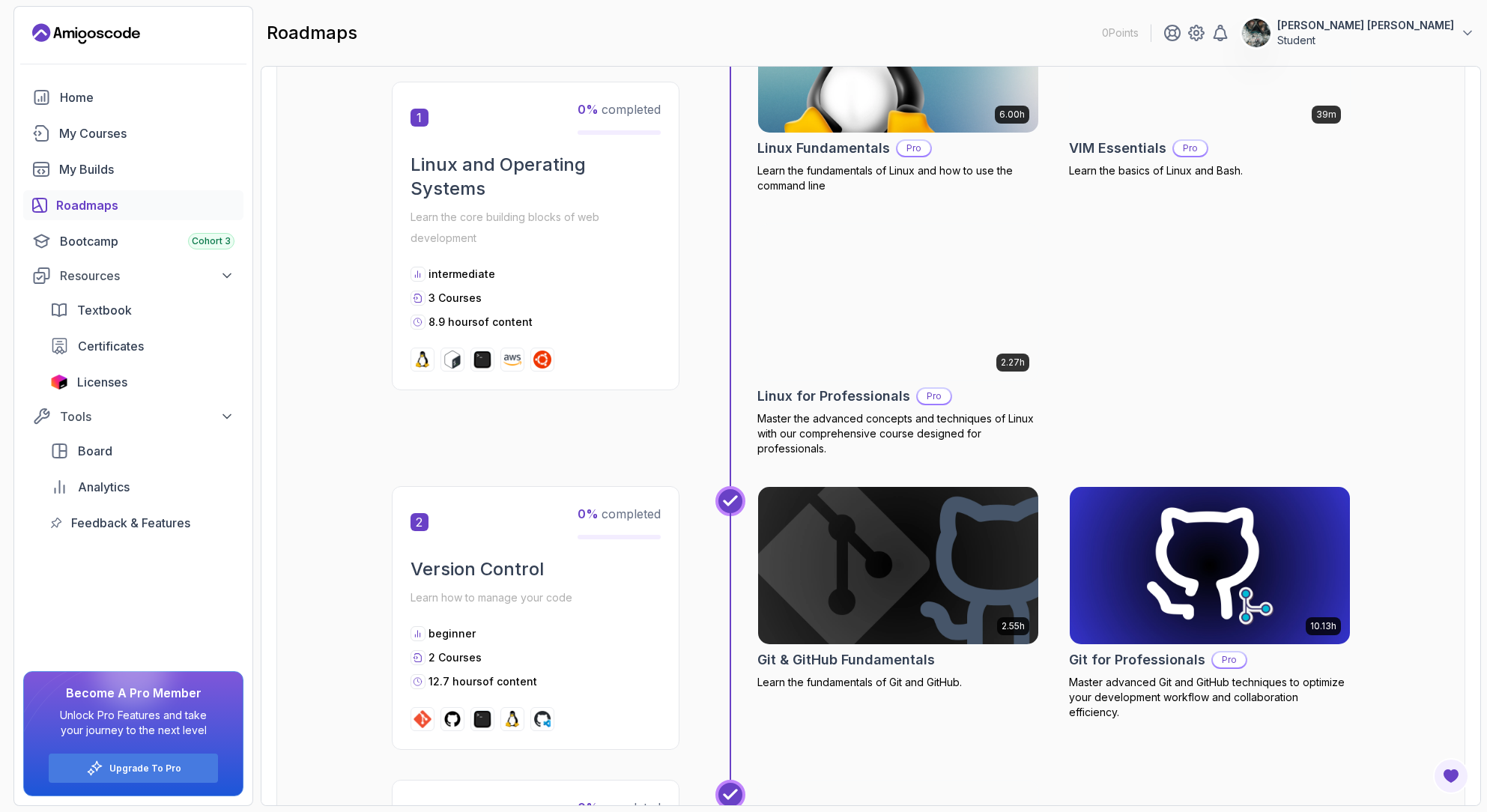 scroll, scrollTop: 0, scrollLeft: 0, axis: both 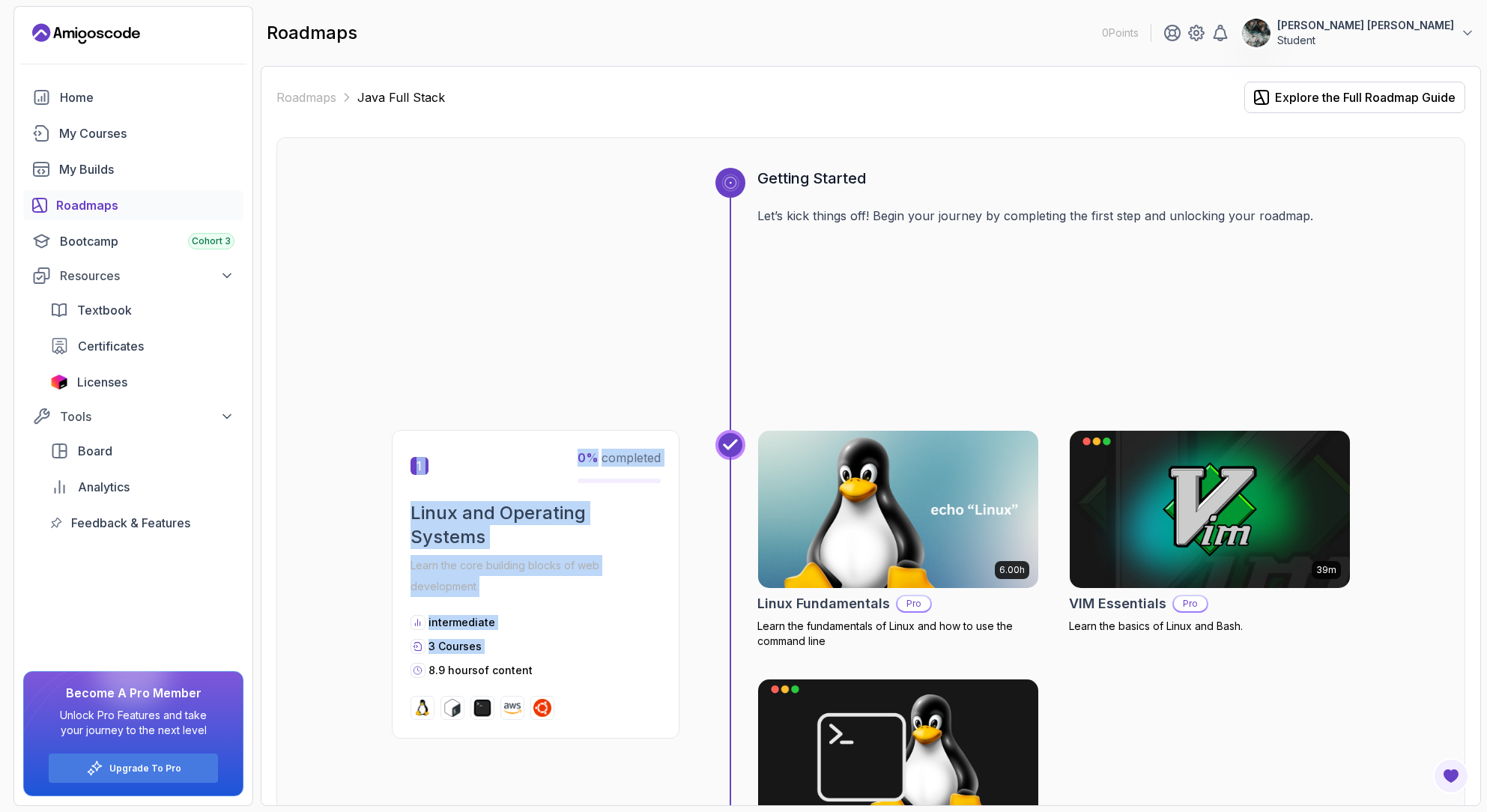 drag, startPoint x: 586, startPoint y: 662, endPoint x: 503, endPoint y: 396, distance: 278.64852 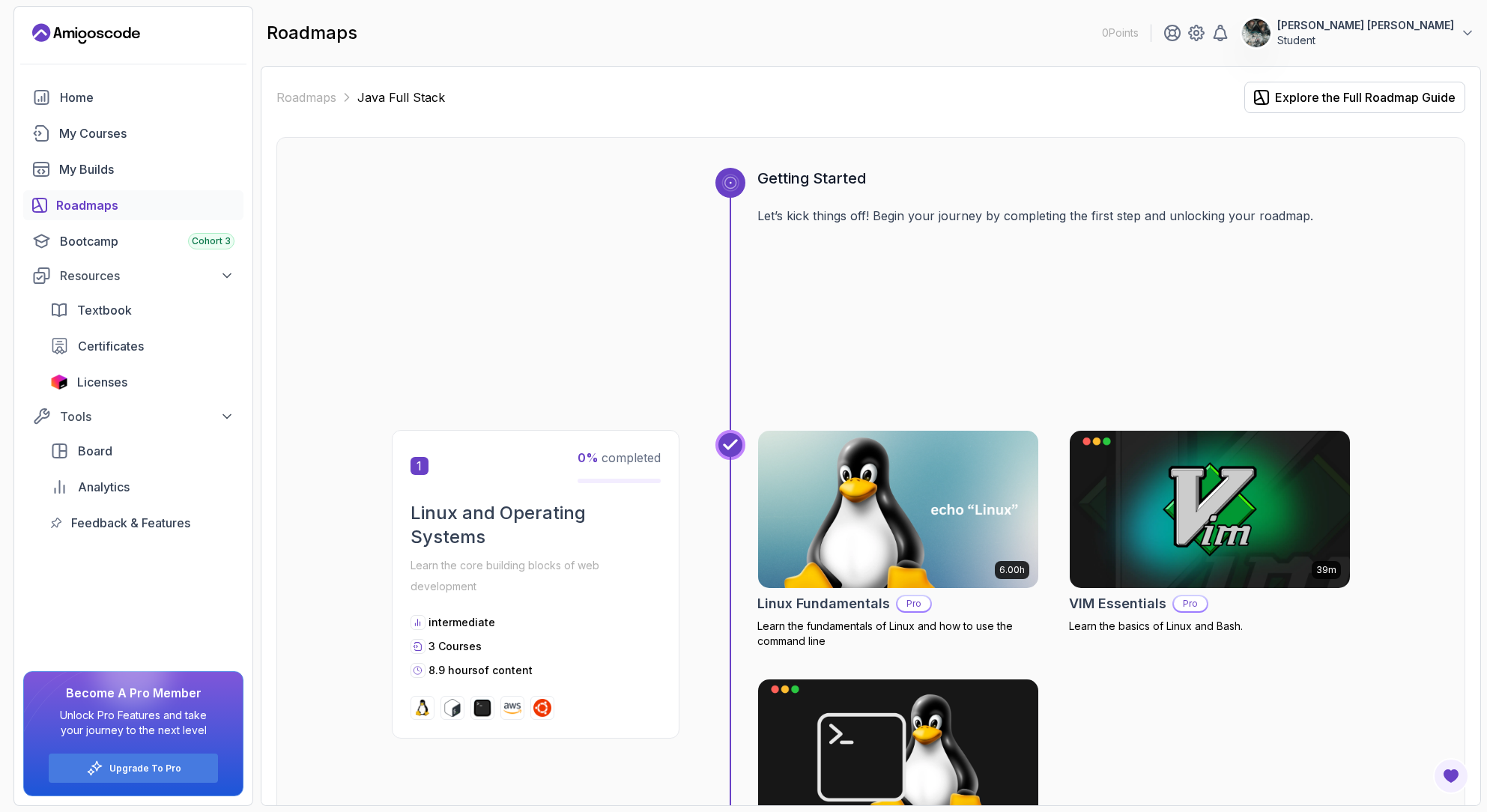 click on "Getting Started Let’s kick things off! Begin your journey by completing the first step and unlocking your roadmap." at bounding box center [871, 299] 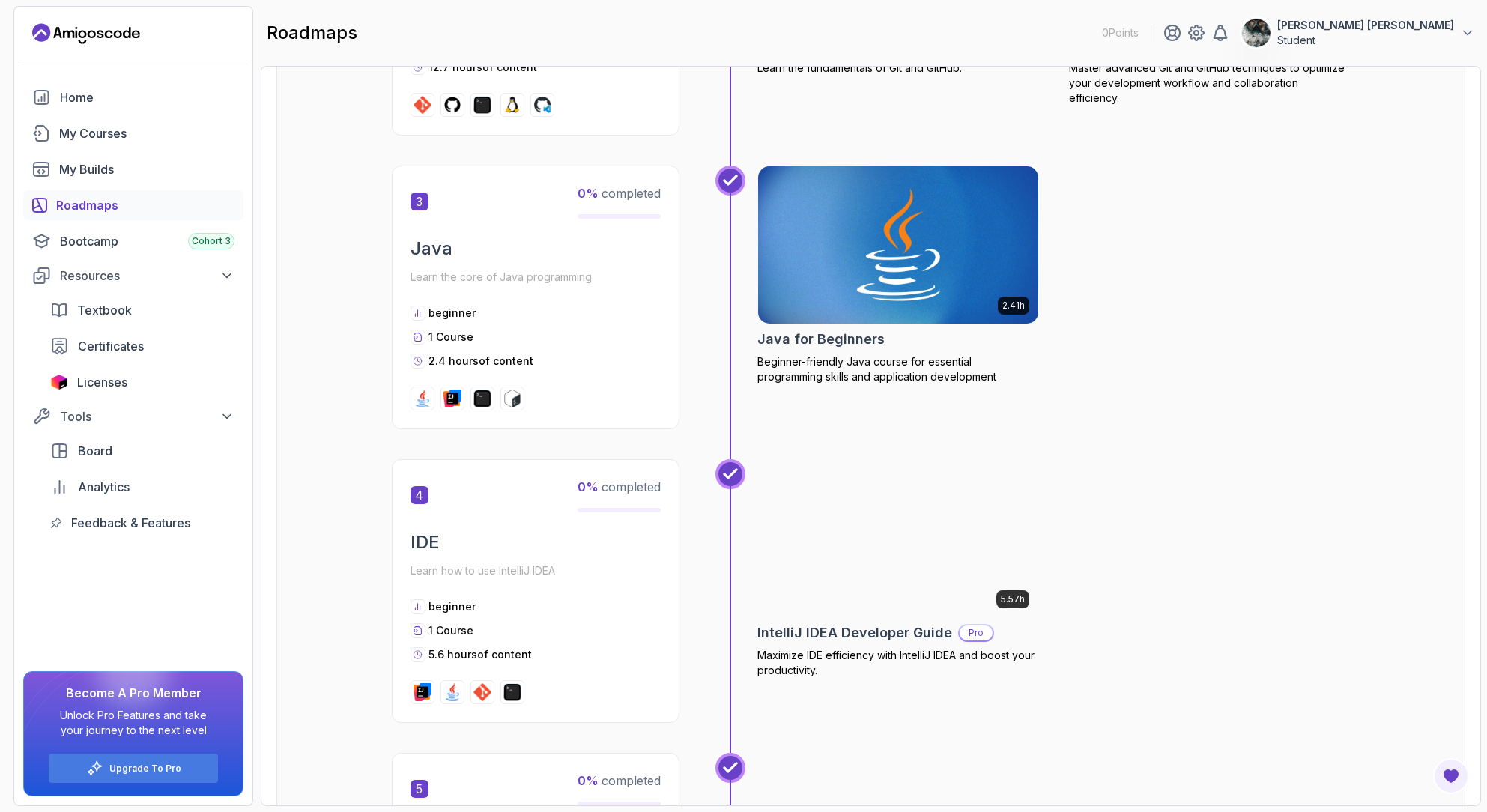scroll, scrollTop: 0, scrollLeft: 0, axis: both 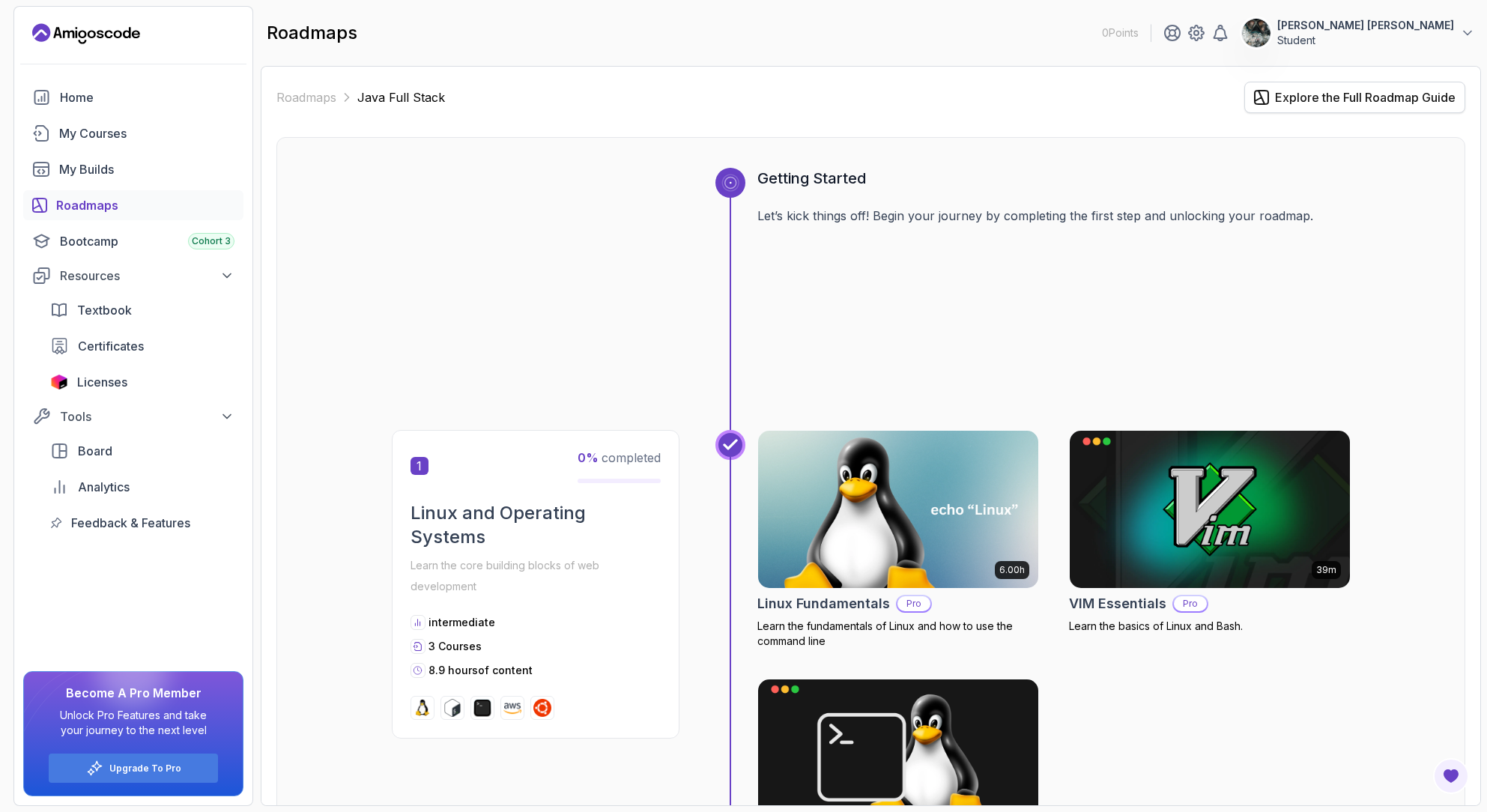 click on "Explore the Full Roadmap Guide" at bounding box center [1365, 97] 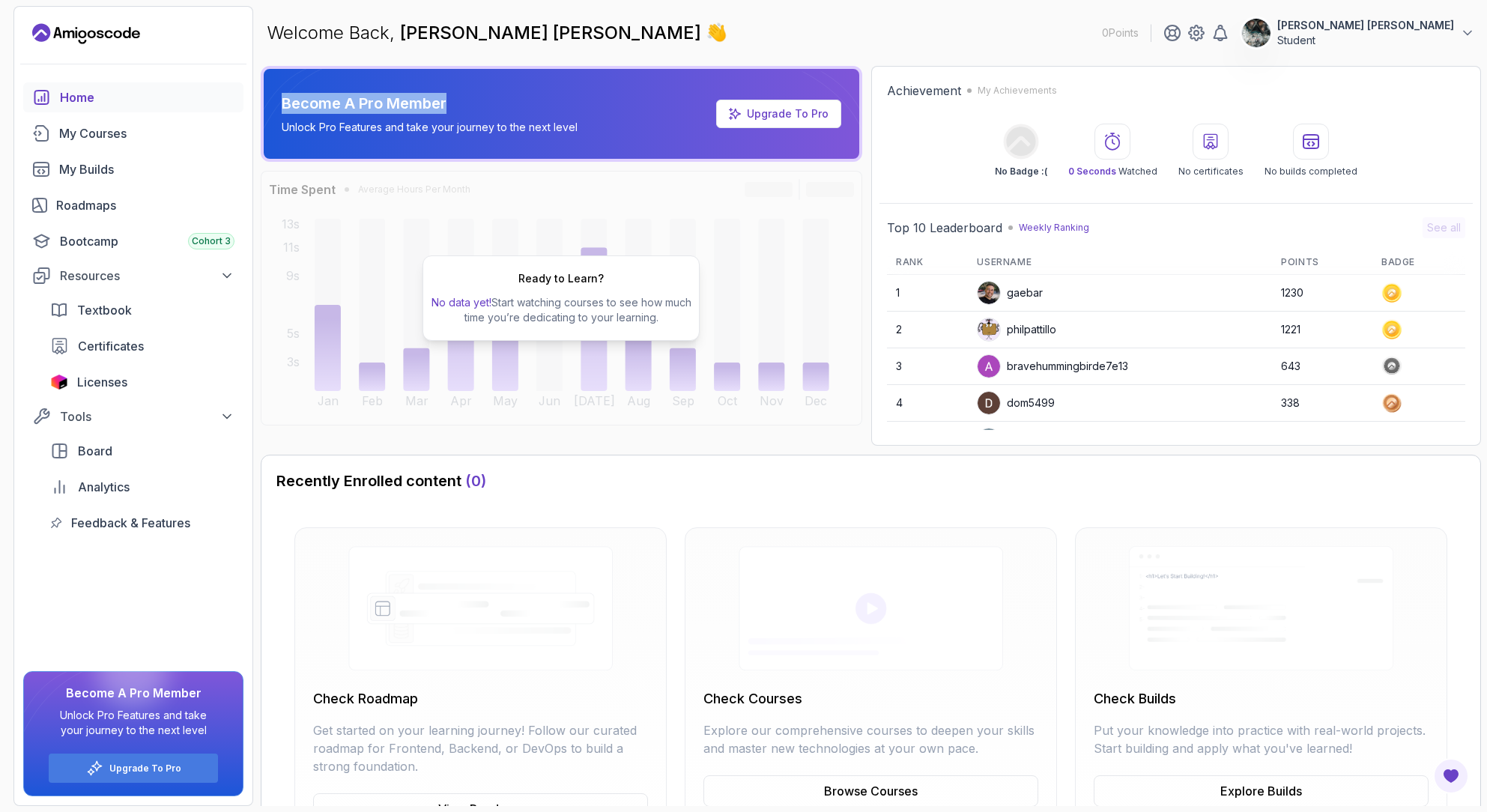drag, startPoint x: 414, startPoint y: 101, endPoint x: 552, endPoint y: 91, distance: 138.36184 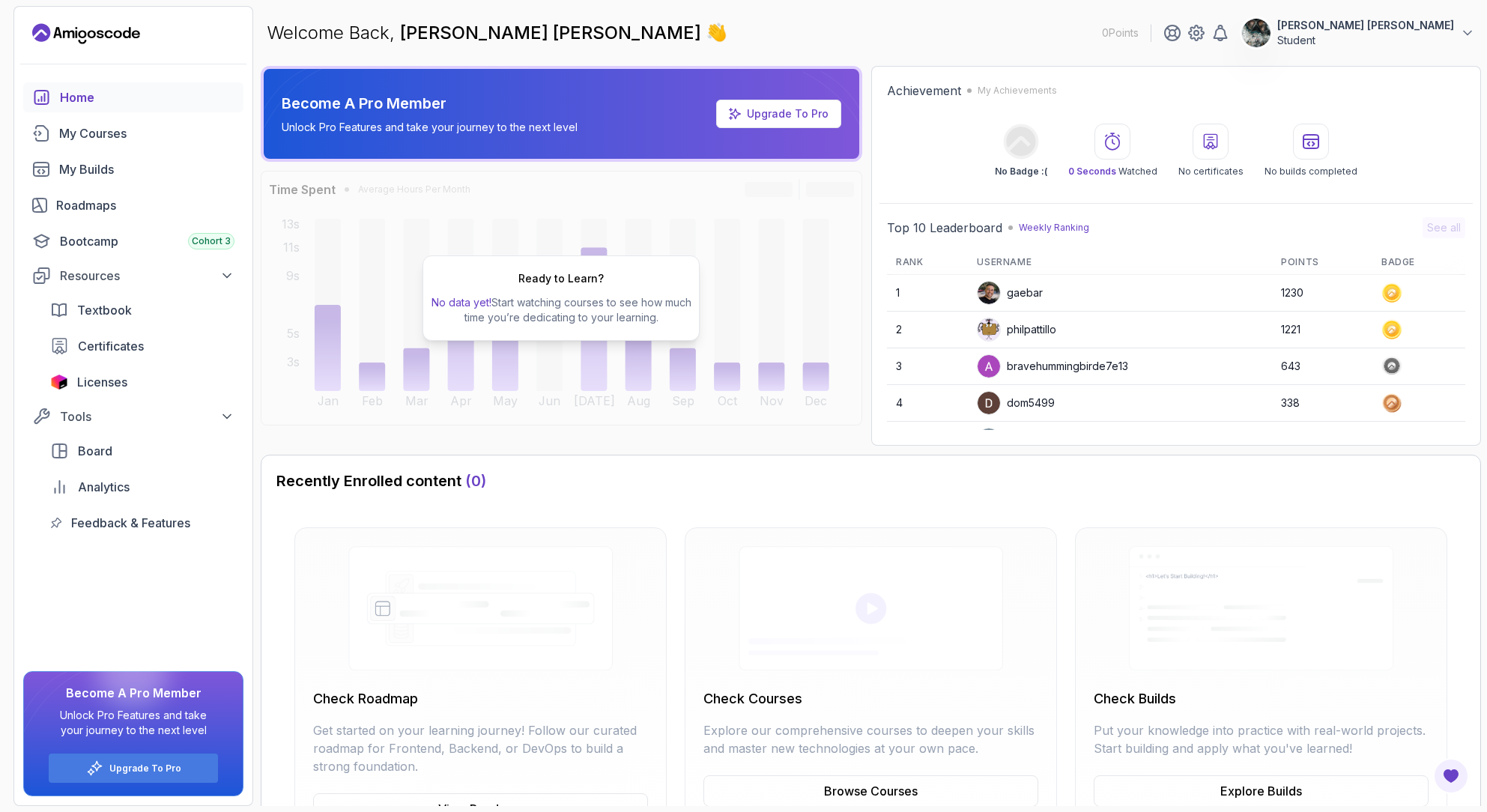click on "Become A Pro Member Unlock Pro Features and take your journey to the next level Upgrade To Pro" at bounding box center (561, 114) 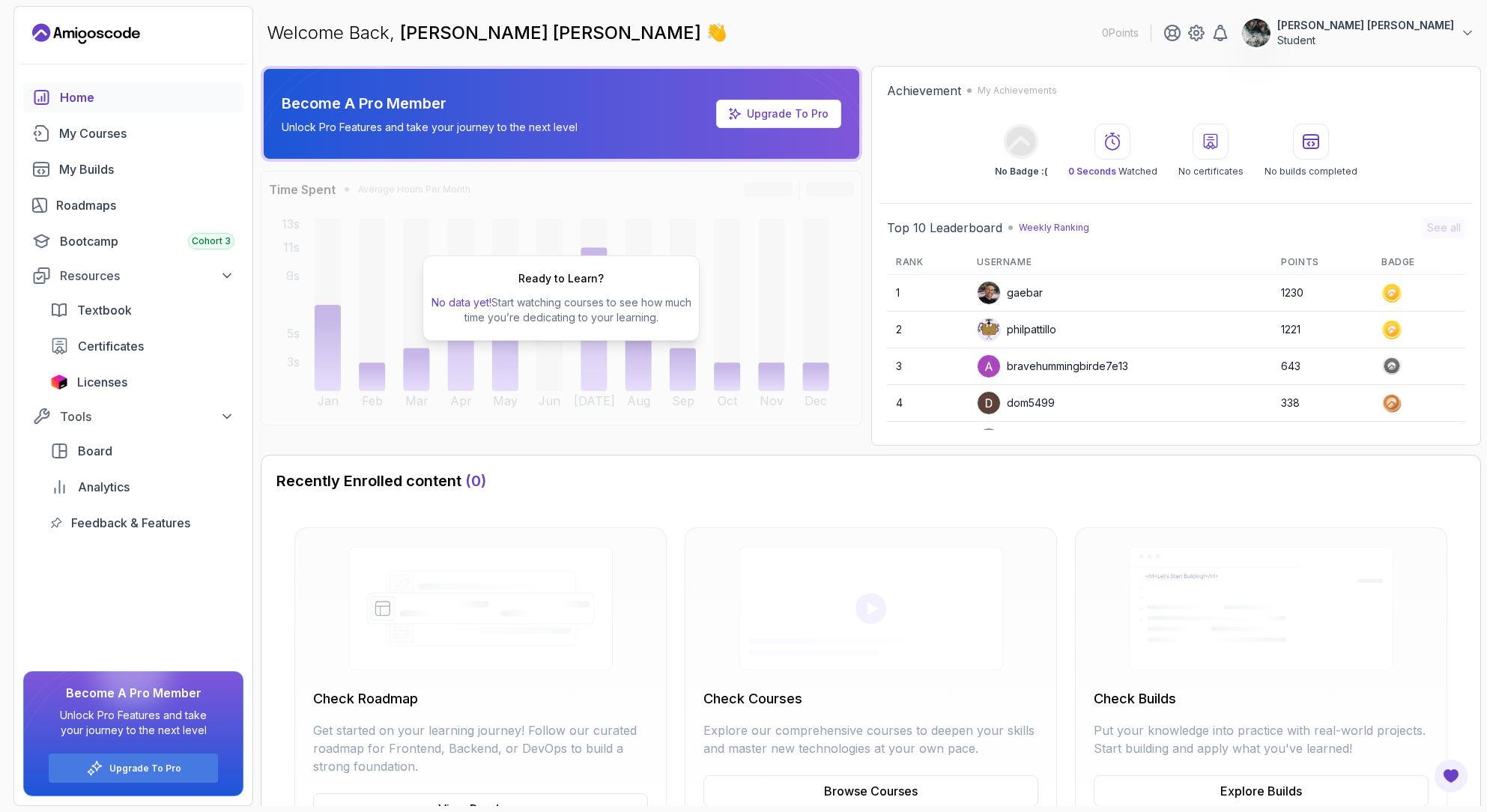 scroll, scrollTop: 71, scrollLeft: 0, axis: vertical 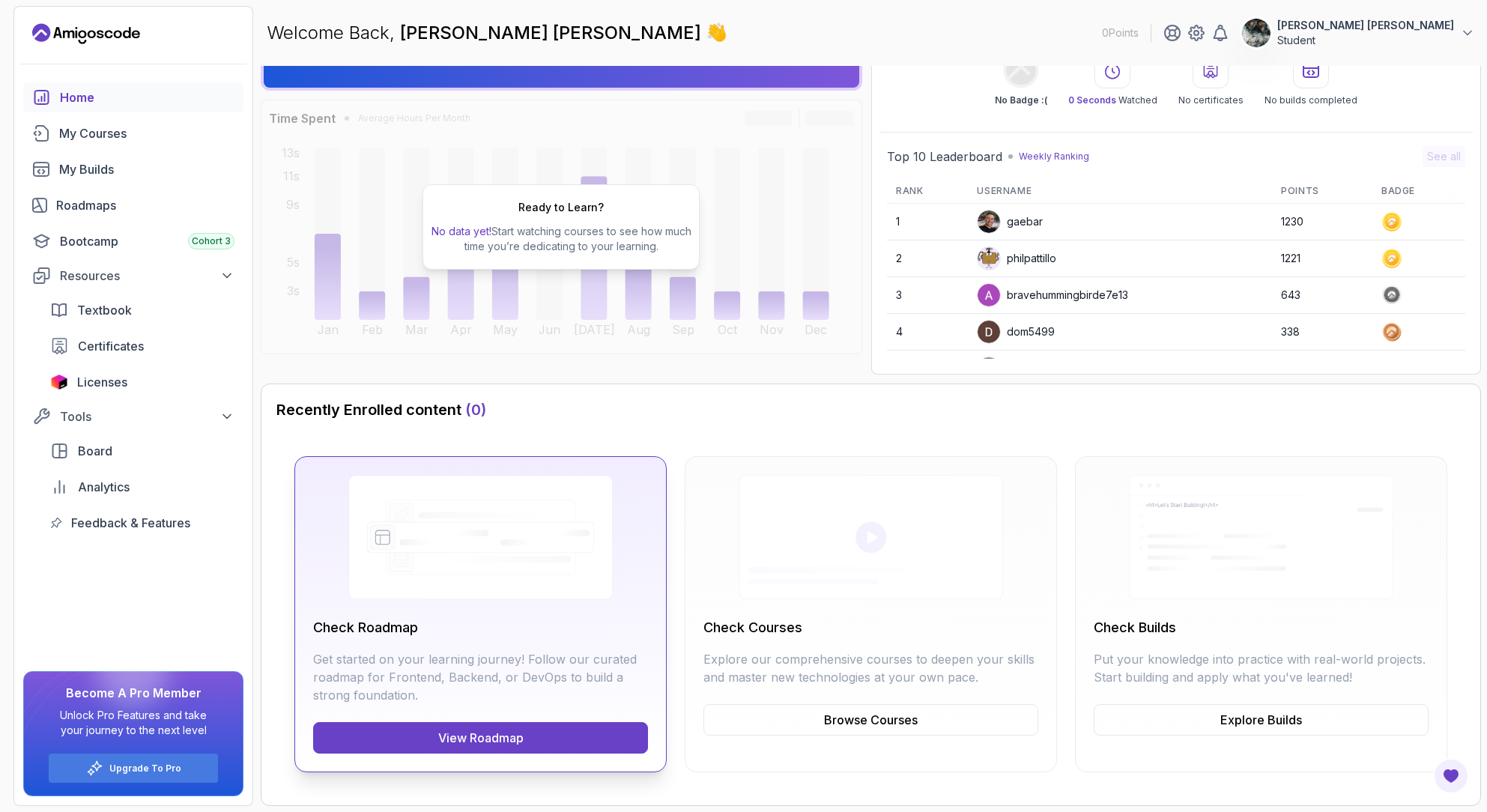 click at bounding box center [480, 537] 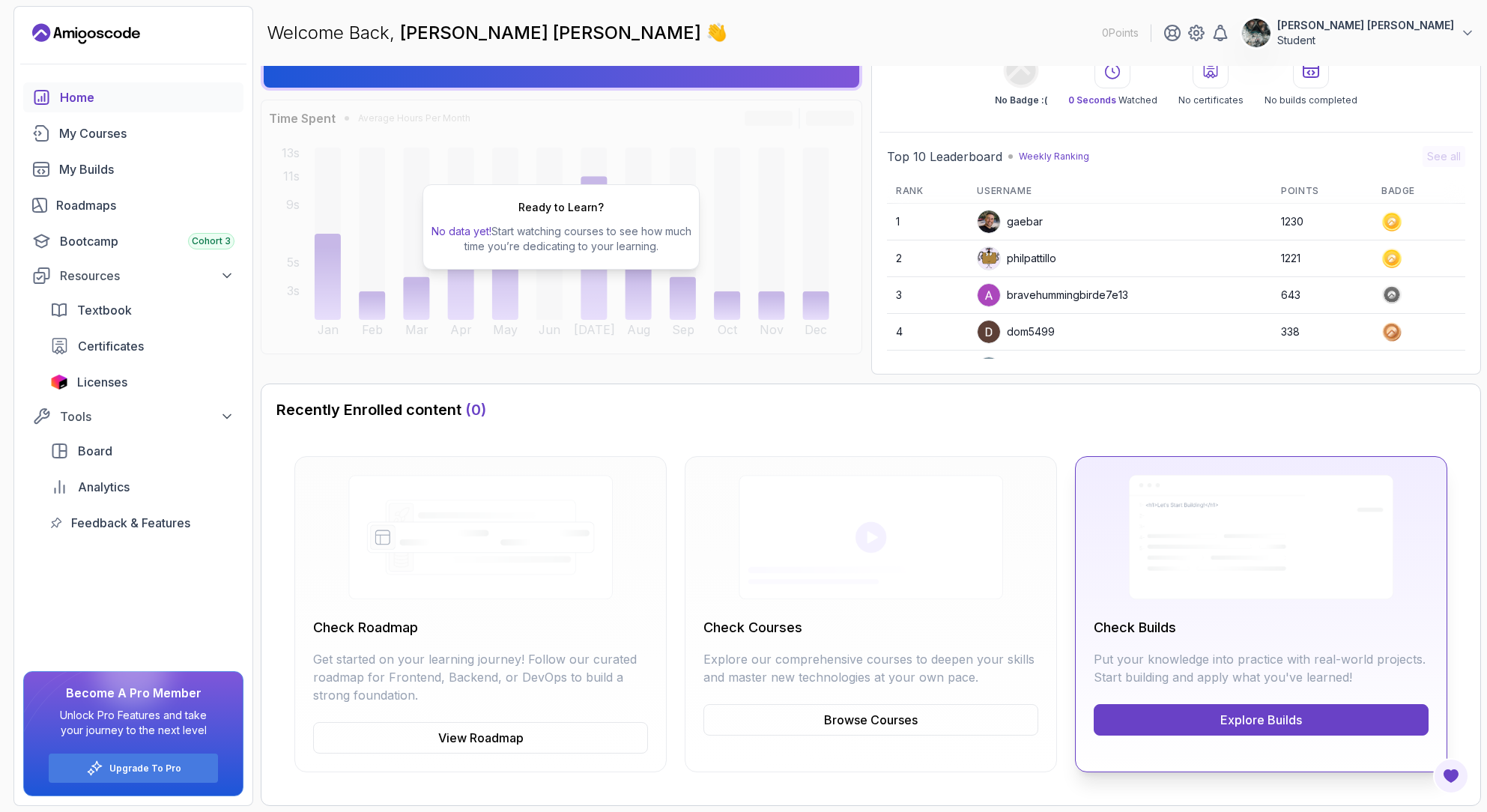 click on "Check Builds Put your knowledge into practice with real-world projects. Start building and apply what you've learned! Explore Builds" at bounding box center [1261, 614] 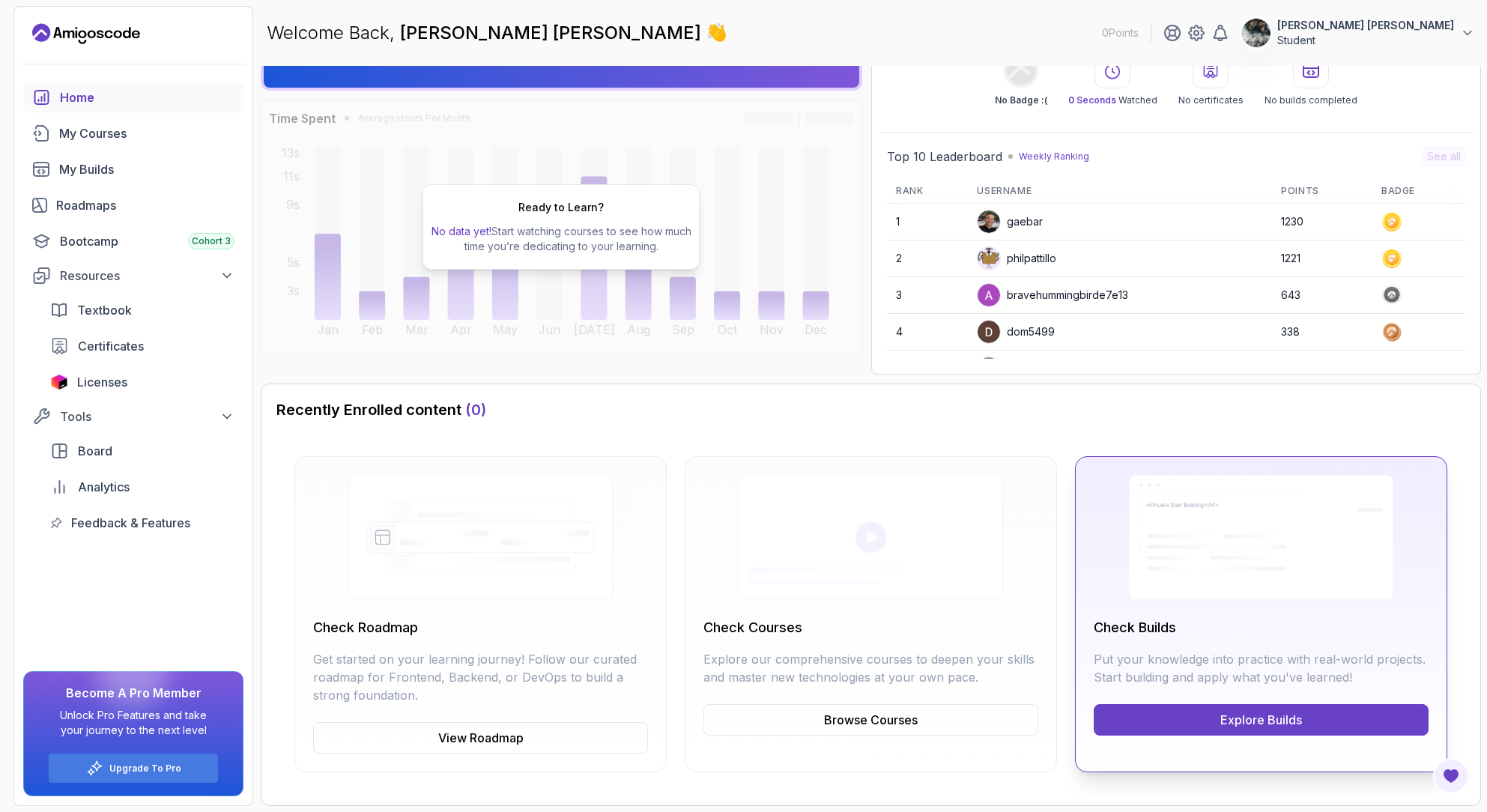 click on "Explore Builds" at bounding box center [1261, 720] 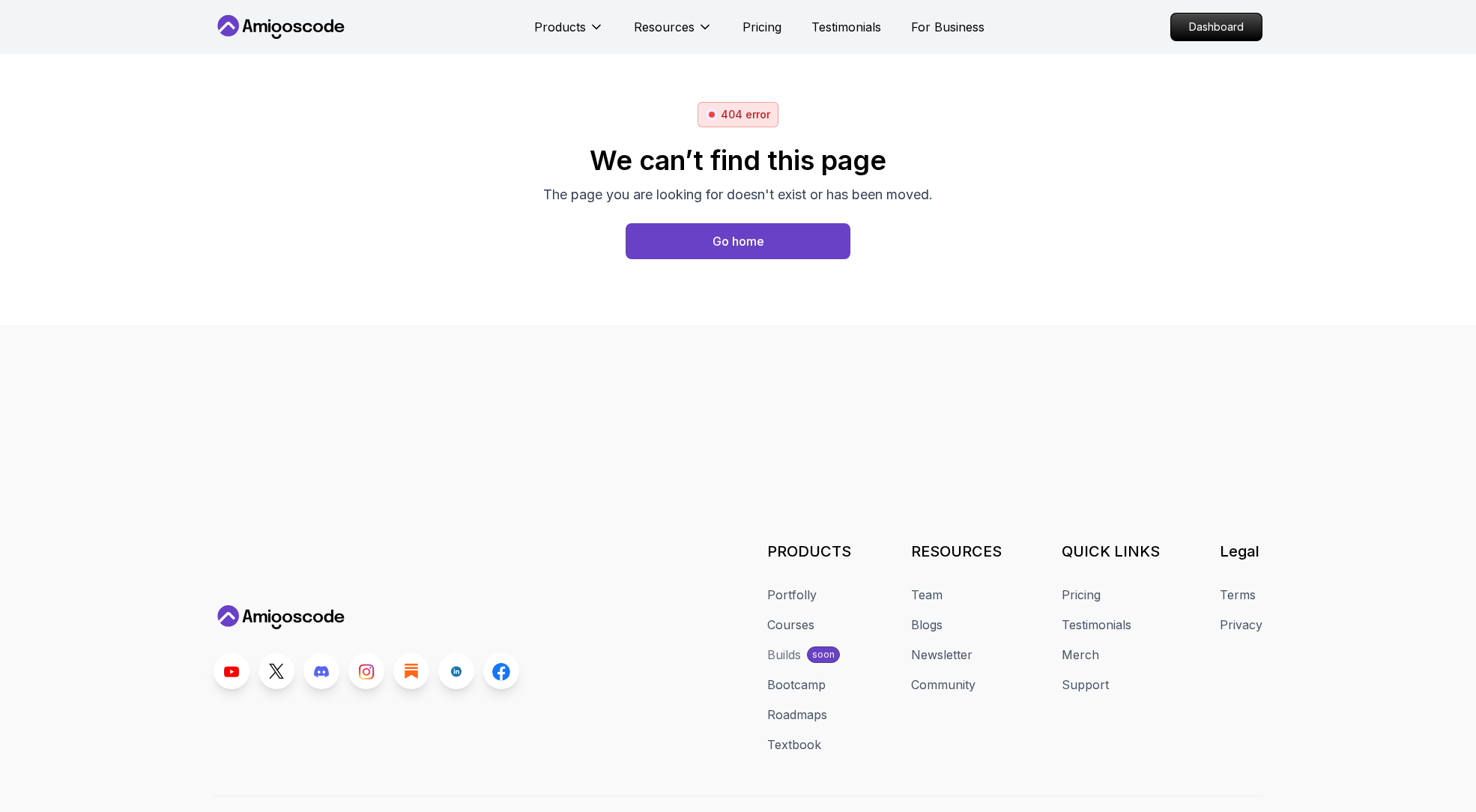 scroll, scrollTop: 0, scrollLeft: 0, axis: both 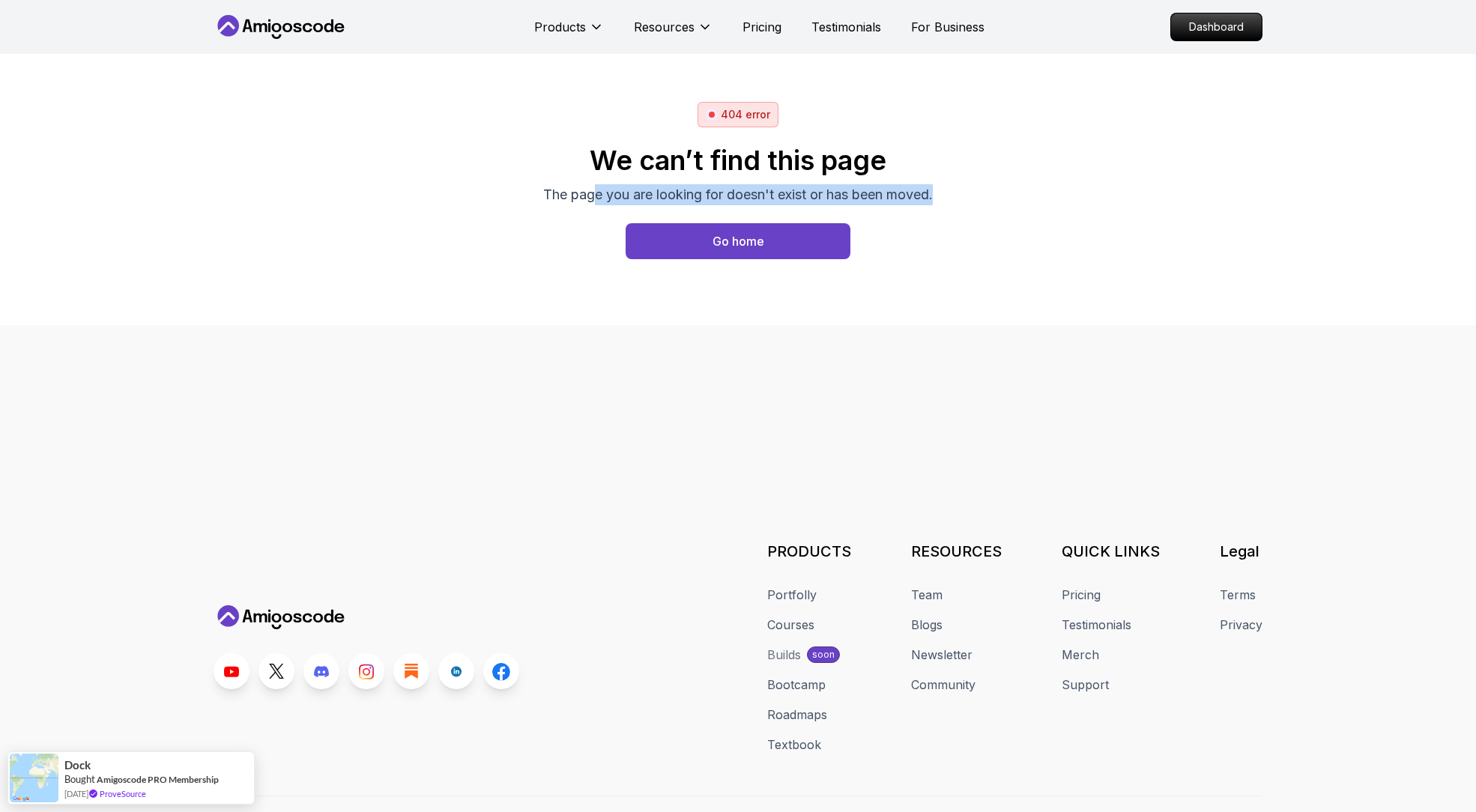 drag, startPoint x: 588, startPoint y: 192, endPoint x: 1137, endPoint y: 195, distance: 549.0082 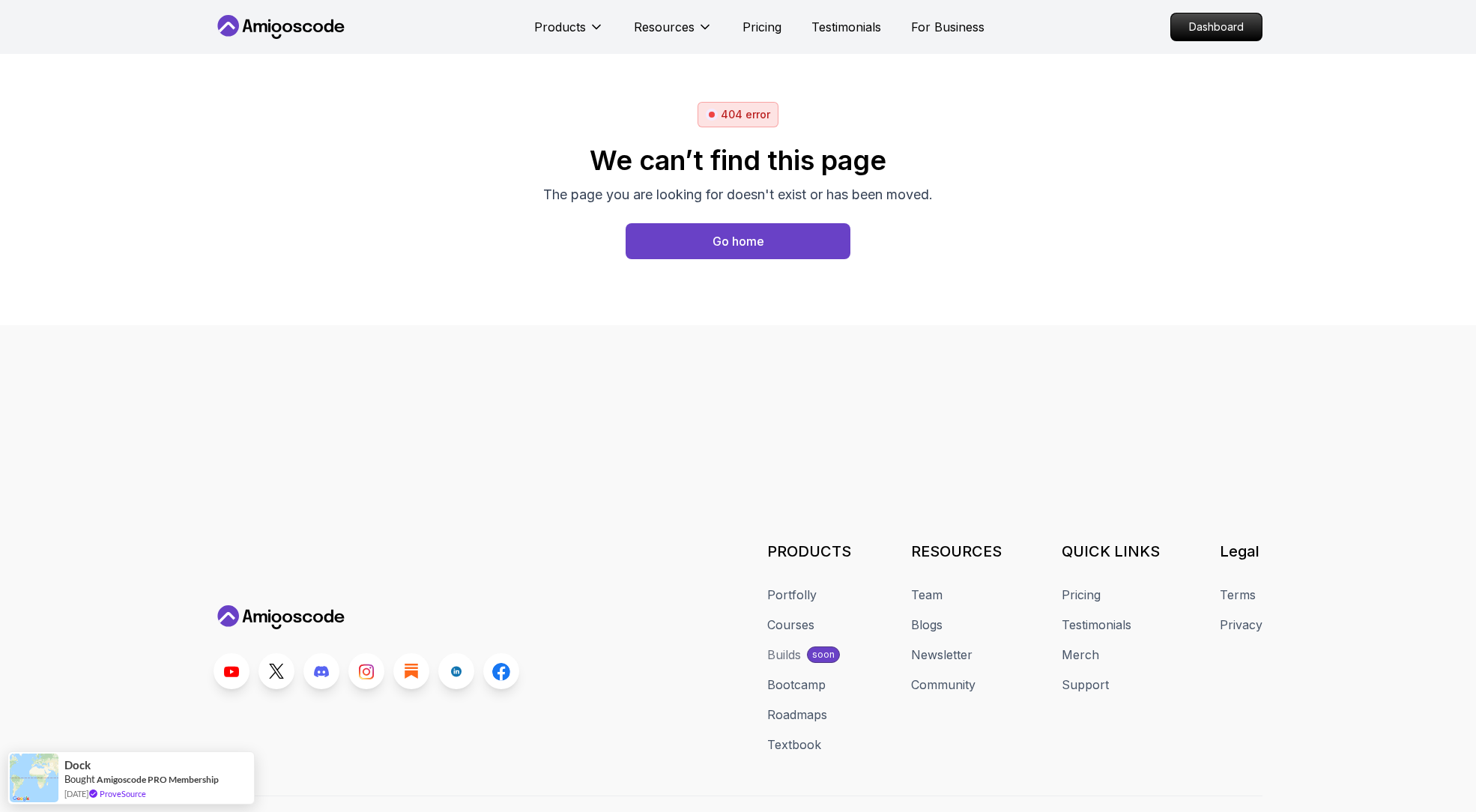 click on "404 error We can’t find this page   The page you are looking for doesn't exist or has been moved. Go home" at bounding box center (738, 190) 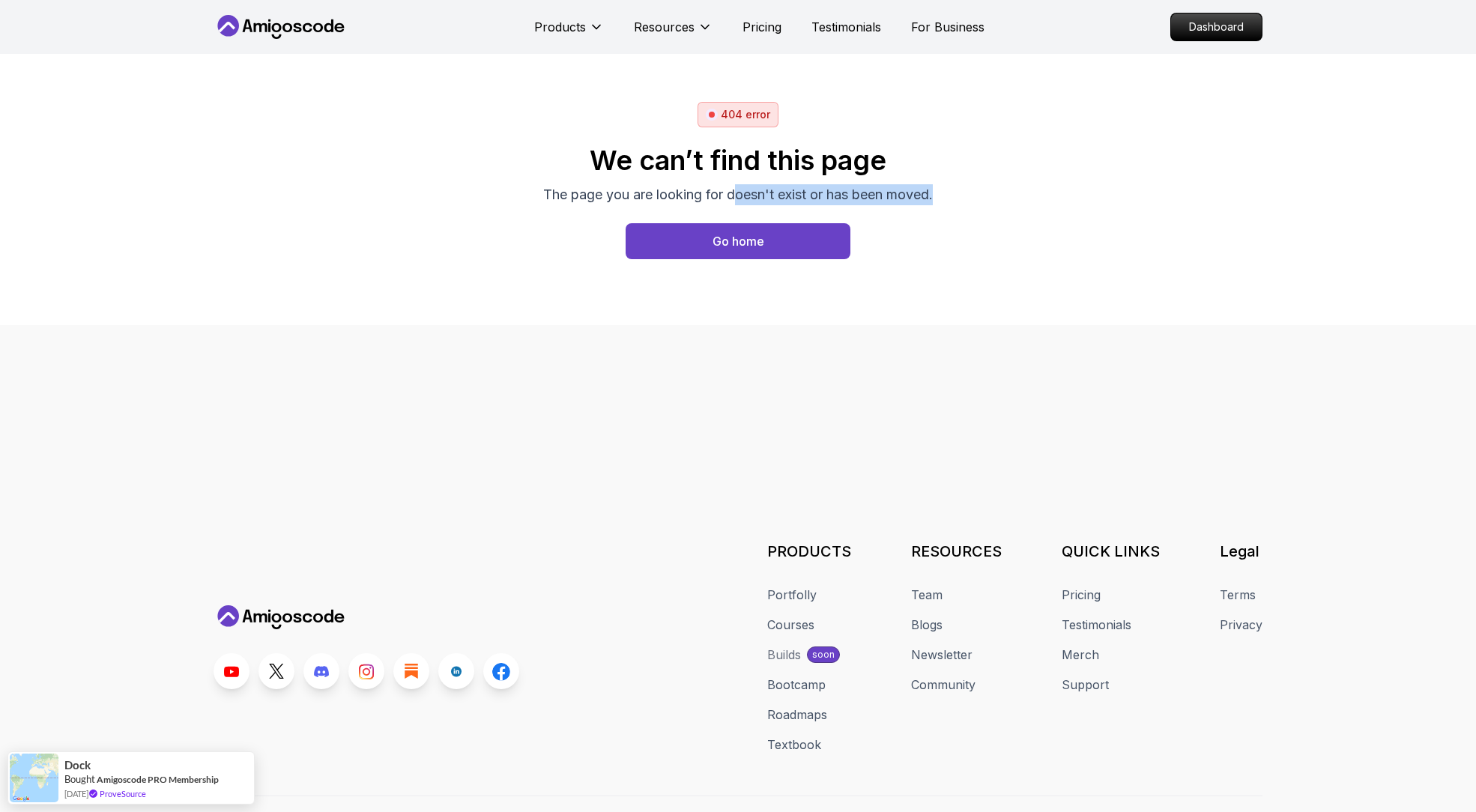 drag, startPoint x: 1082, startPoint y: 191, endPoint x: 698, endPoint y: 199, distance: 384.0833 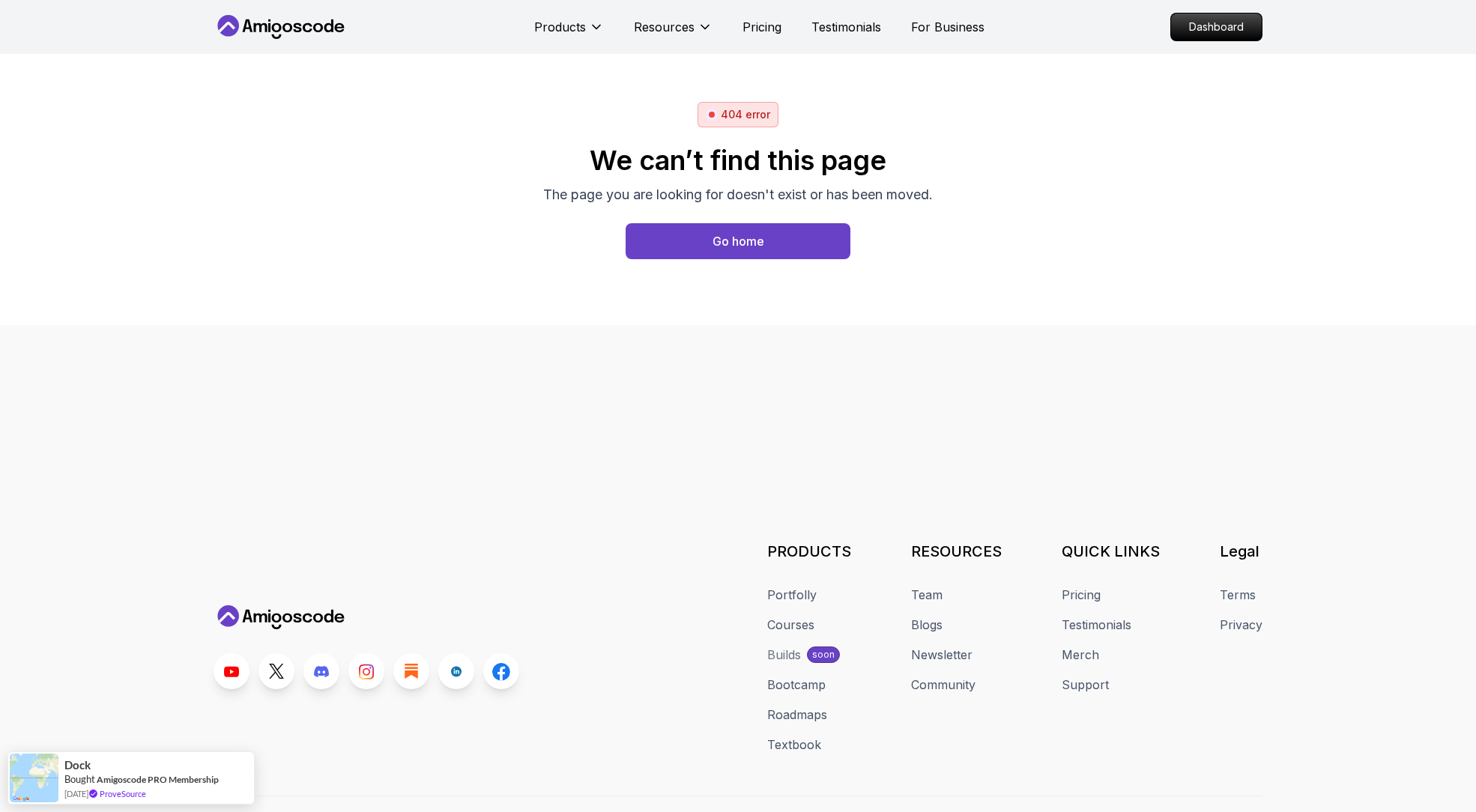 click on "The page you are looking for doesn't exist or has been moved." at bounding box center (738, 195) 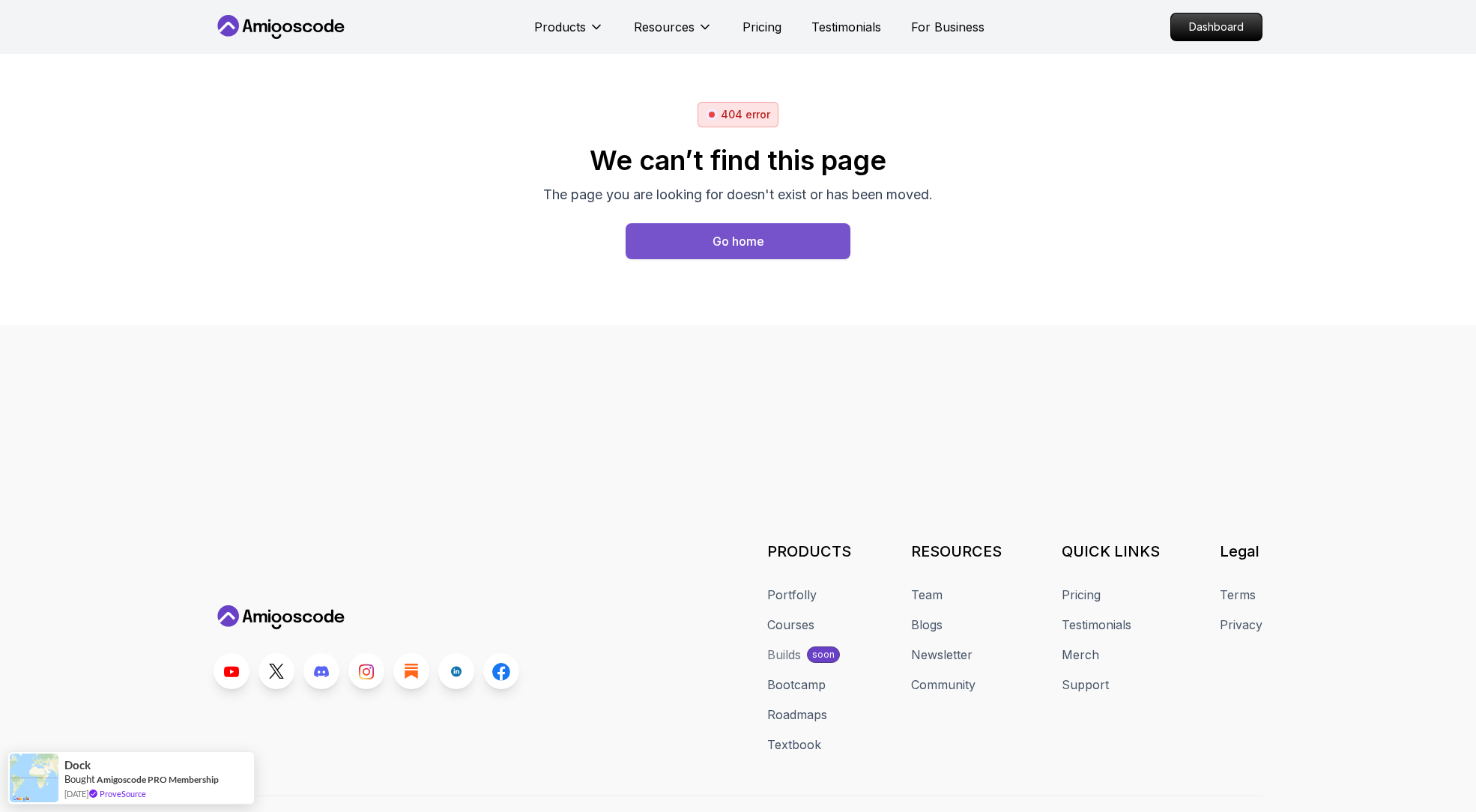 click on "Go home" at bounding box center (738, 241) 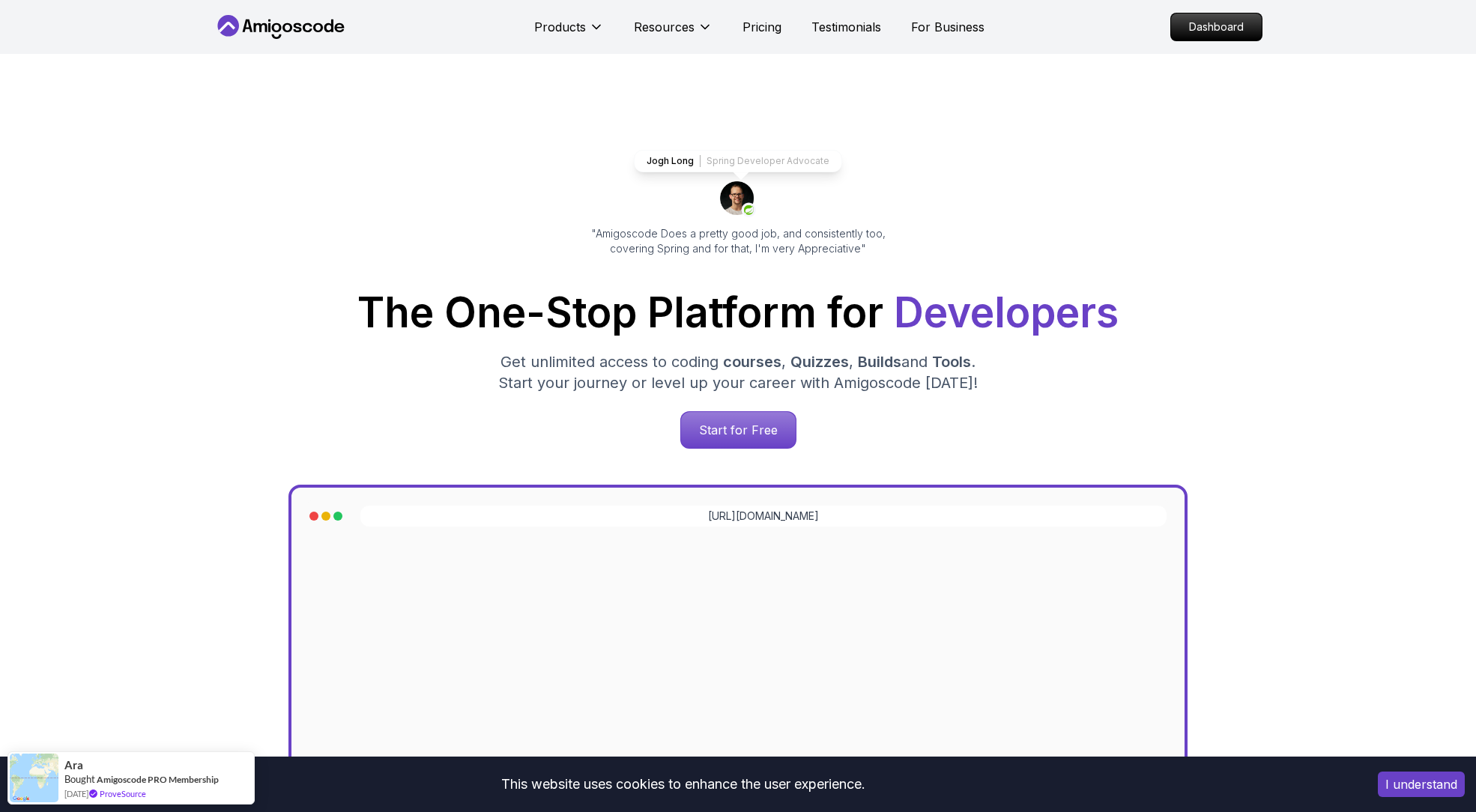 scroll, scrollTop: 10, scrollLeft: 0, axis: vertical 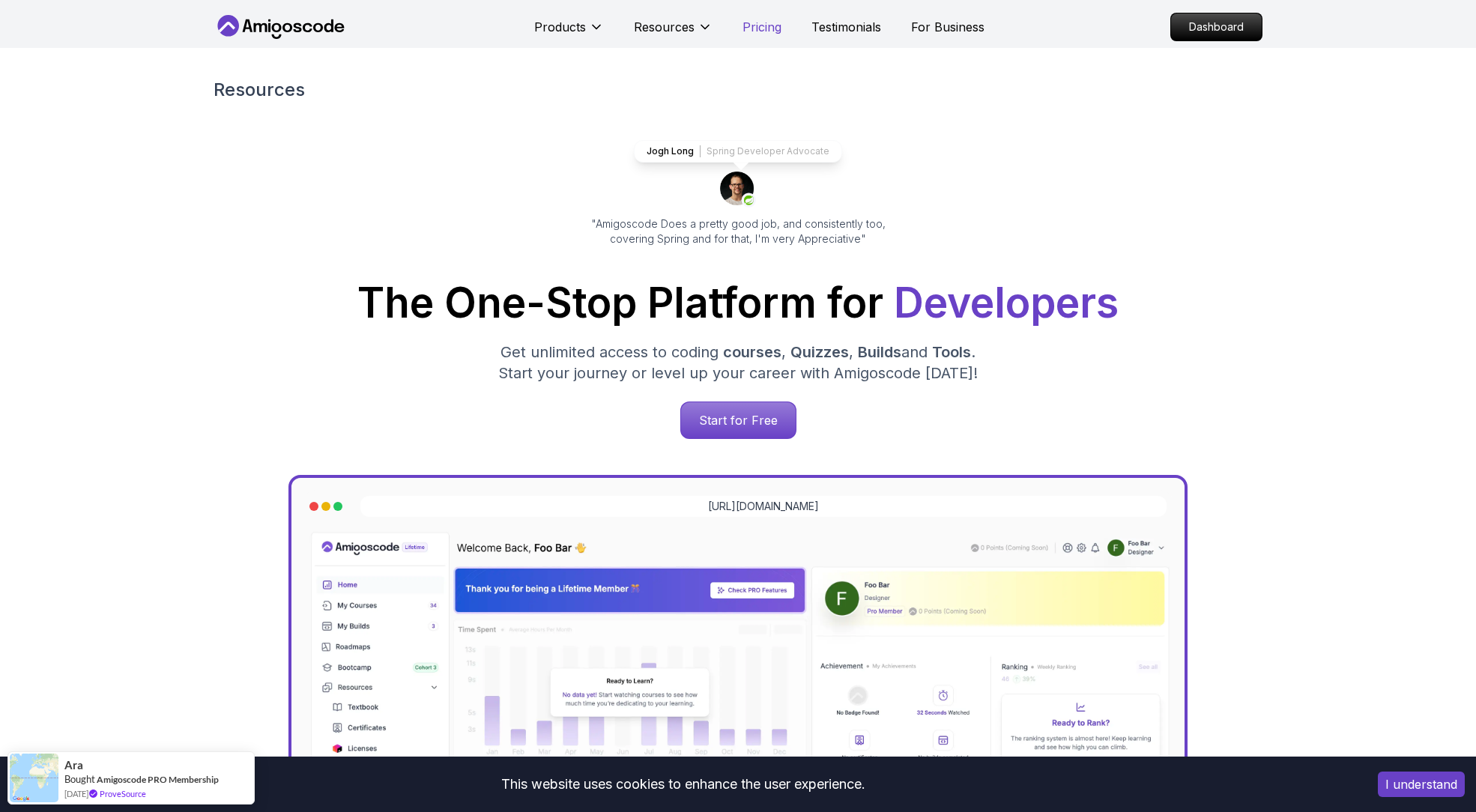 click on "Pricing" at bounding box center (762, 27) 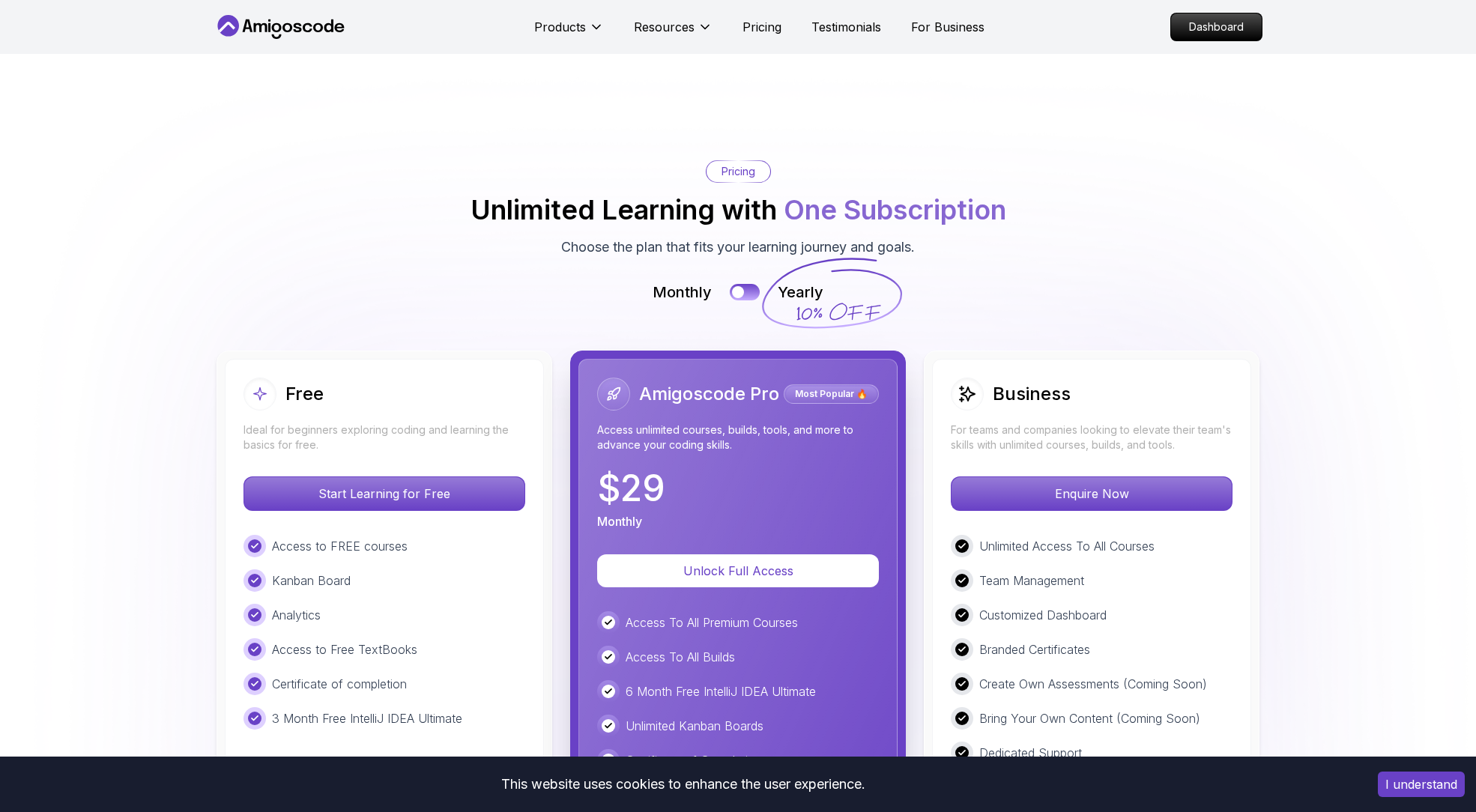 scroll, scrollTop: 3294, scrollLeft: 0, axis: vertical 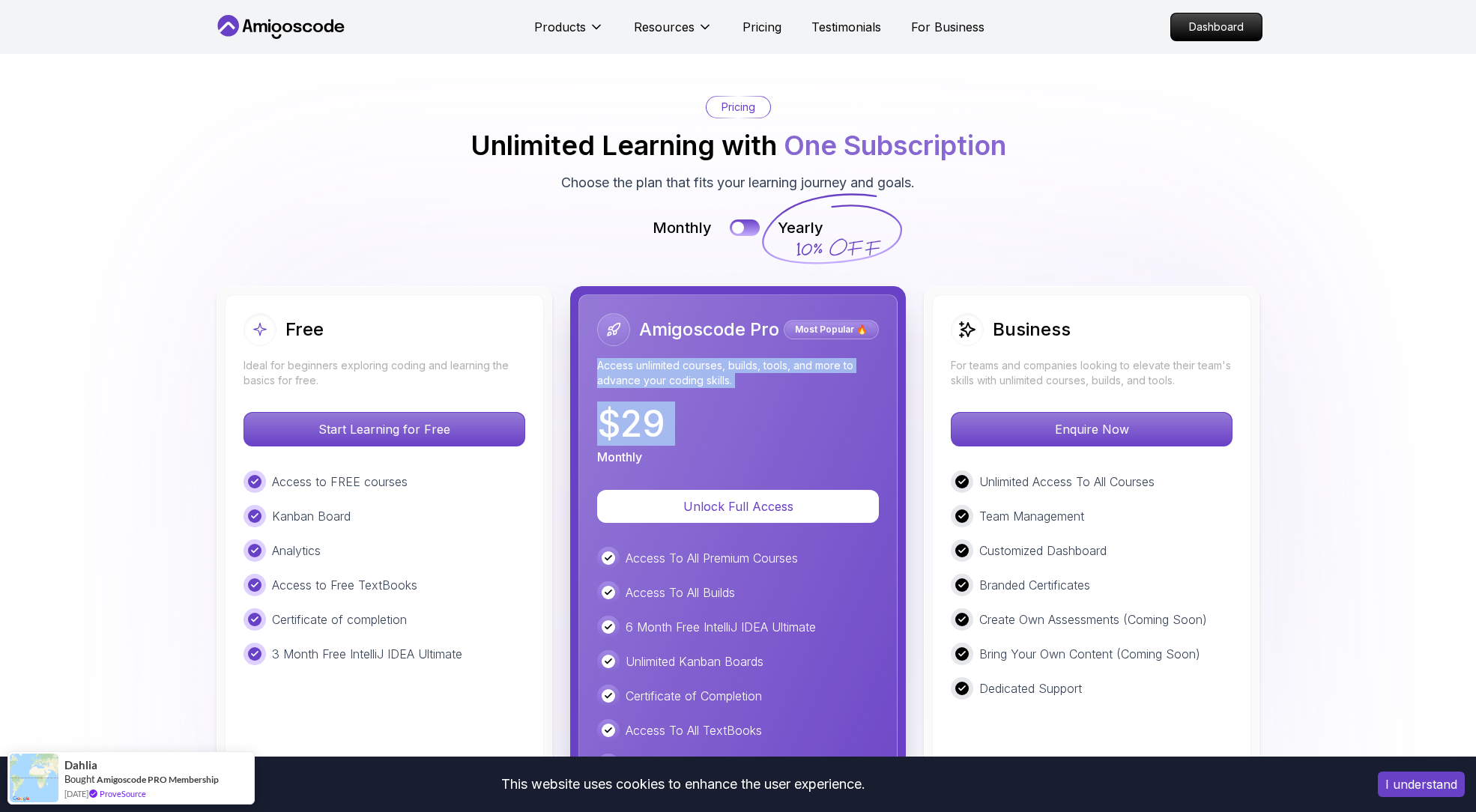 drag, startPoint x: 794, startPoint y: 365, endPoint x: 645, endPoint y: 264, distance: 180.0056 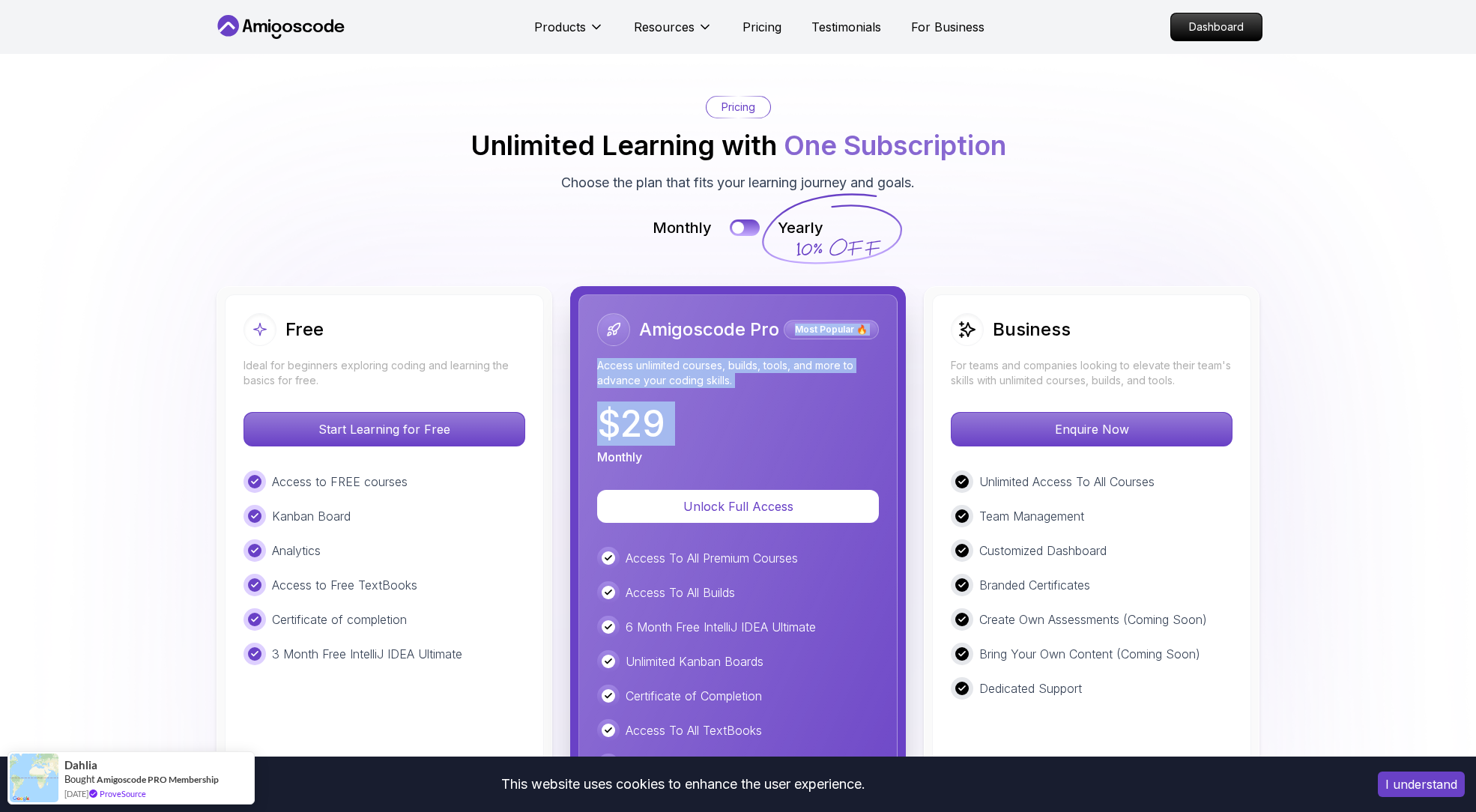 click on "Amigoscode Pro Most Popular 🔥 Access unlimited courses, builds, tools, and more to advance your coding skills. $ 29 Monthly" at bounding box center (738, 390) 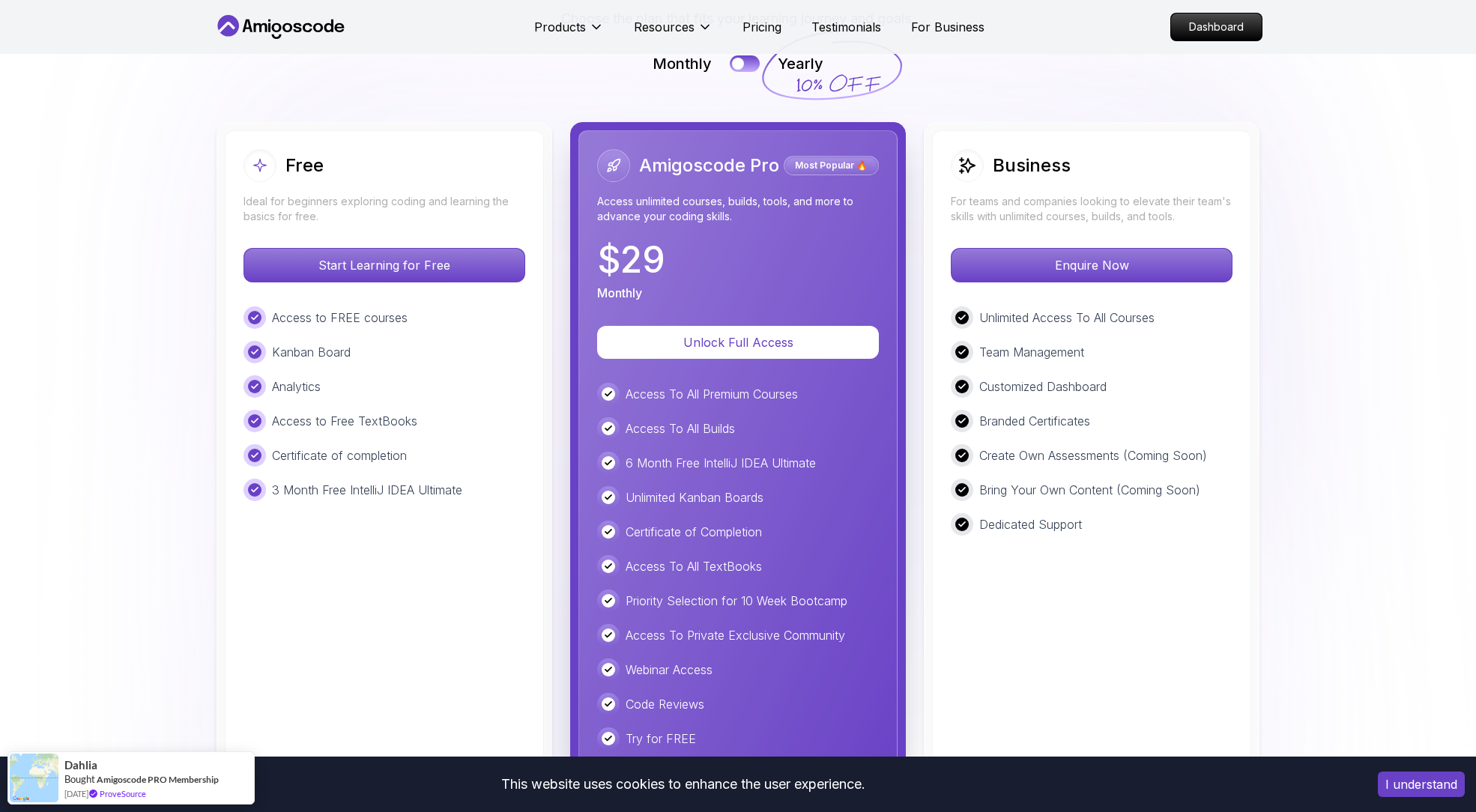 scroll, scrollTop: 3459, scrollLeft: 0, axis: vertical 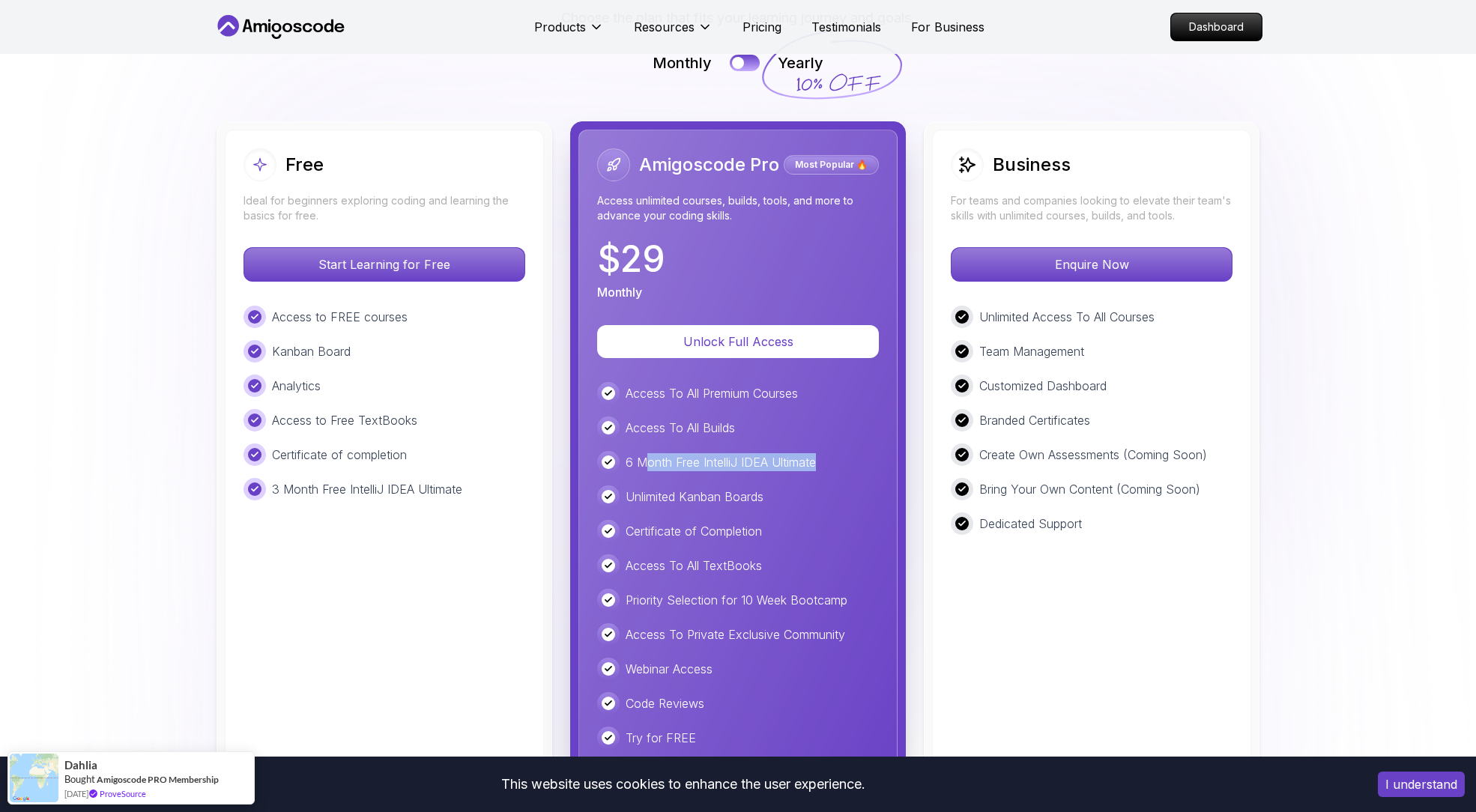 drag, startPoint x: 811, startPoint y: 382, endPoint x: 638, endPoint y: 385, distance: 173.02601 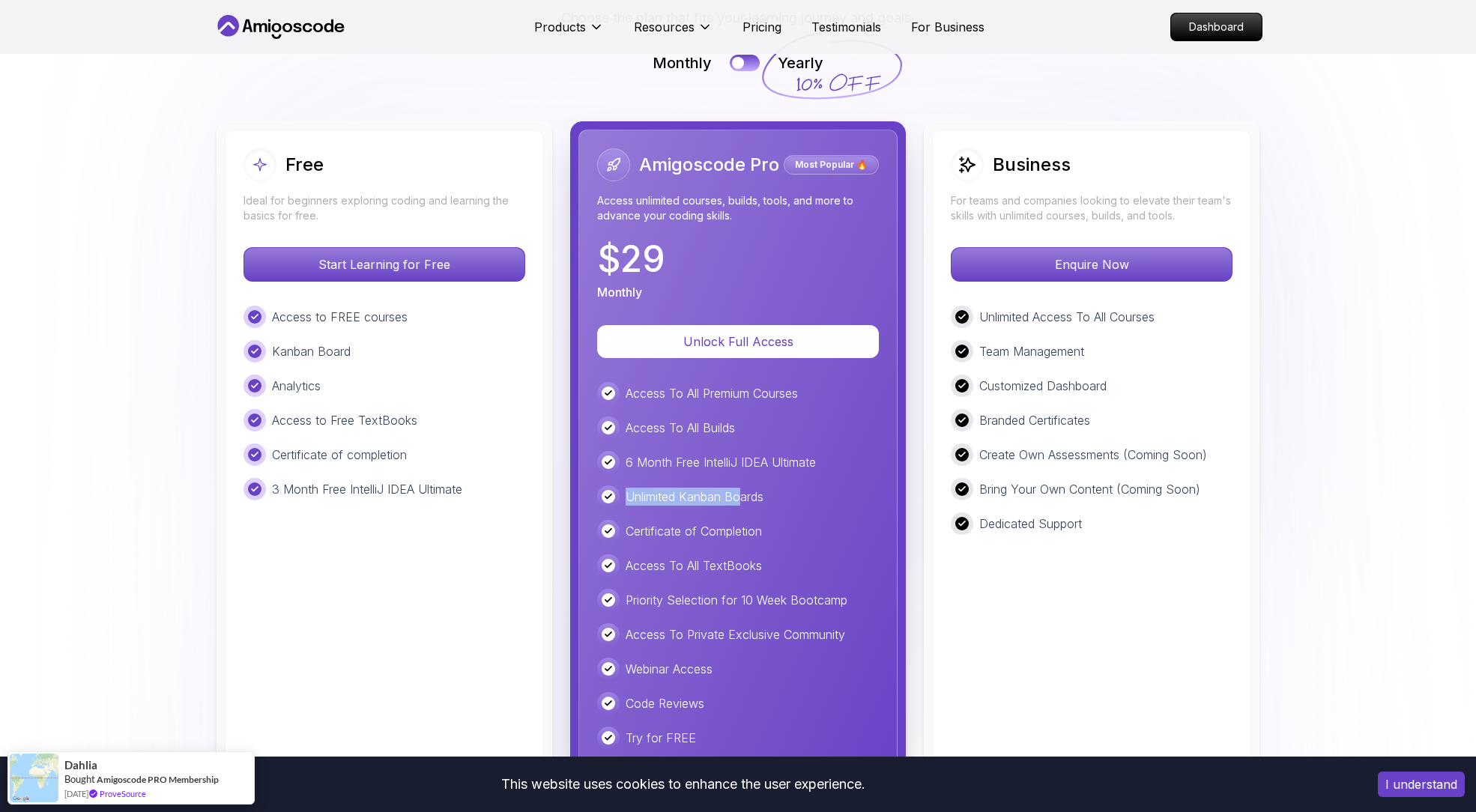 drag, startPoint x: 644, startPoint y: 413, endPoint x: 769, endPoint y: 418, distance: 125.09996 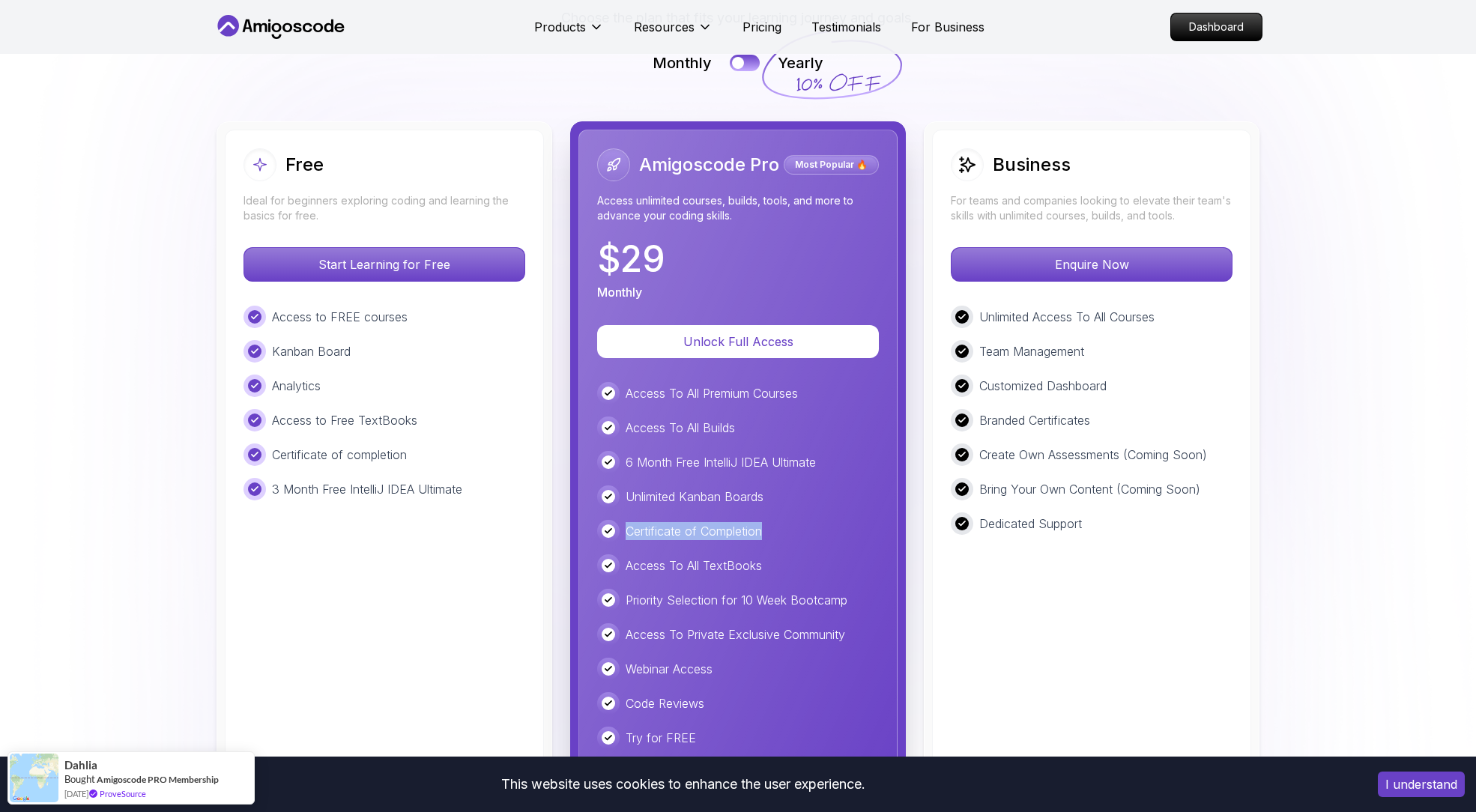drag, startPoint x: 799, startPoint y: 455, endPoint x: 602, endPoint y: 446, distance: 197.20548 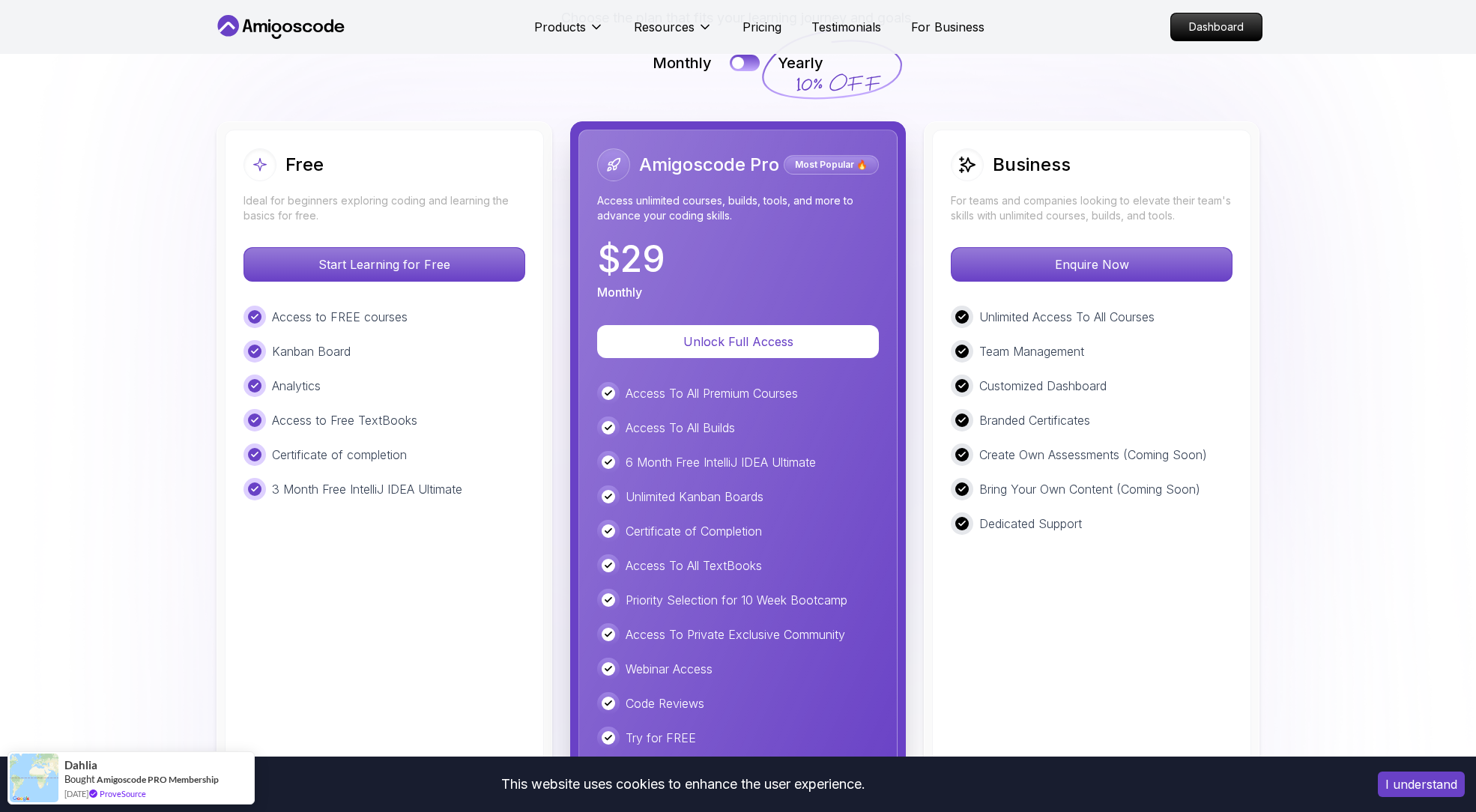 click on "Access To All Premium Courses Access To All Builds 6 Month Free IntelliJ IDEA Ultimate Unlimited Kanban Boards Certificate of Completion Access To All TextBooks Priority Selection for 10 Week Bootcamp Access To Private Exclusive Community Webinar Access Code Reviews Try for FREE 🎓 Career-ready content 💰 Less than $1/day" at bounding box center (738, 600) 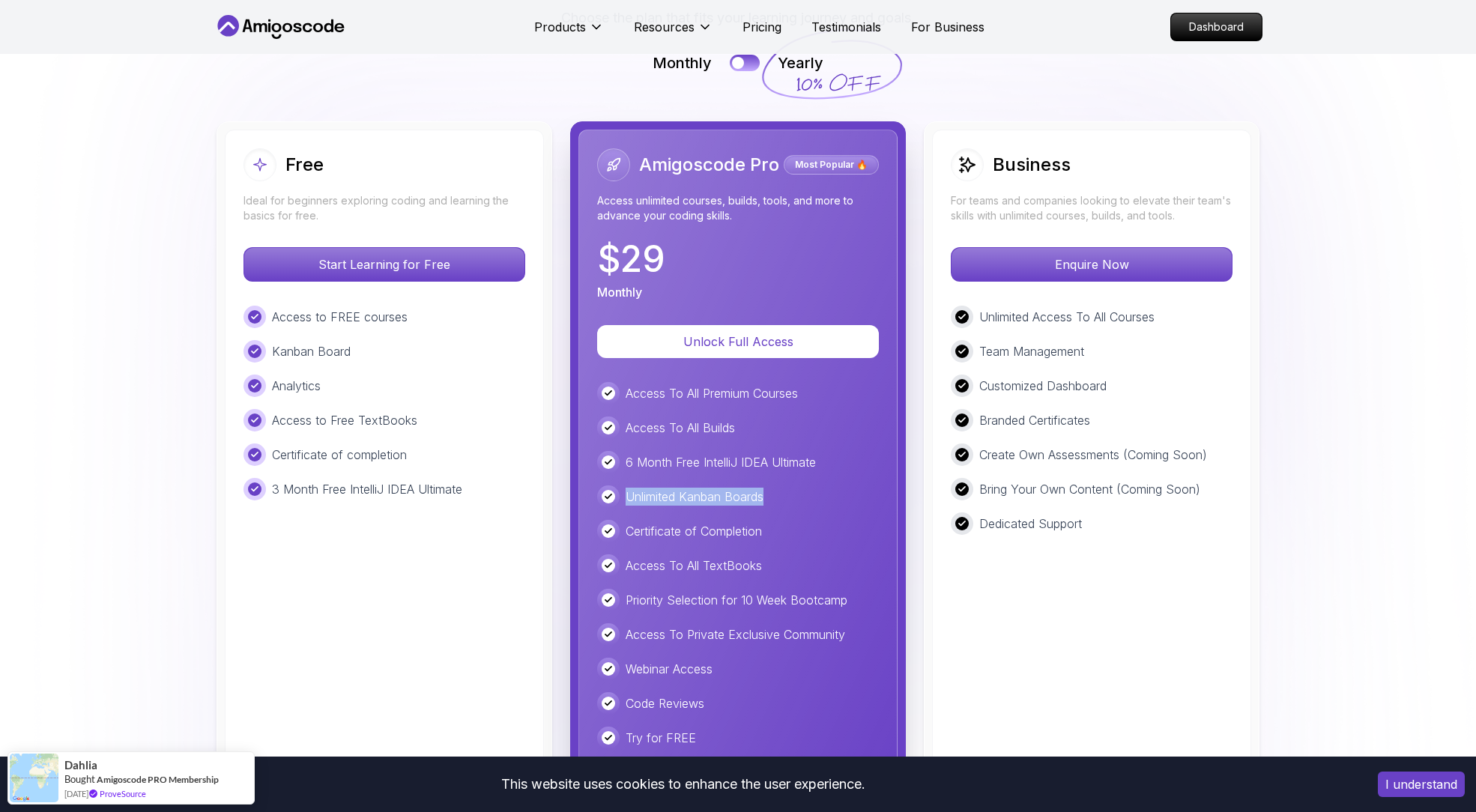drag, startPoint x: 643, startPoint y: 405, endPoint x: 798, endPoint y: 417, distance: 155.4638 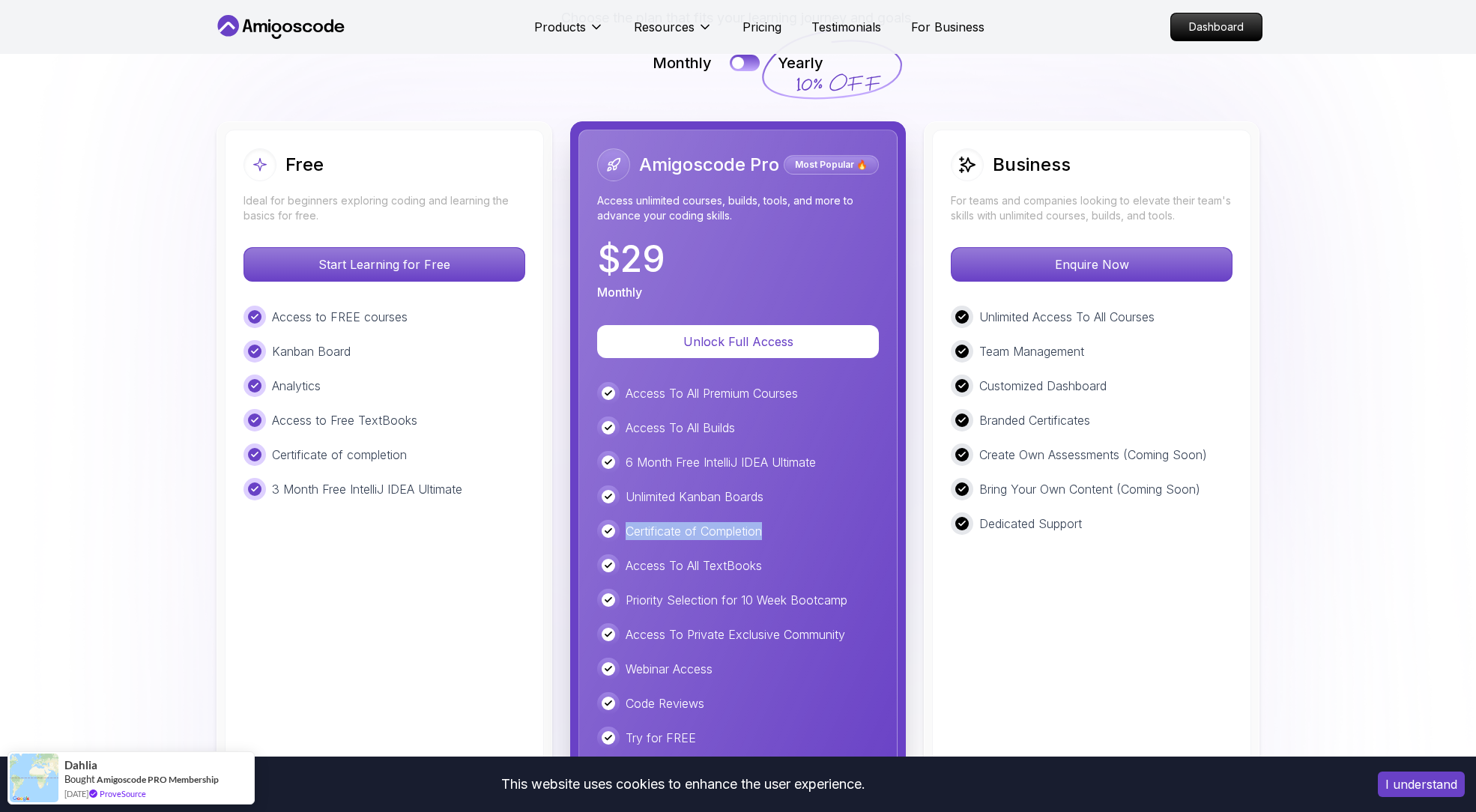drag, startPoint x: 765, startPoint y: 455, endPoint x: 599, endPoint y: 457, distance: 166.01205 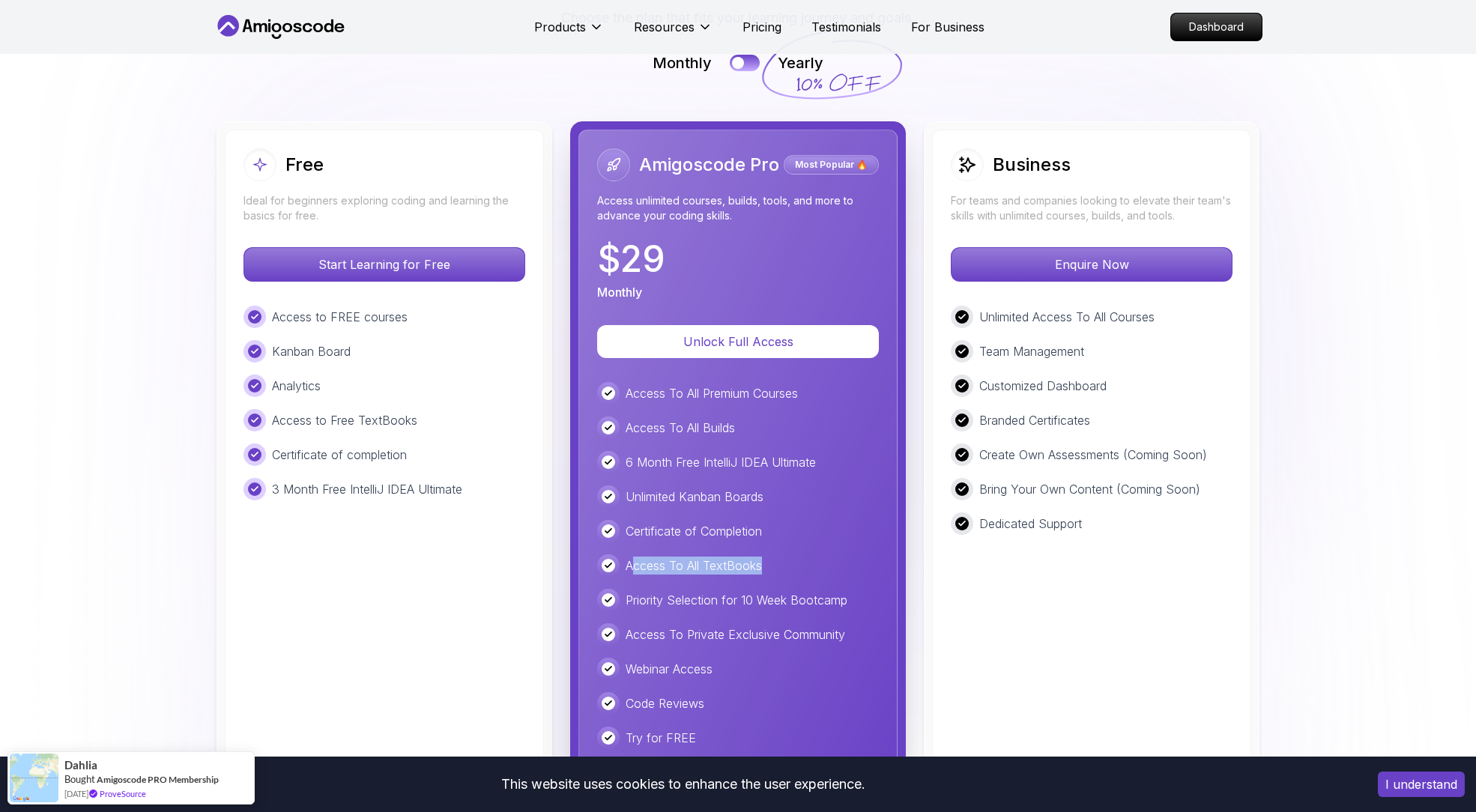 drag, startPoint x: 637, startPoint y: 486, endPoint x: 812, endPoint y: 487, distance: 175.00286 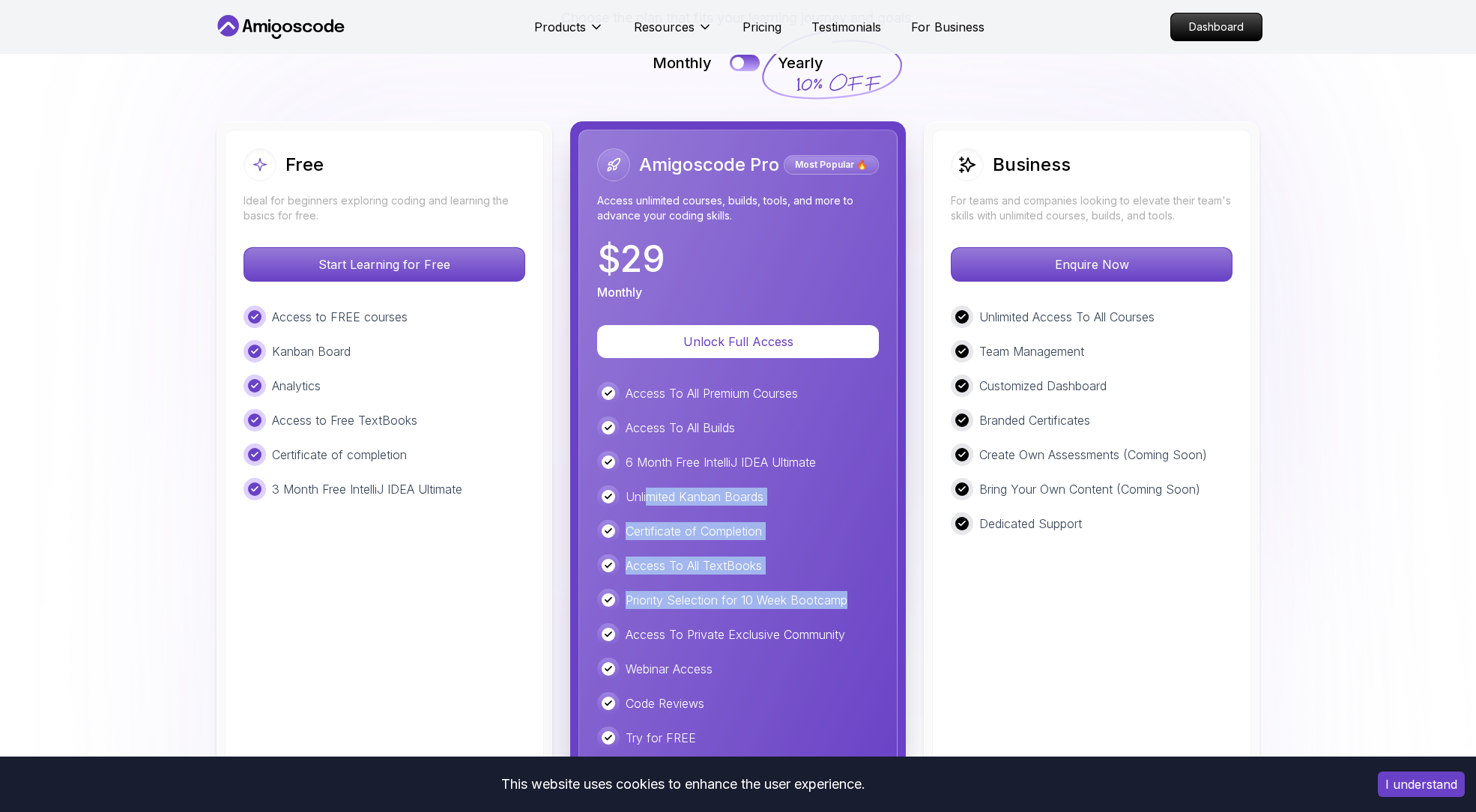 drag, startPoint x: 854, startPoint y: 521, endPoint x: 731, endPoint y: 393, distance: 177.51901 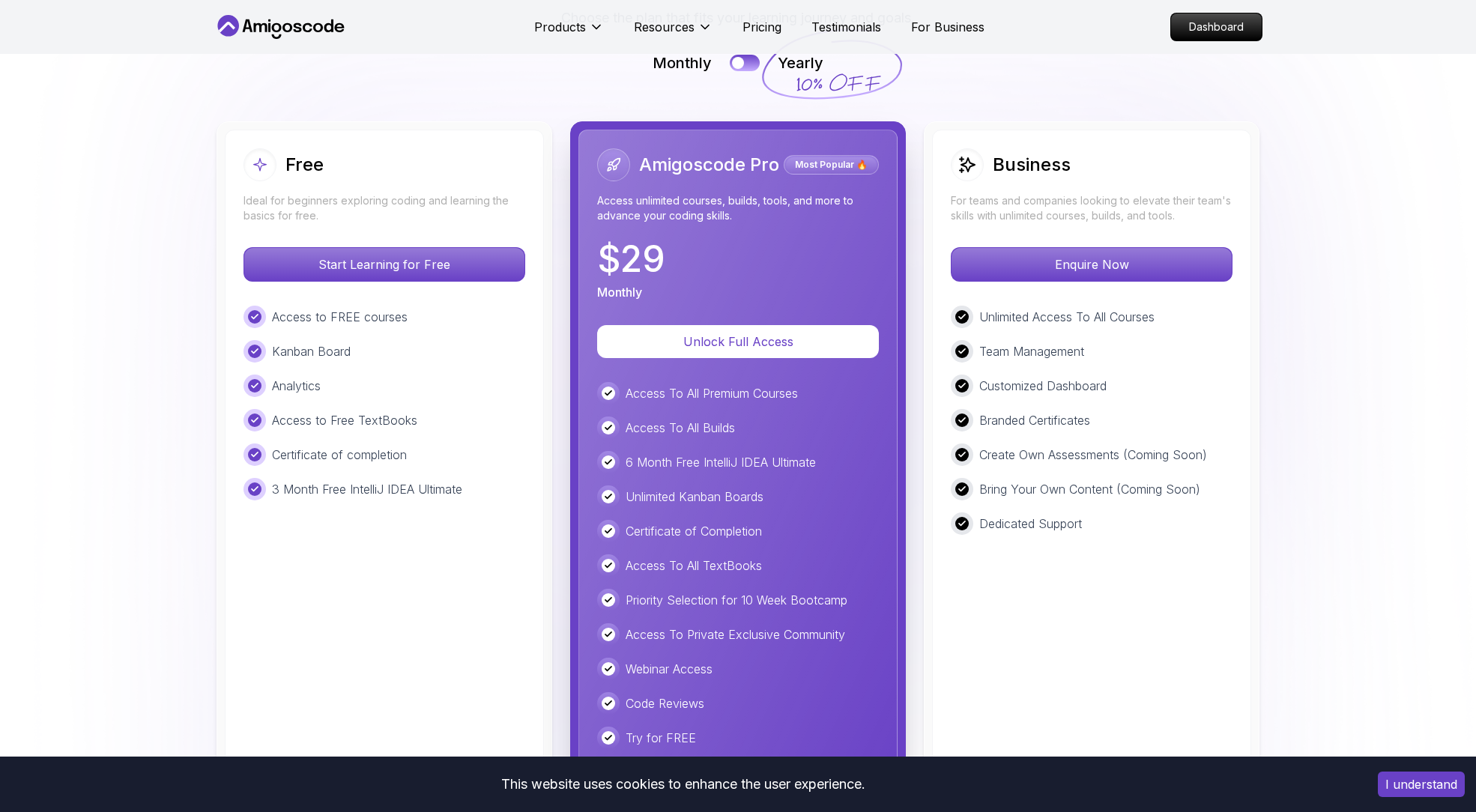 click on "6 Month Free IntelliJ IDEA Ultimate" at bounding box center (721, 462) 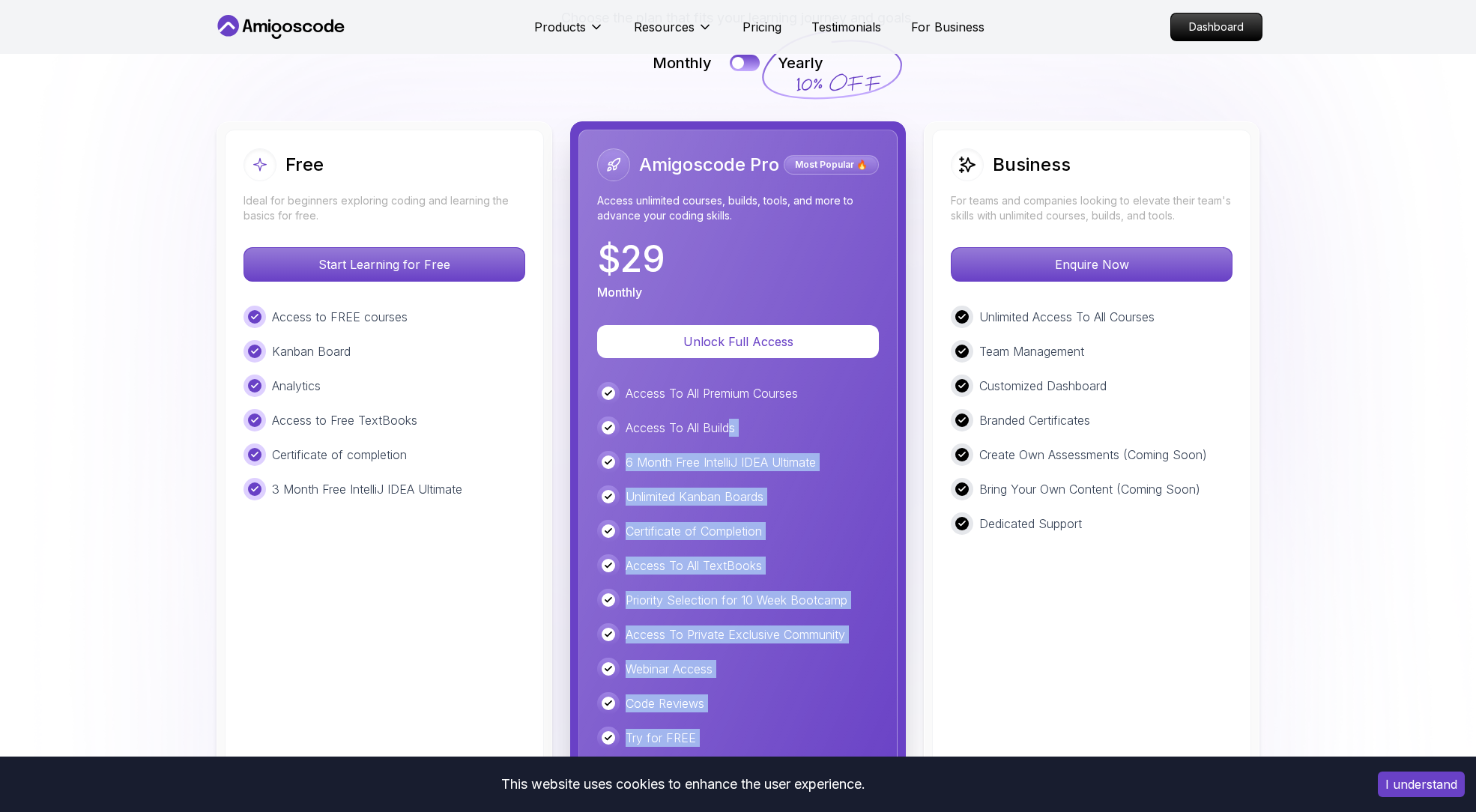 drag, startPoint x: 728, startPoint y: 361, endPoint x: 815, endPoint y: 696, distance: 346.1127 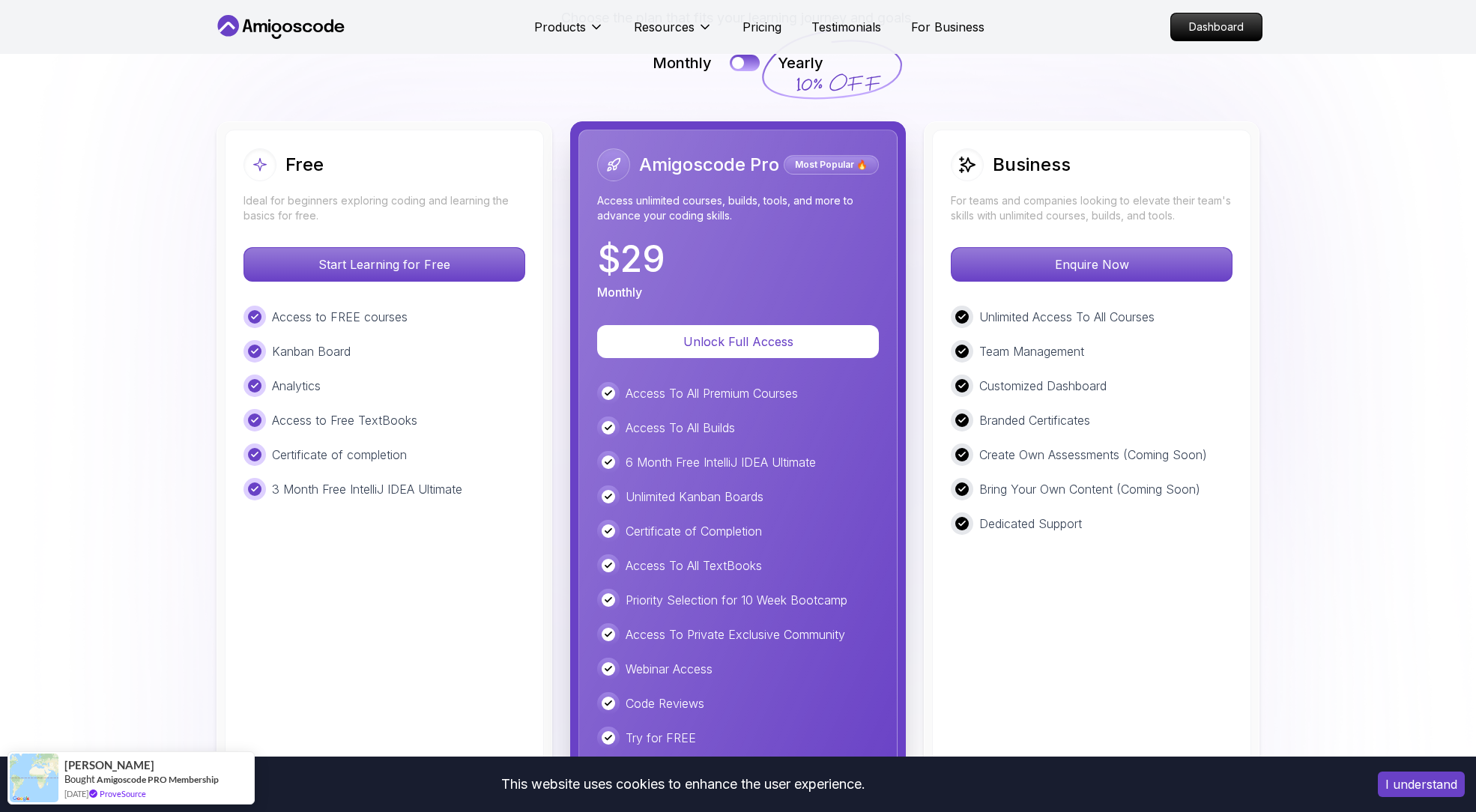 drag, startPoint x: 802, startPoint y: 569, endPoint x: 816, endPoint y: 592, distance: 26.925824 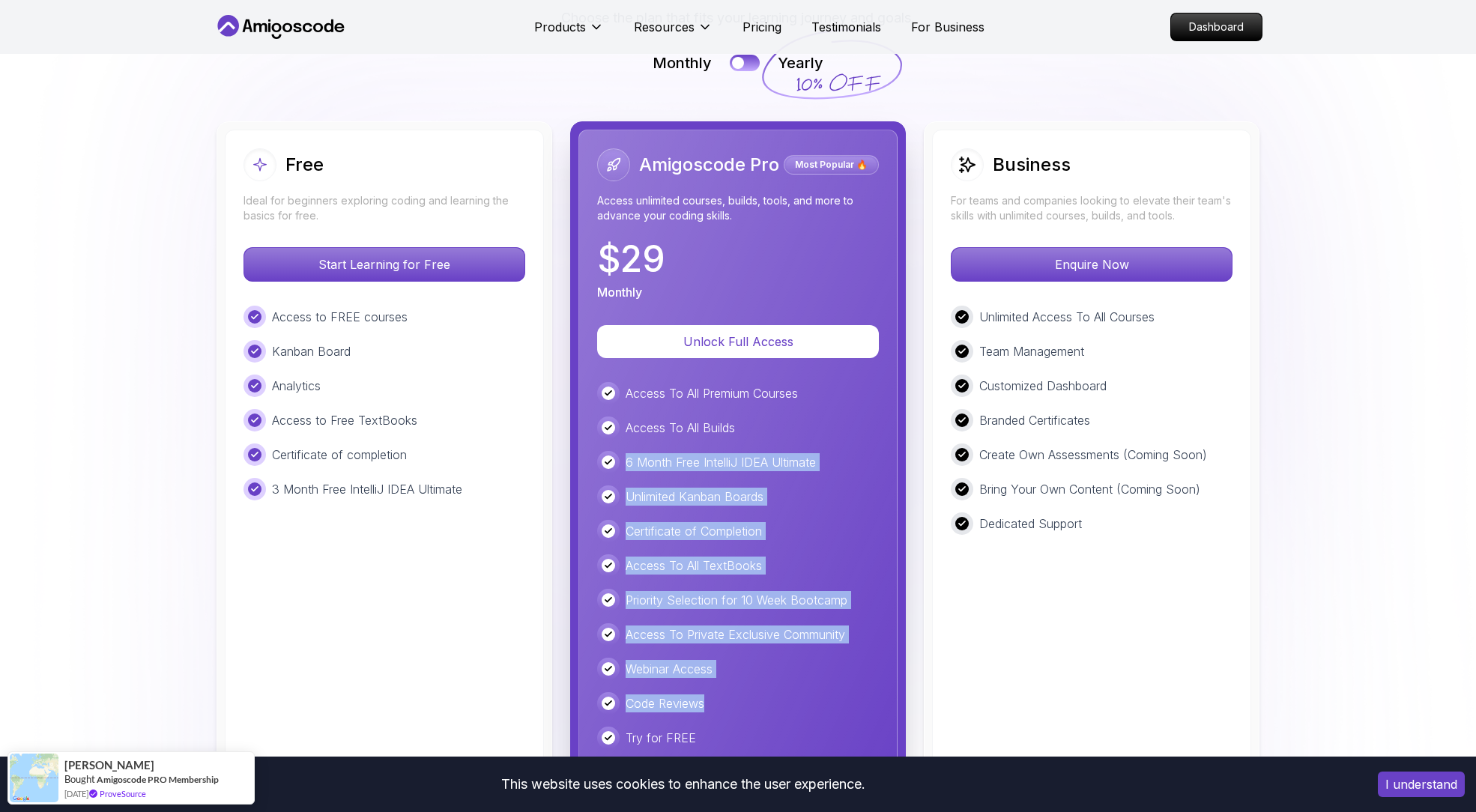 drag, startPoint x: 810, startPoint y: 638, endPoint x: 781, endPoint y: 363, distance: 276.52486 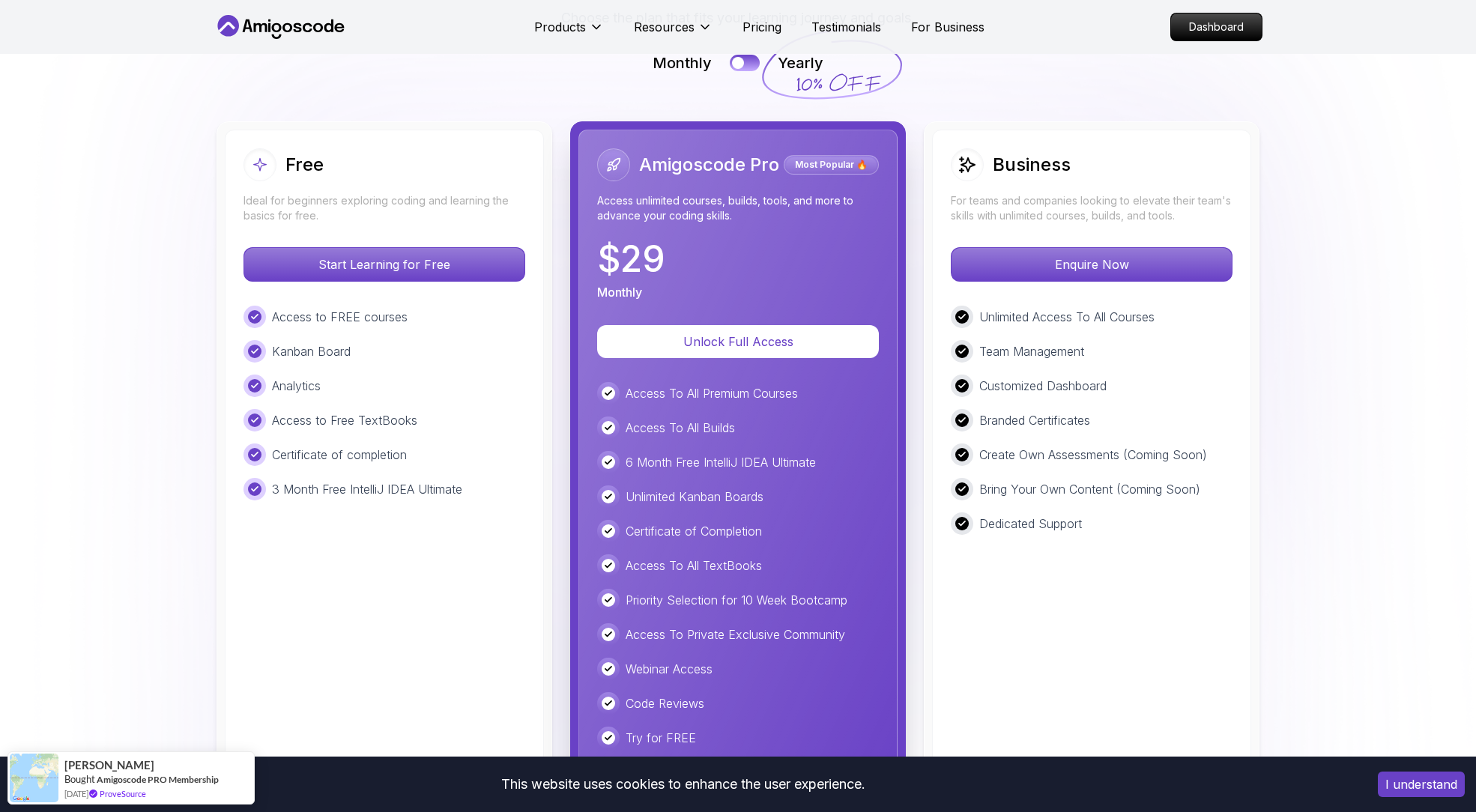 click on "Access To All Builds" at bounding box center [738, 428] 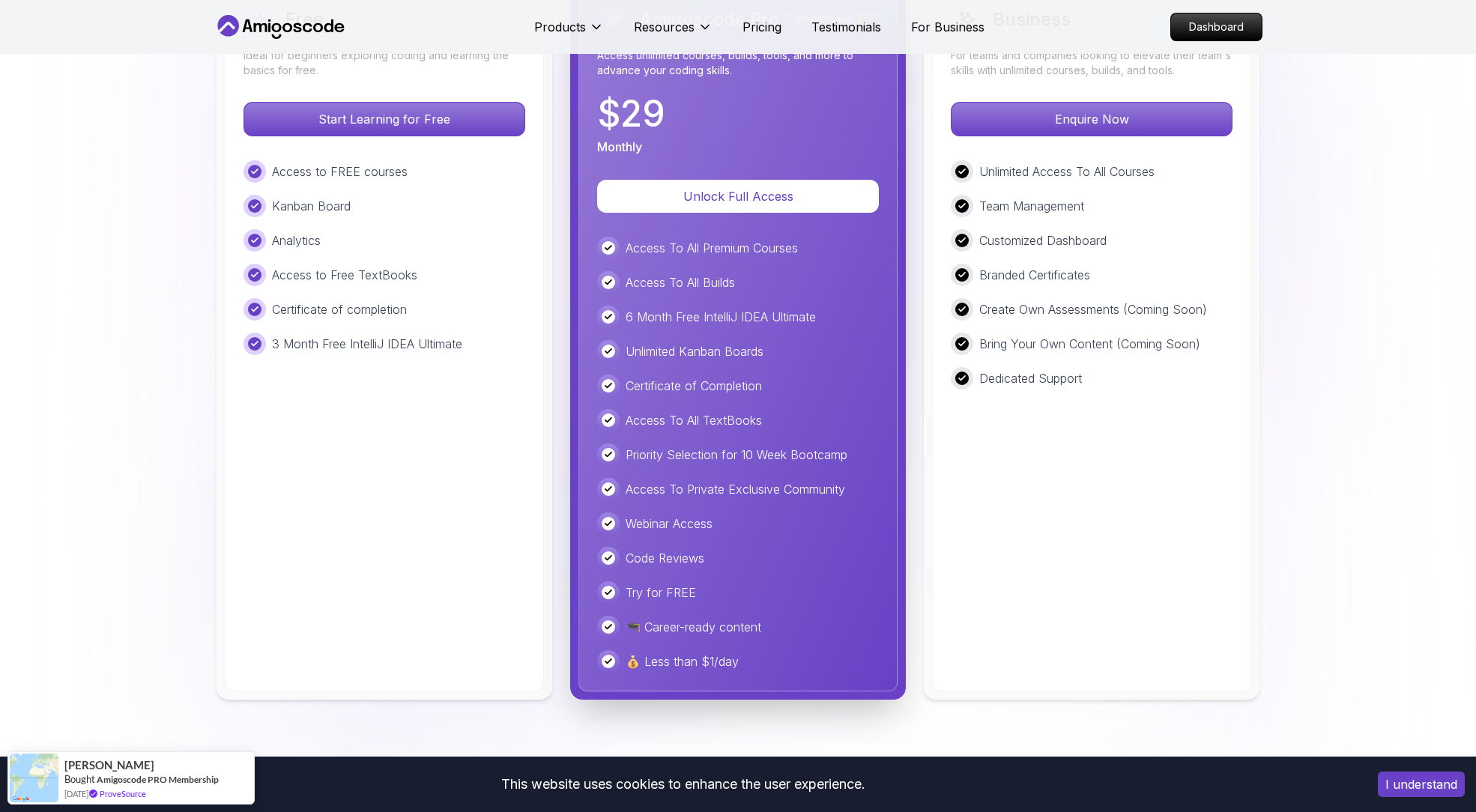 scroll, scrollTop: 3605, scrollLeft: 0, axis: vertical 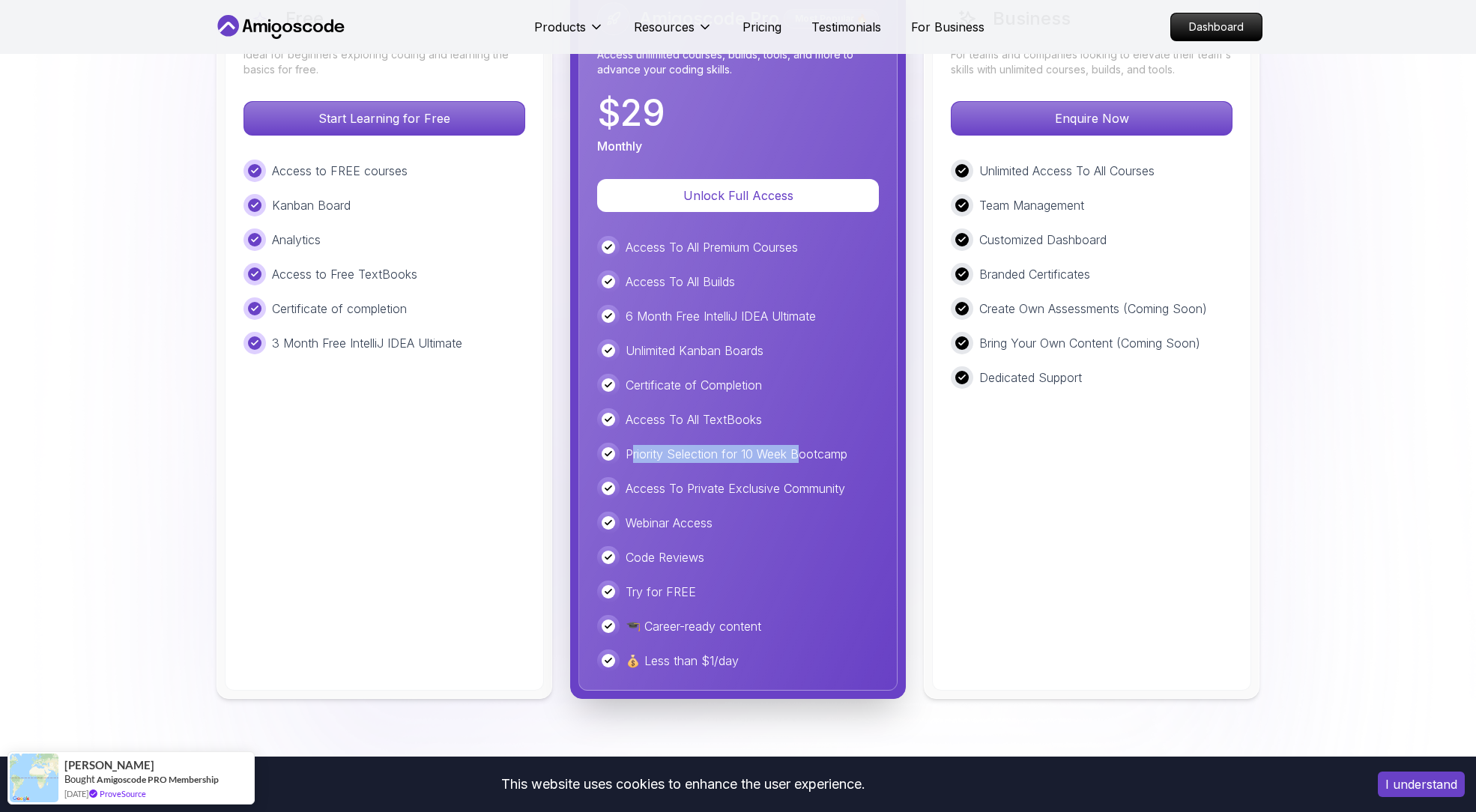 drag, startPoint x: 760, startPoint y: 376, endPoint x: 799, endPoint y: 375, distance: 39.012818 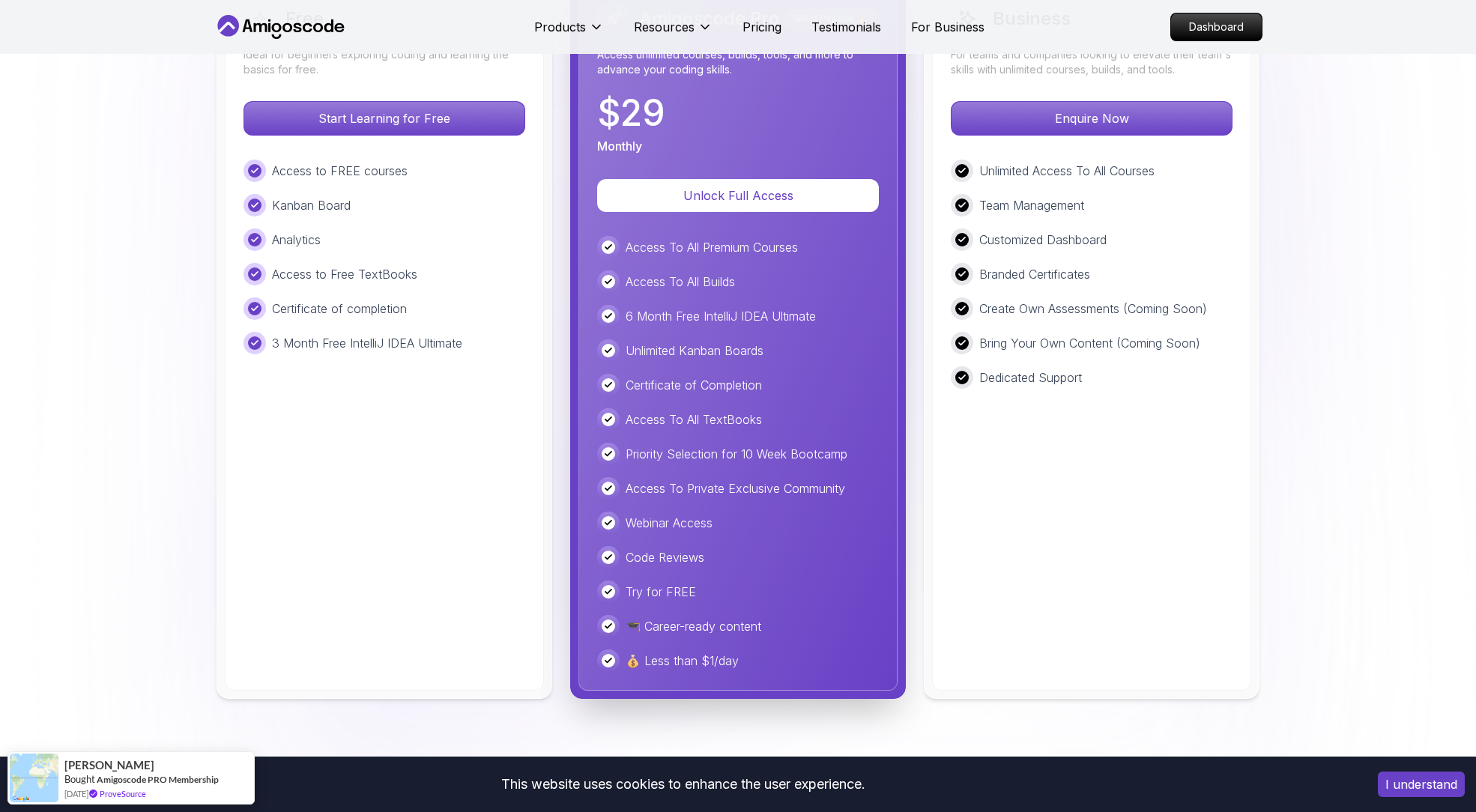 drag, startPoint x: 853, startPoint y: 394, endPoint x: 661, endPoint y: 396, distance: 192.0104 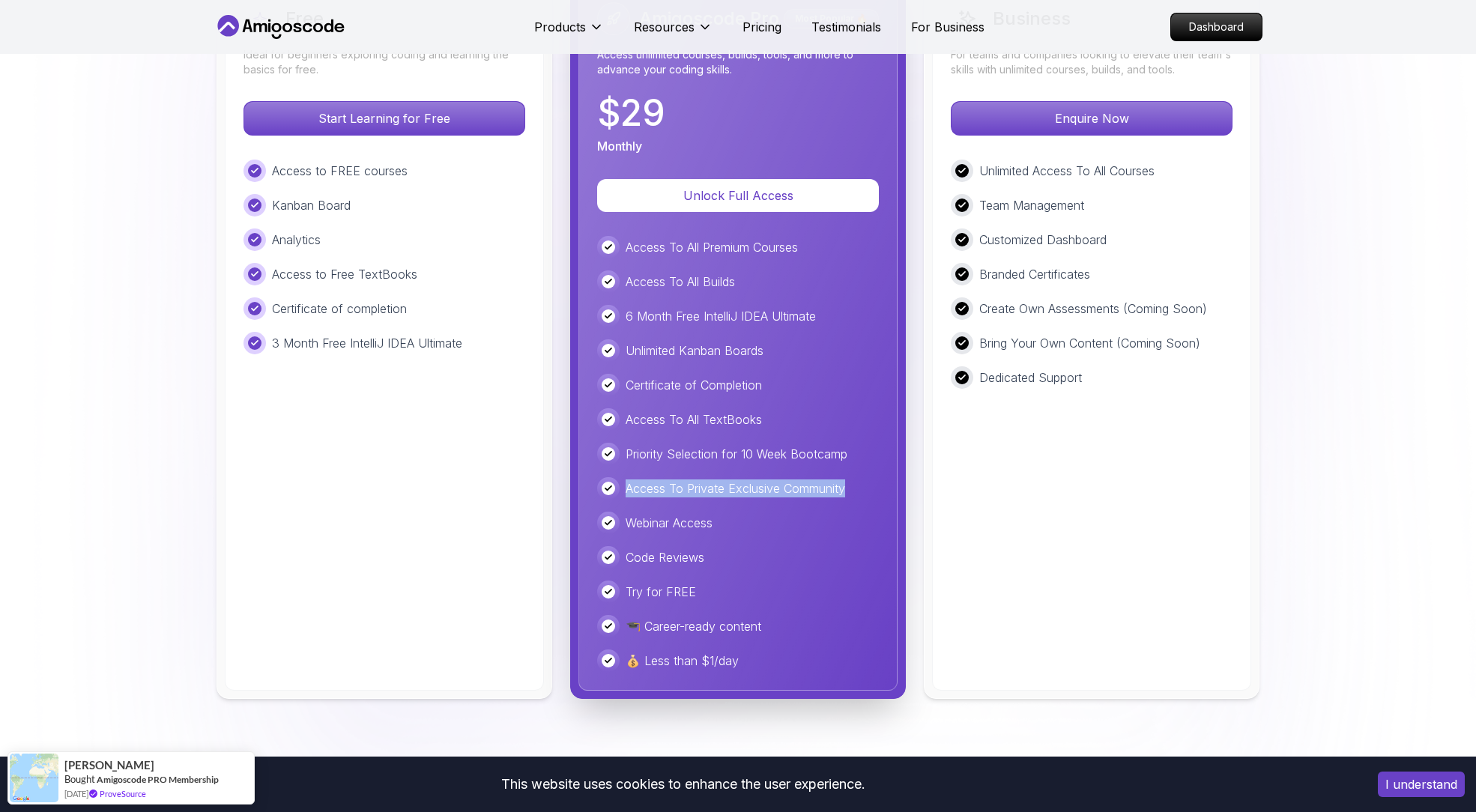 drag, startPoint x: 819, startPoint y: 419, endPoint x: 910, endPoint y: 417, distance: 91.021975 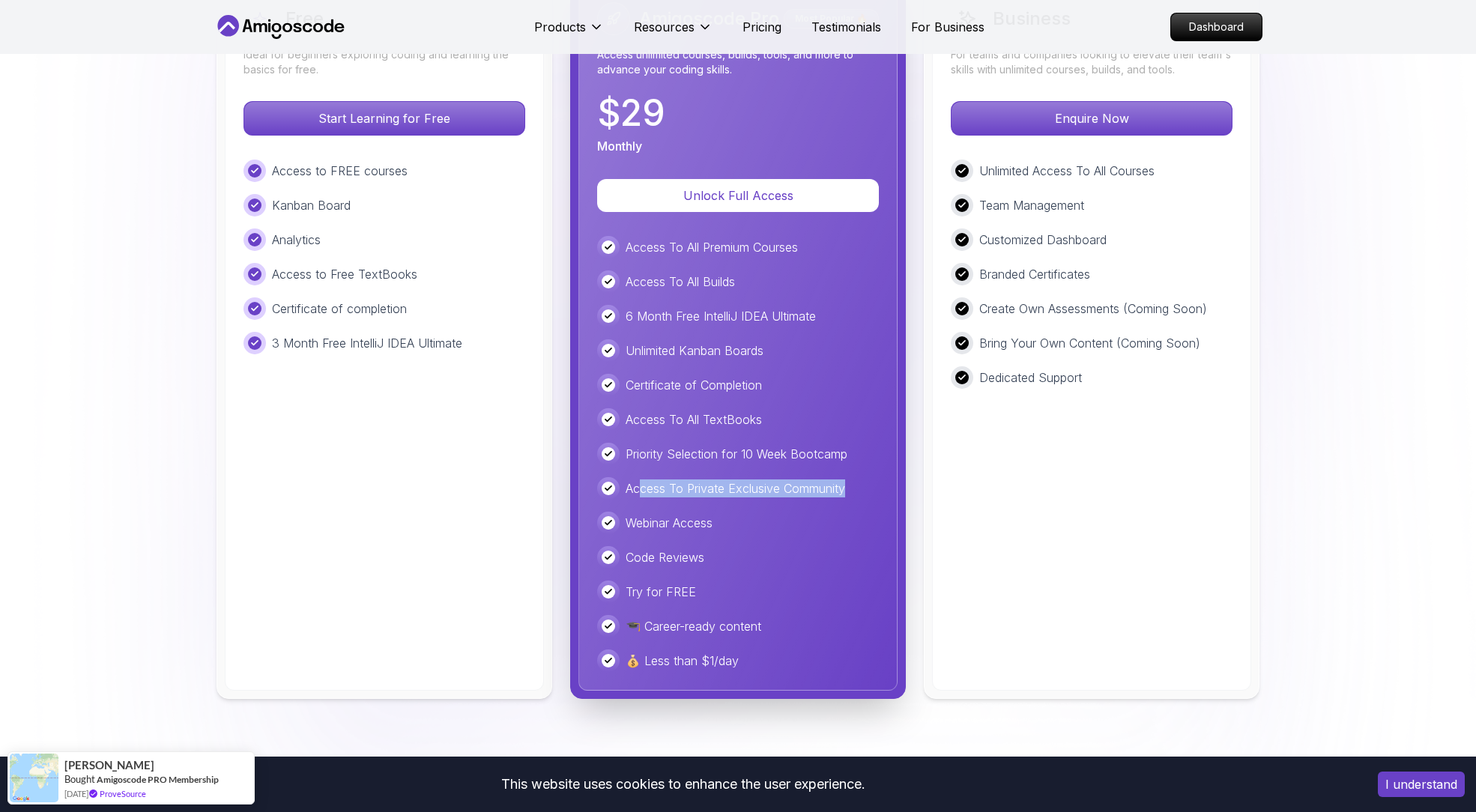 drag, startPoint x: 856, startPoint y: 407, endPoint x: 637, endPoint y: 415, distance: 219.14607 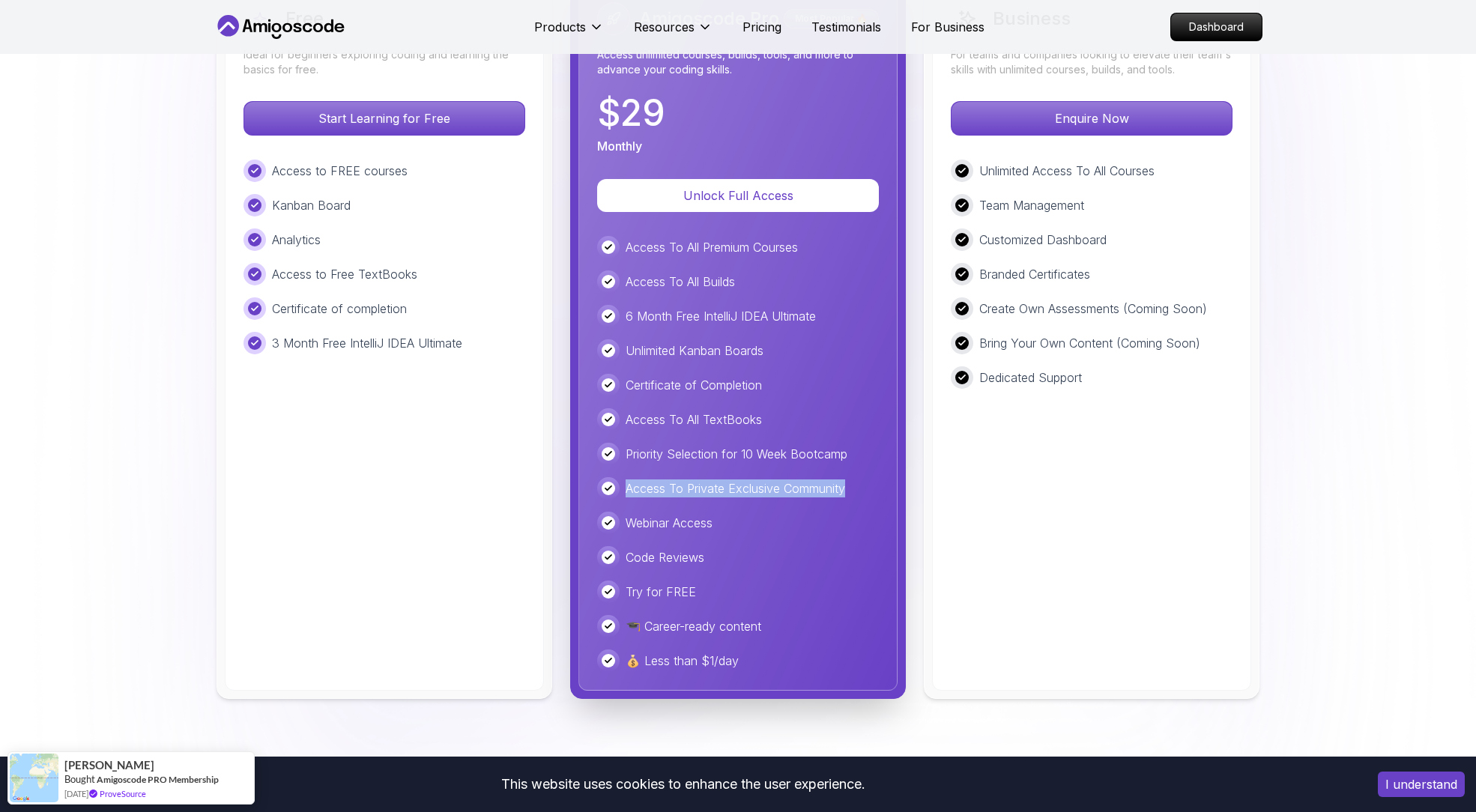 drag, startPoint x: 639, startPoint y: 417, endPoint x: 852, endPoint y: 434, distance: 213.67733 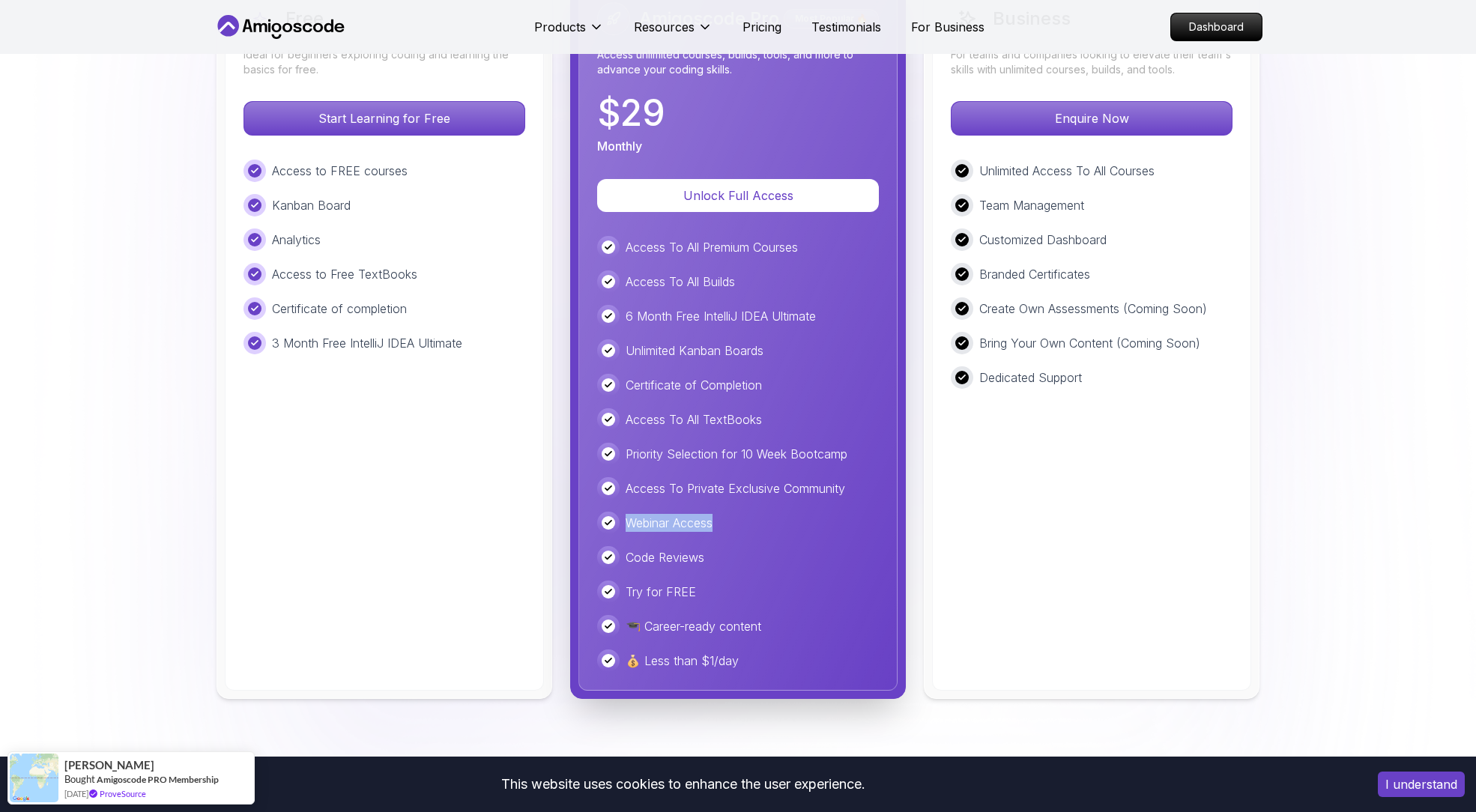 drag, startPoint x: 826, startPoint y: 454, endPoint x: 605, endPoint y: 447, distance: 221.11083 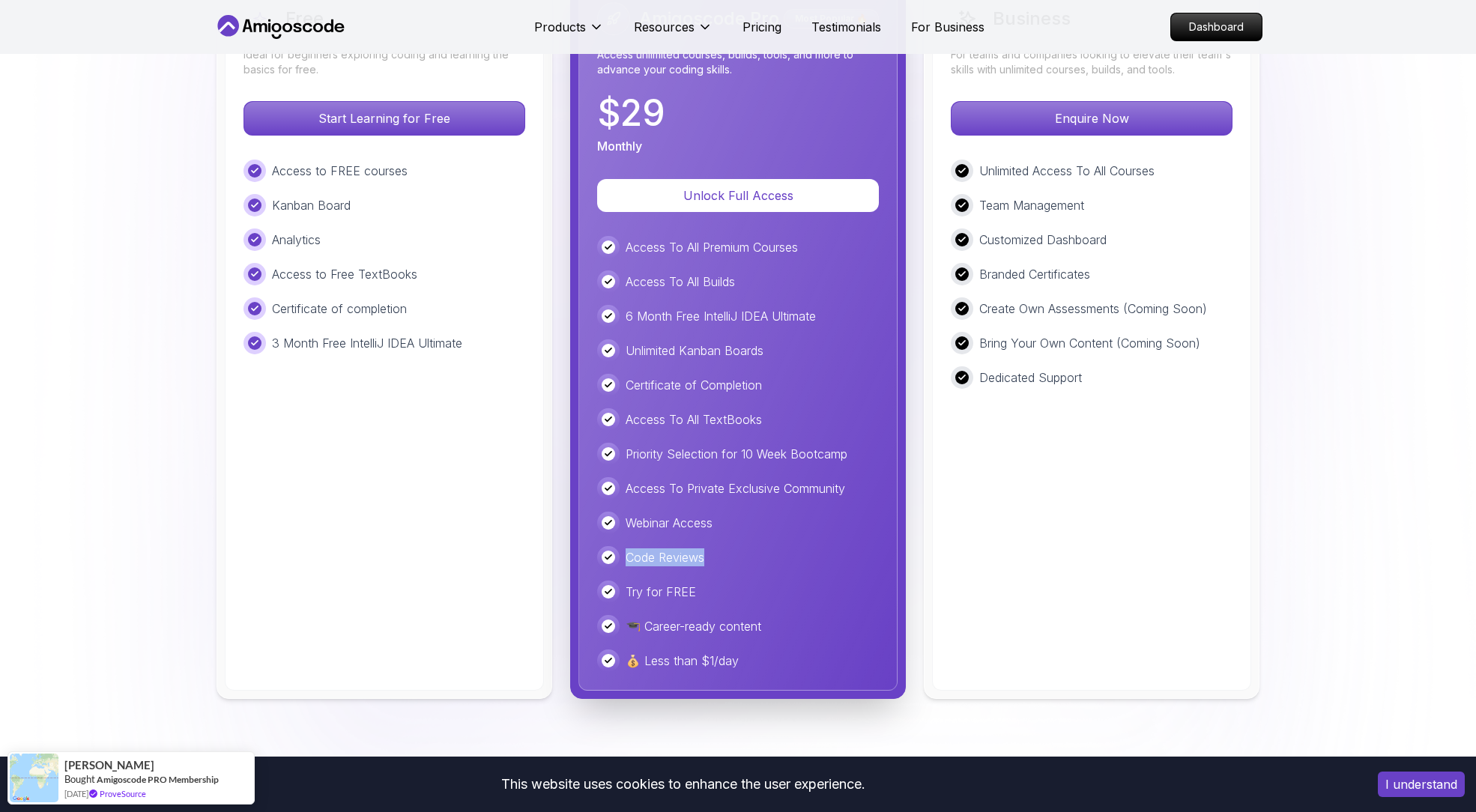 drag, startPoint x: 605, startPoint y: 478, endPoint x: 775, endPoint y: 497, distance: 171.05847 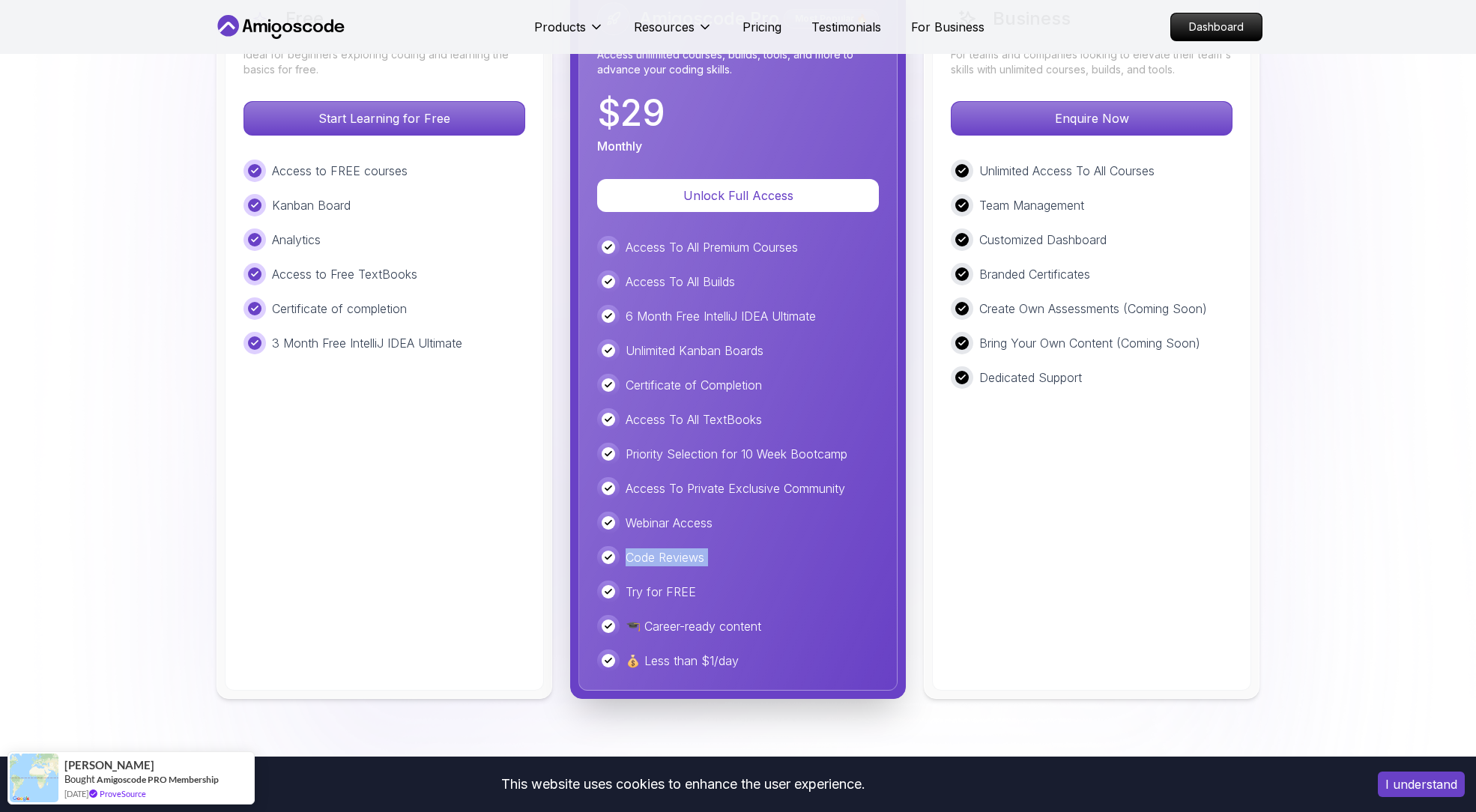 drag, startPoint x: 776, startPoint y: 506, endPoint x: 590, endPoint y: 479, distance: 187.94946 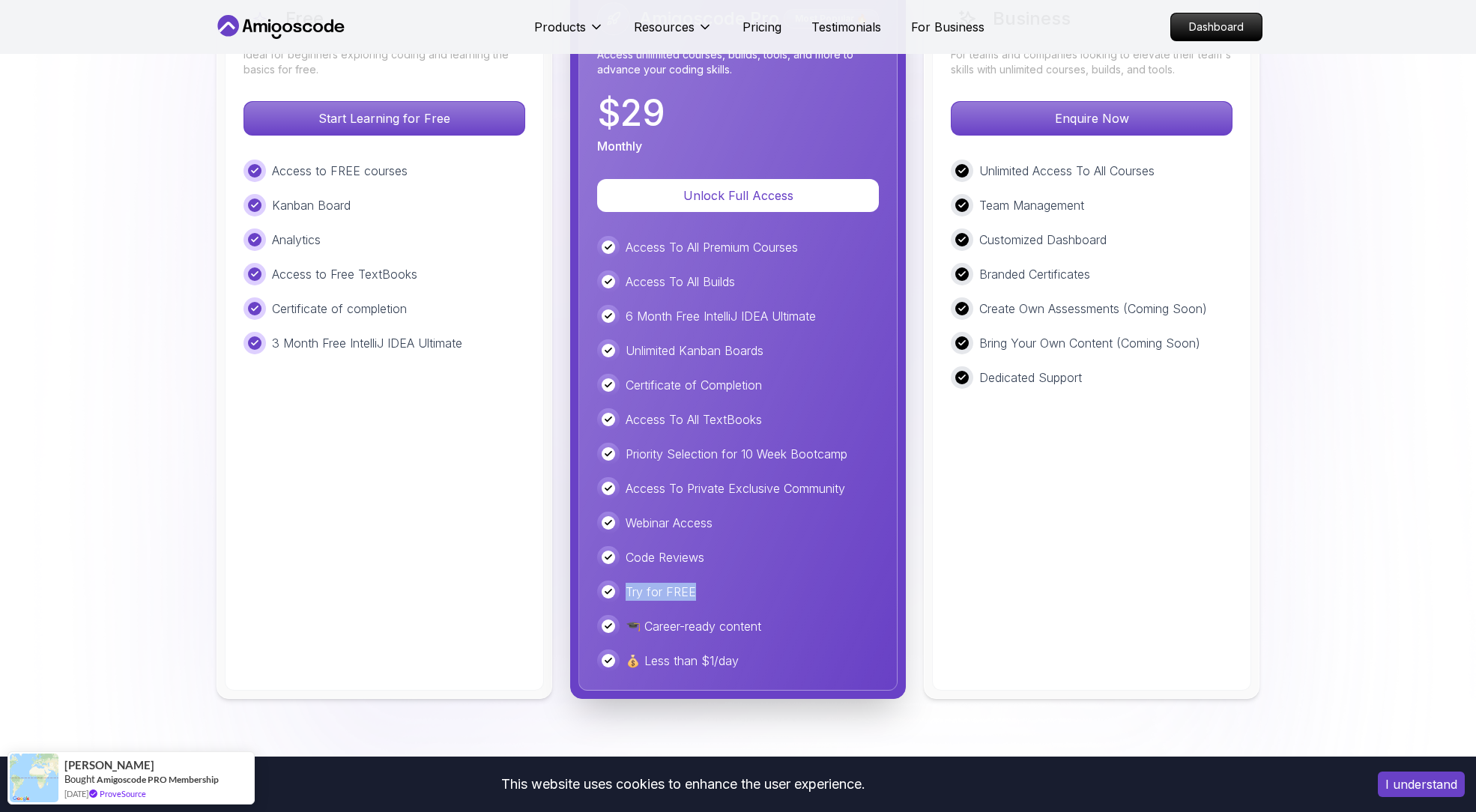 drag, startPoint x: 728, startPoint y: 509, endPoint x: 594, endPoint y: 512, distance: 134.03358 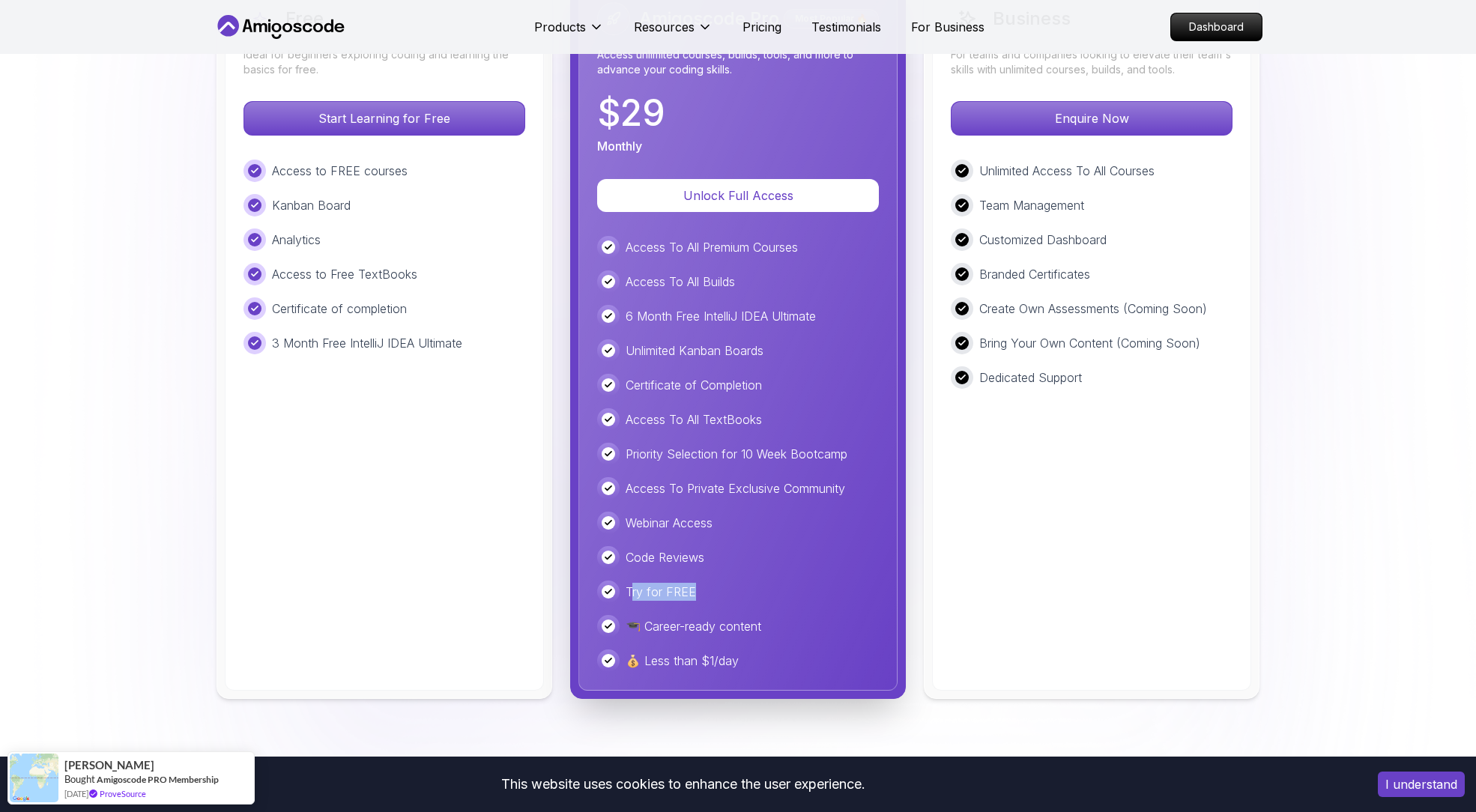 drag, startPoint x: 633, startPoint y: 509, endPoint x: 800, endPoint y: 524, distance: 167.6723 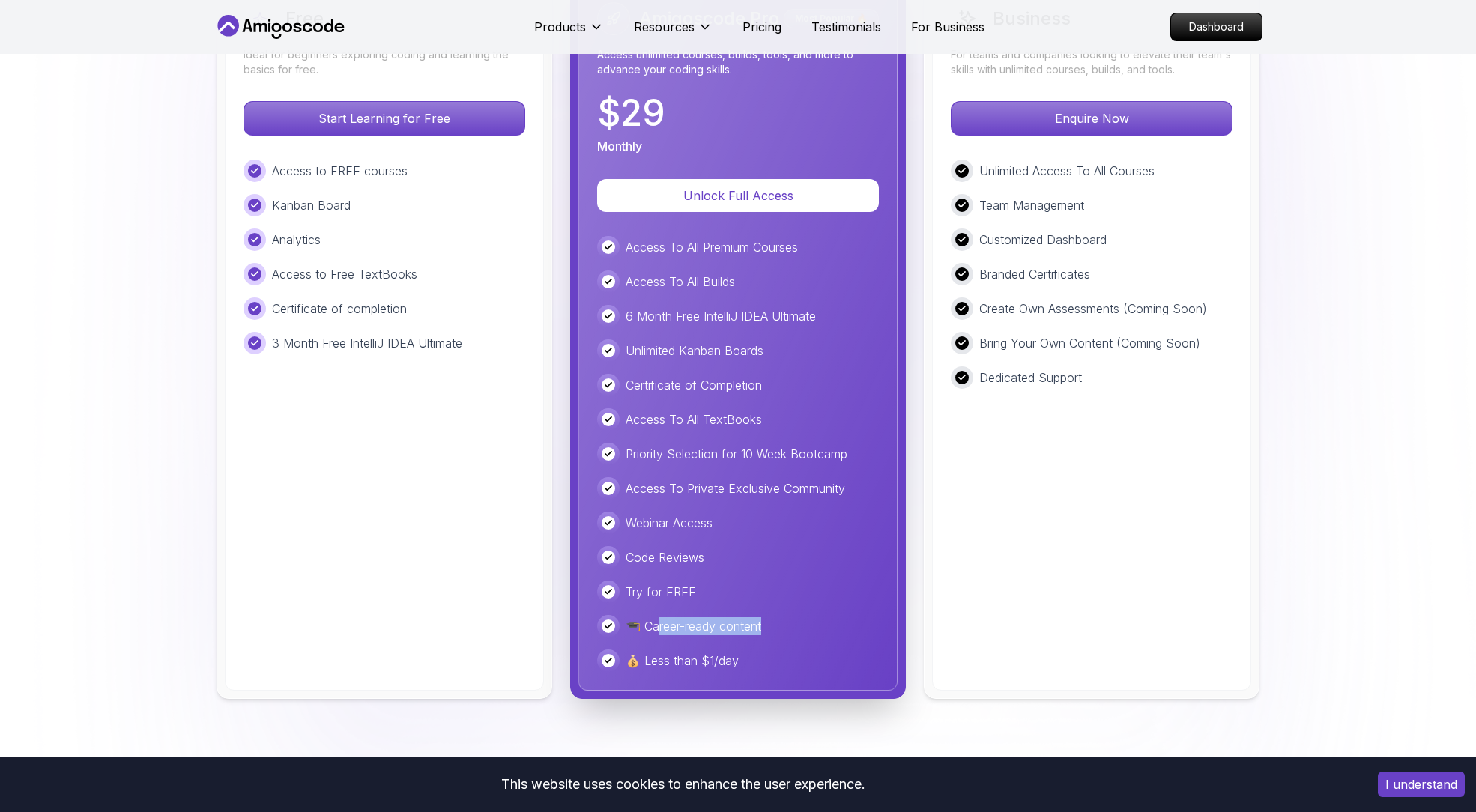 drag, startPoint x: 778, startPoint y: 554, endPoint x: 653, endPoint y: 550, distance: 125.06398 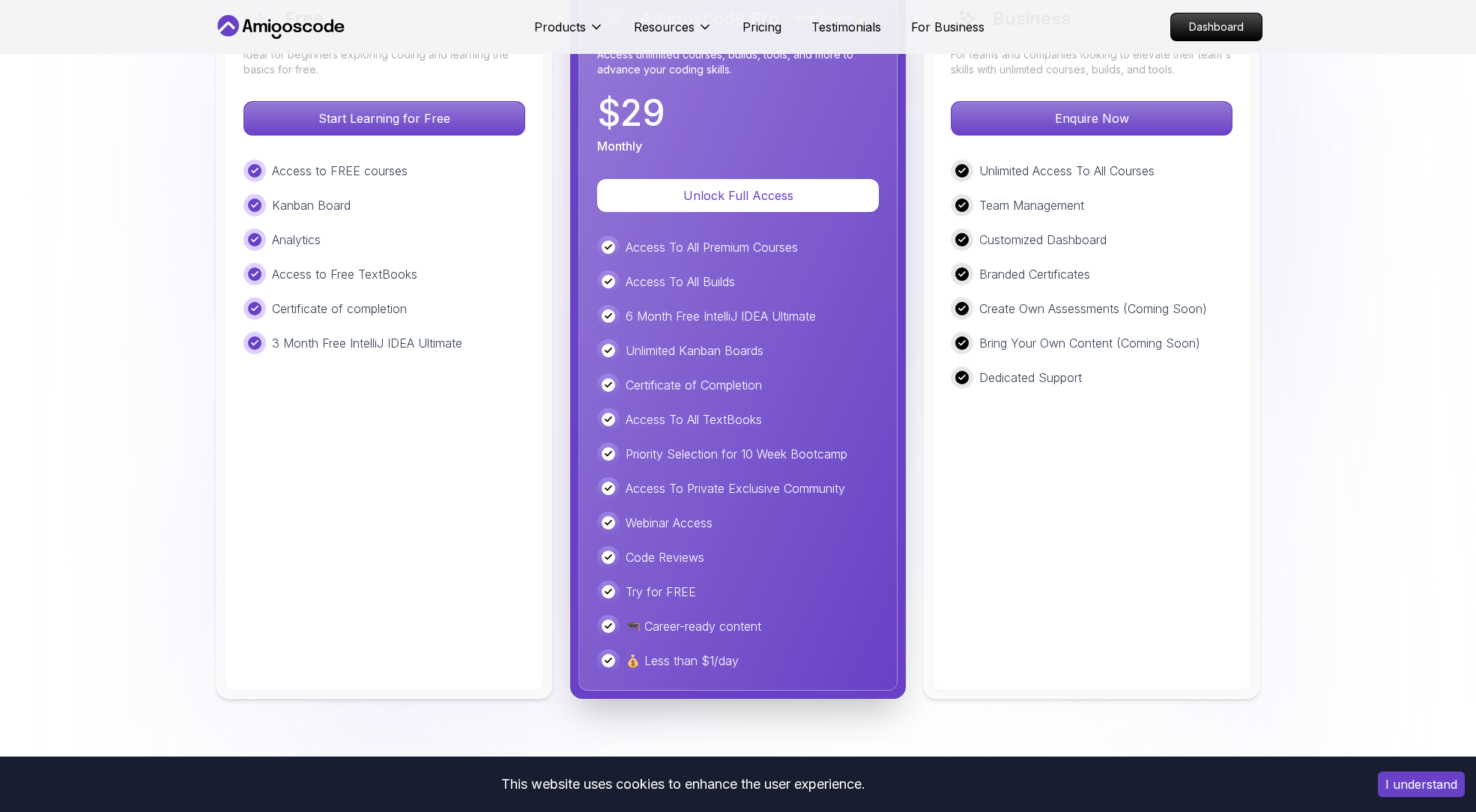 click on "Access To All Premium Courses Access To All Builds 6 Month Free IntelliJ IDEA Ultimate Unlimited Kanban Boards Certificate of Completion Access To All TextBooks Priority Selection for 10 Week Bootcamp Access To Private Exclusive Community Webinar Access Code Reviews Try for FREE 🎓 Career-ready content 💰 Less than $1/day" at bounding box center (738, 454) 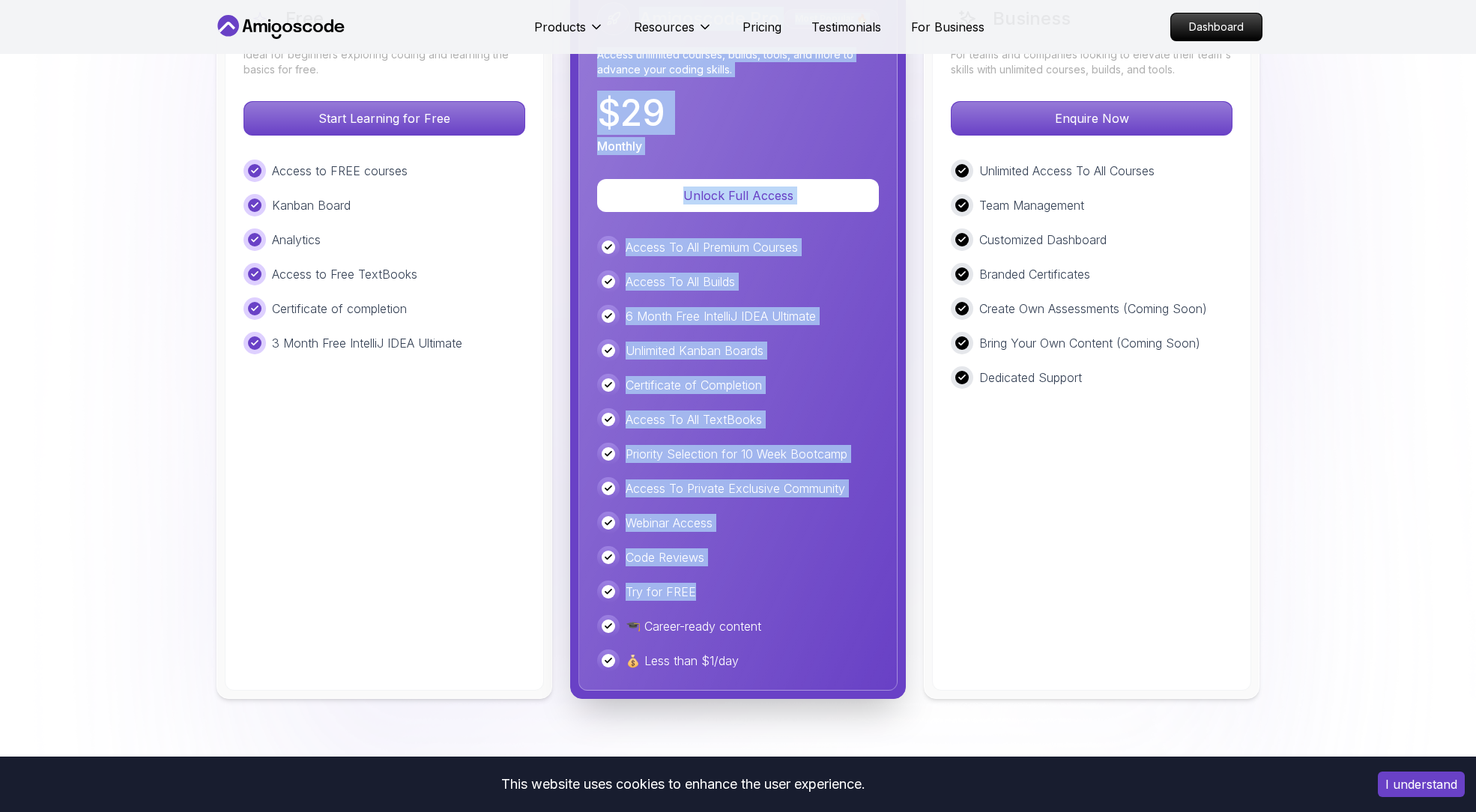 drag, startPoint x: 768, startPoint y: 512, endPoint x: 514, endPoint y: 482, distance: 255.766 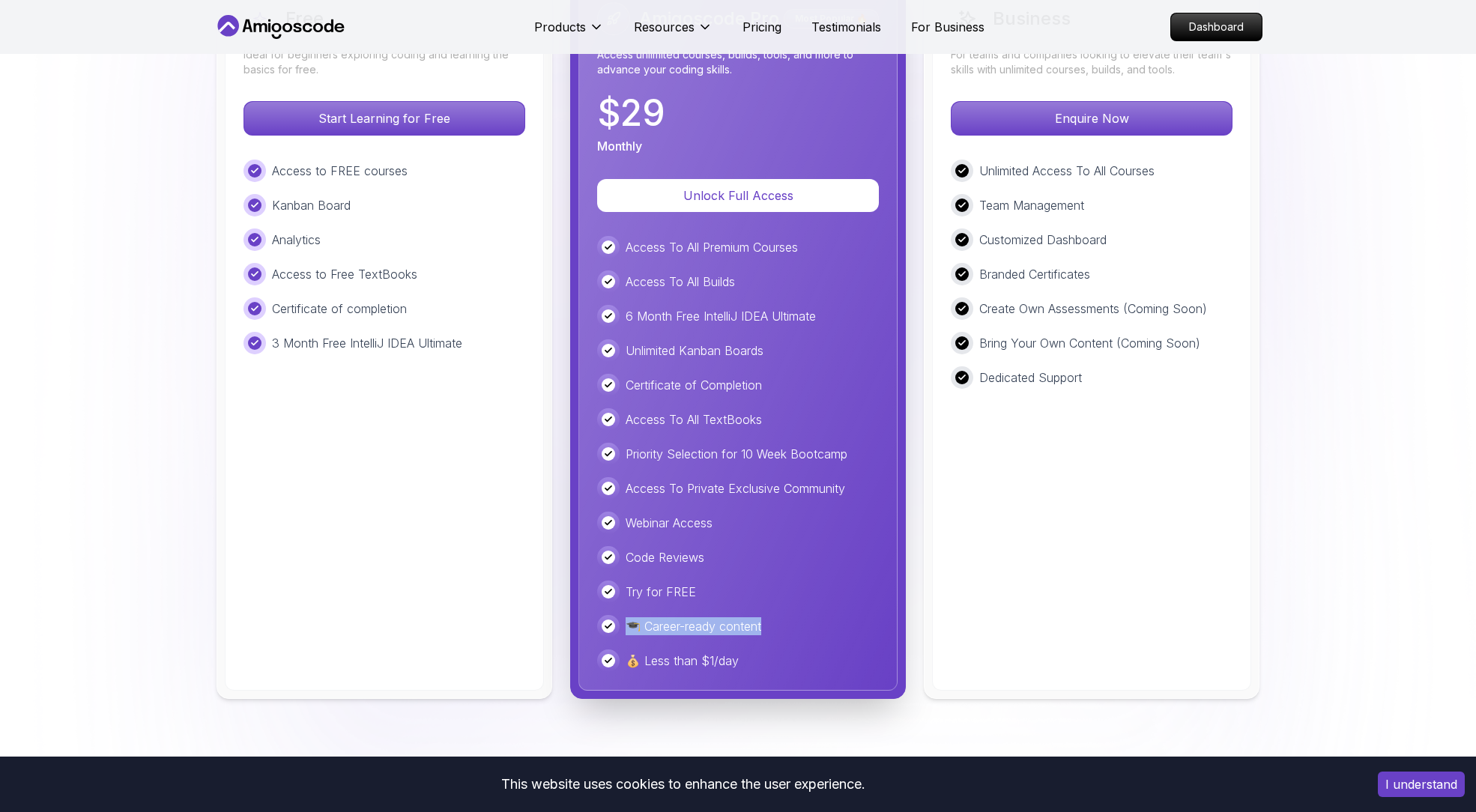click on "🎓 Career-ready content" at bounding box center [738, 626] 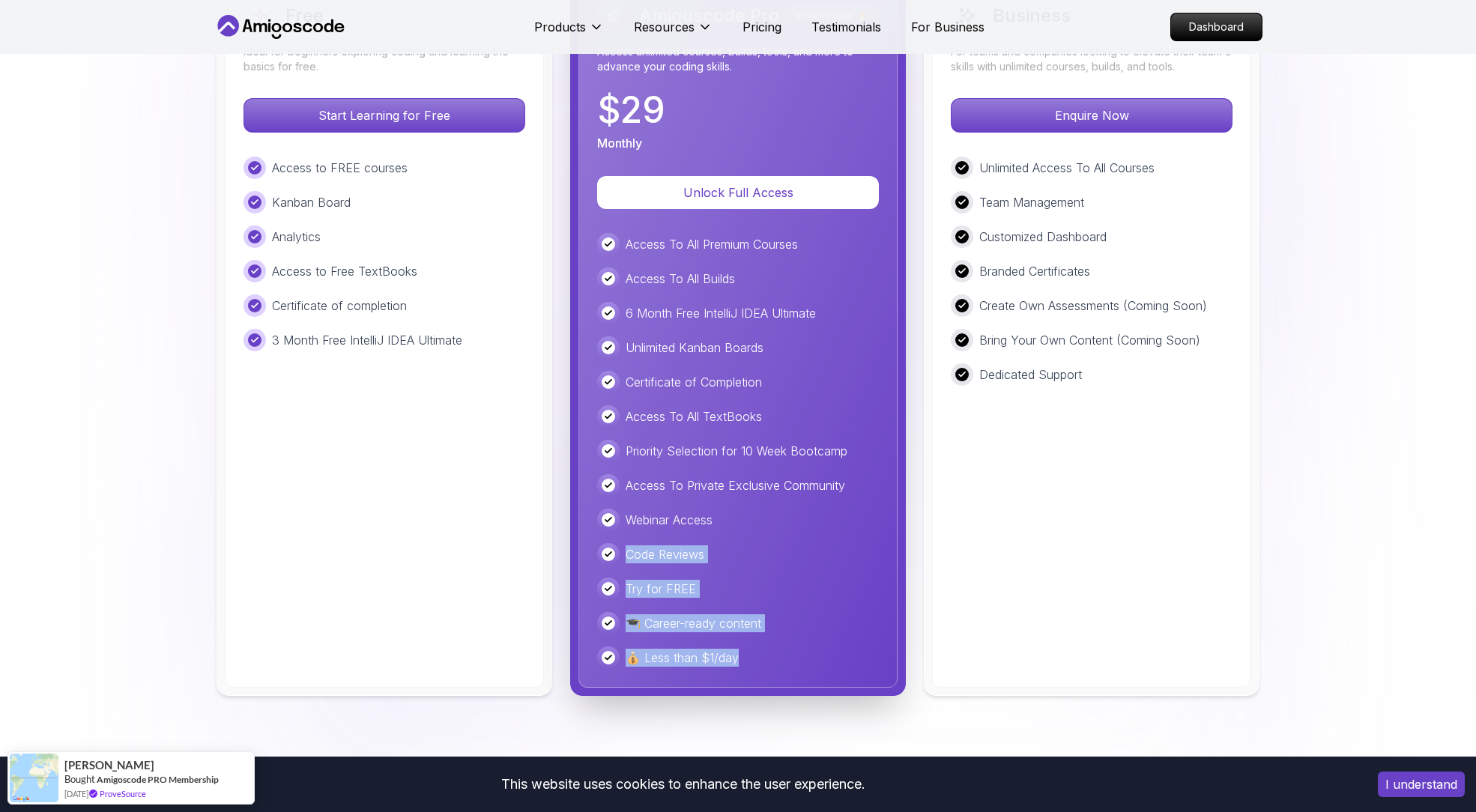 drag, startPoint x: 814, startPoint y: 555, endPoint x: 883, endPoint y: 396, distance: 173.3263 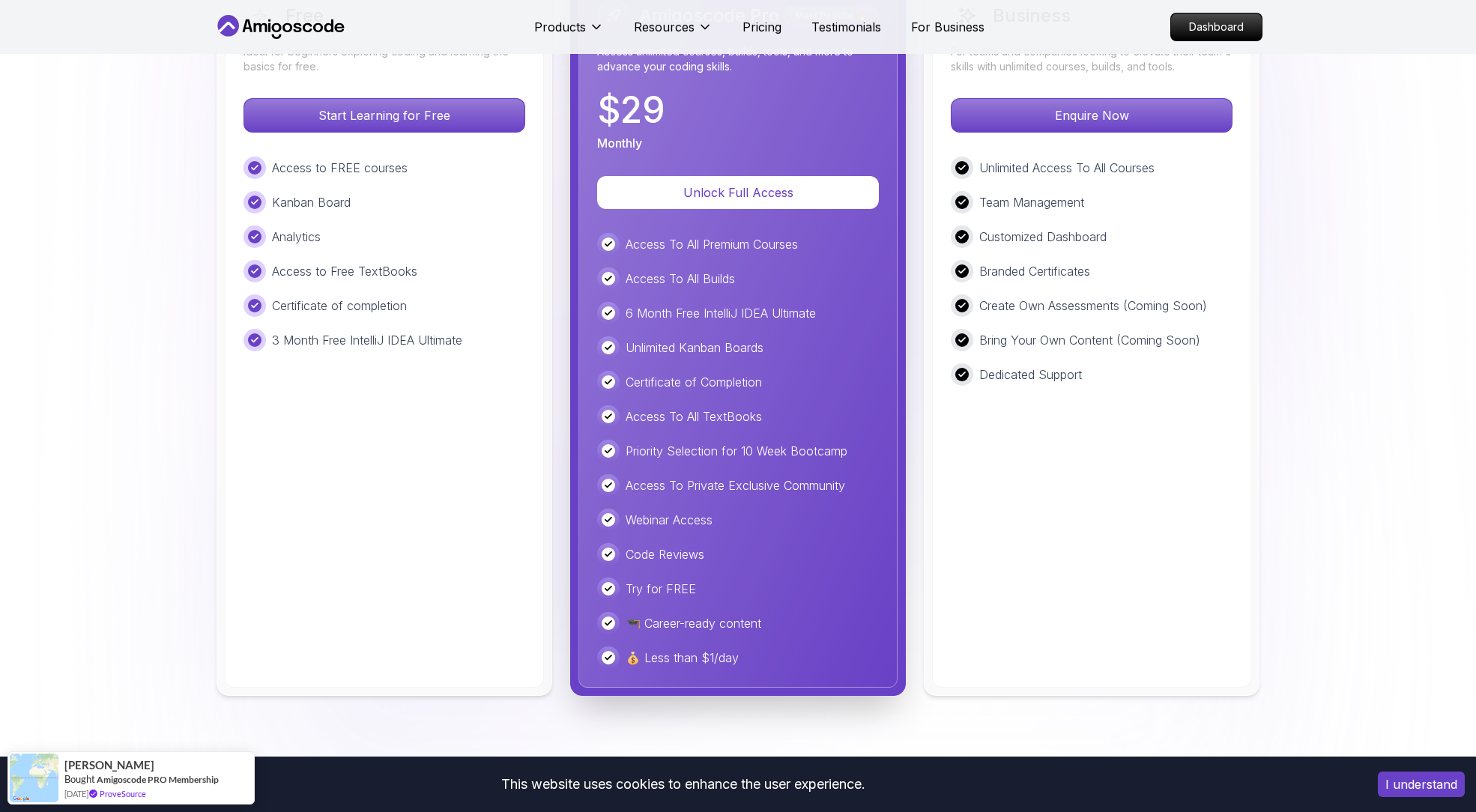 click on "Amigoscode Pro Most Popular 🔥 Access unlimited courses, builds, tools, and more to advance your coding skills. $ 29 Monthly Unlock Full Access Access To All Premium Courses Access To All Builds 6 Month Free IntelliJ IDEA Ultimate Unlimited Kanban Boards Certificate of Completion Access To All TextBooks Priority Selection for 10 Week Bootcamp Access To Private Exclusive Community Webinar Access Code Reviews Try for FREE 🎓 Career-ready content 💰 Less than $1/day" at bounding box center (738, 334) 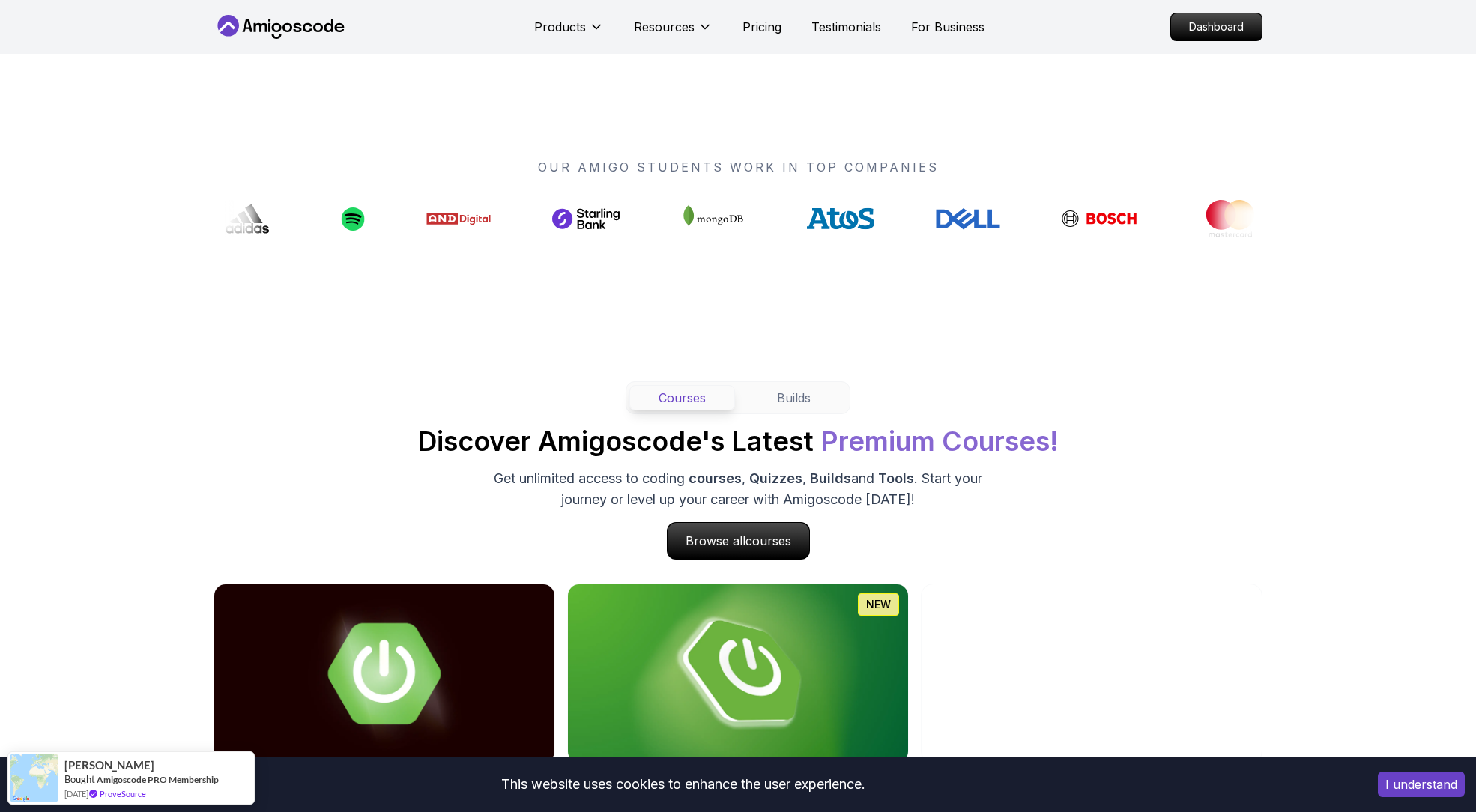 scroll, scrollTop: 1085, scrollLeft: 0, axis: vertical 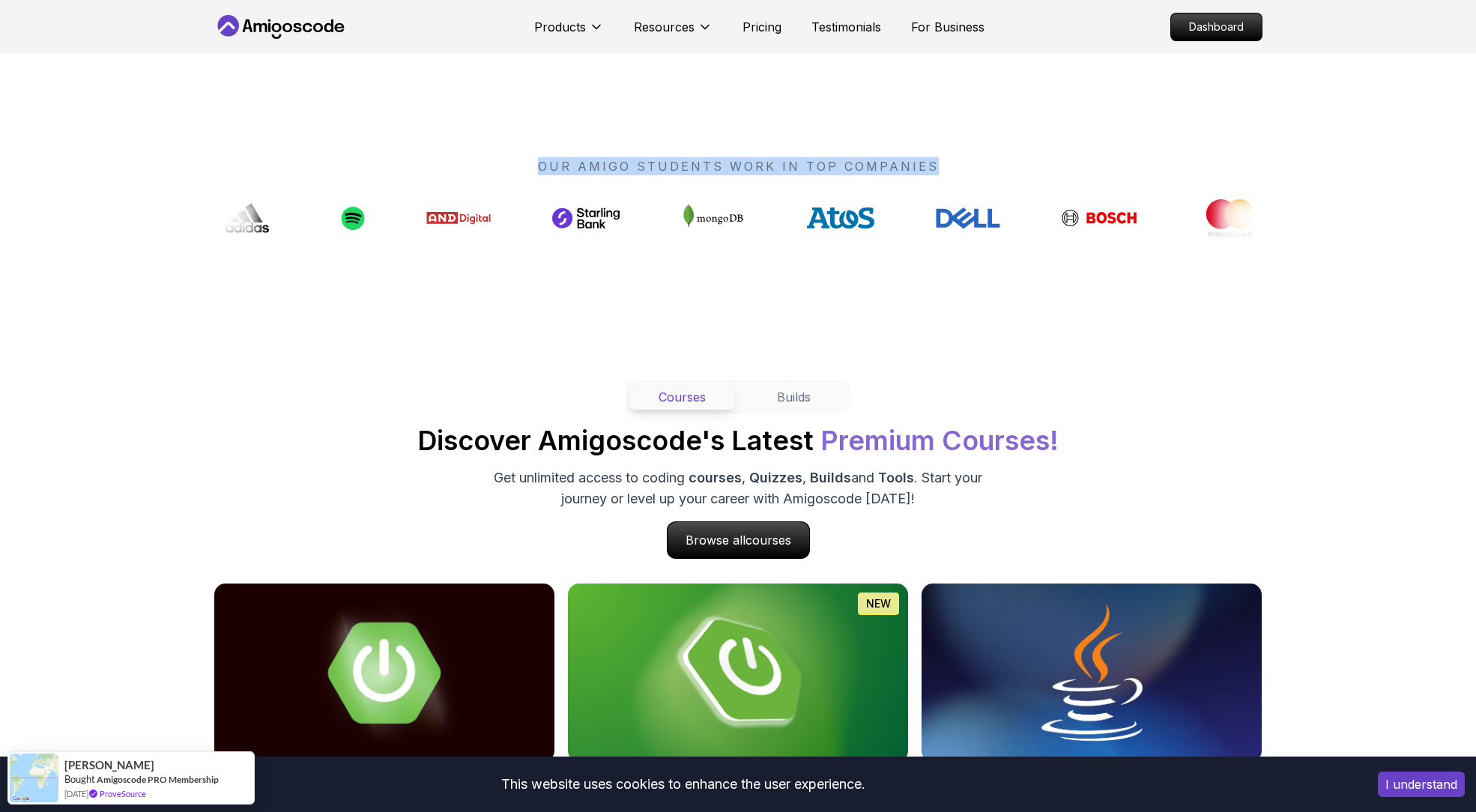 drag, startPoint x: 556, startPoint y: 160, endPoint x: 1059, endPoint y: 158, distance: 503.004 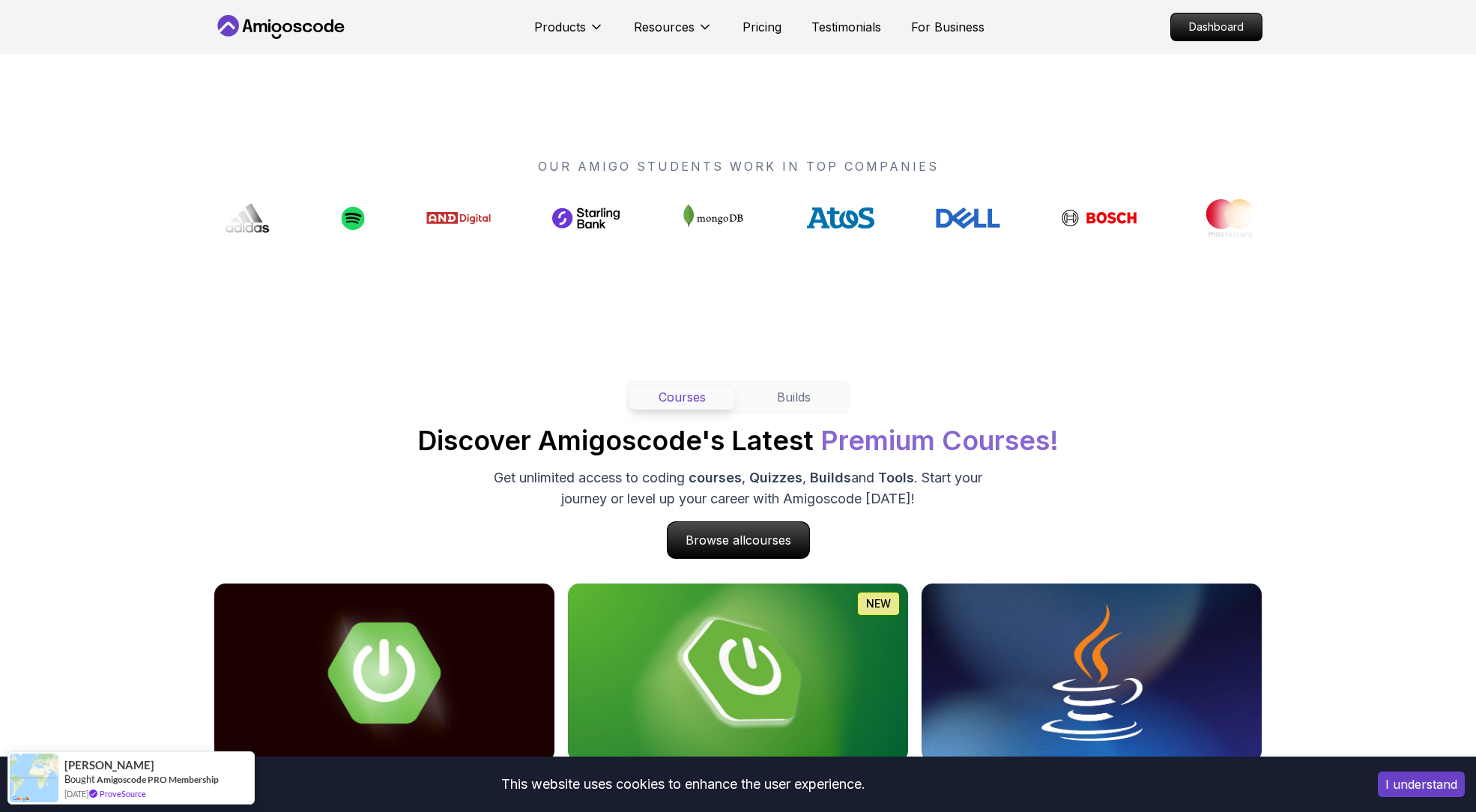 scroll, scrollTop: 1083, scrollLeft: 0, axis: vertical 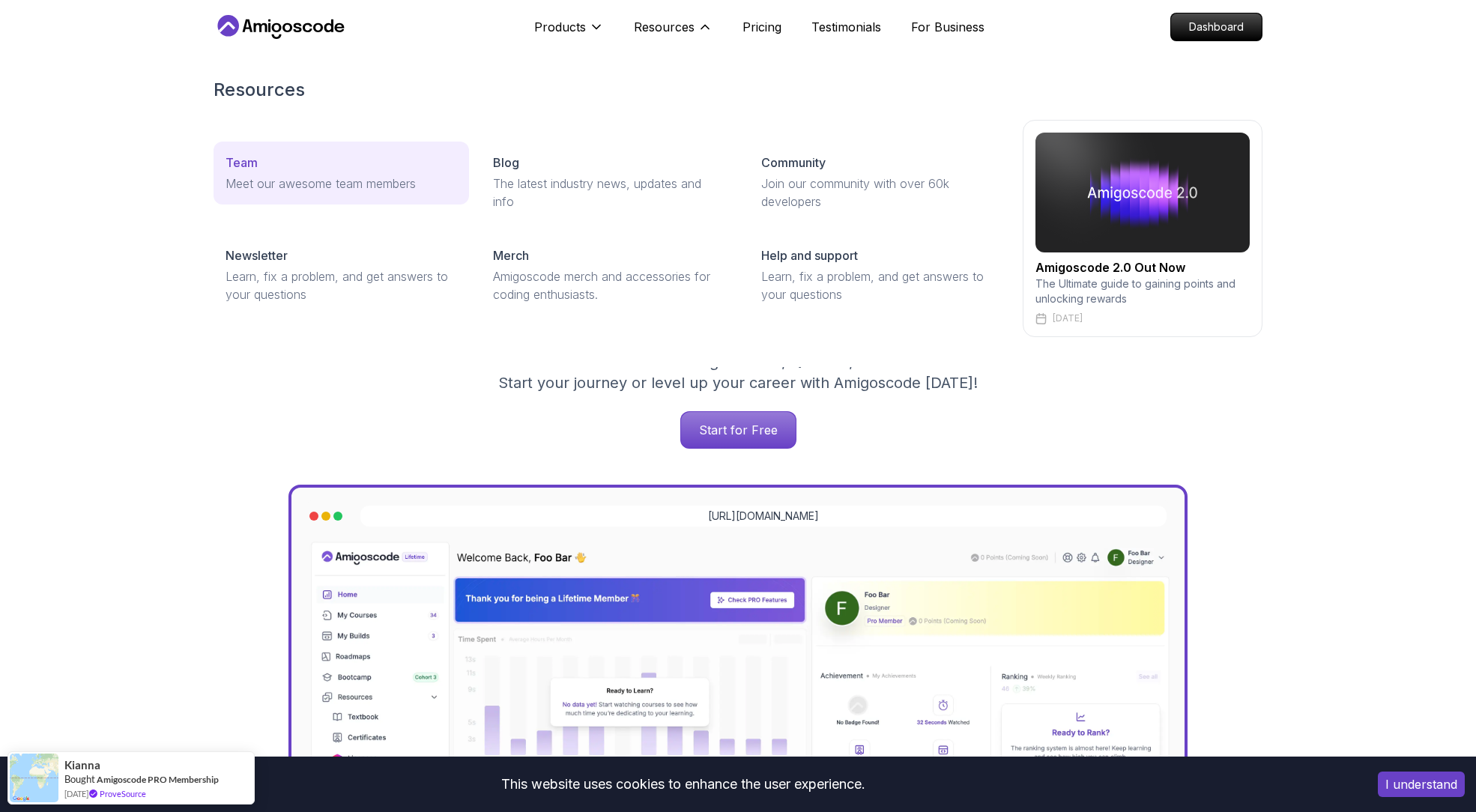 click on "Meet our awesome team members" at bounding box center (341, 184) 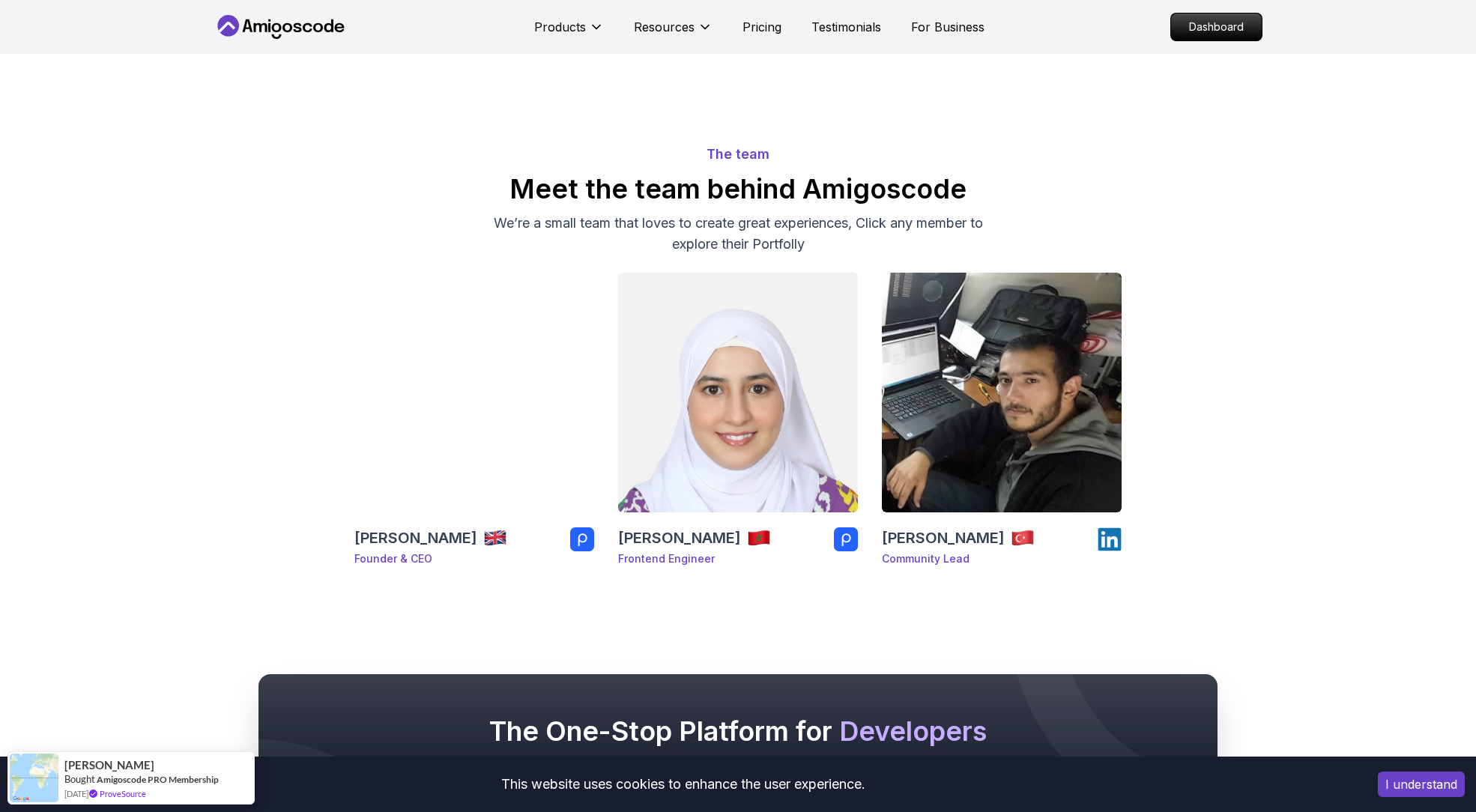 scroll, scrollTop: 264, scrollLeft: 0, axis: vertical 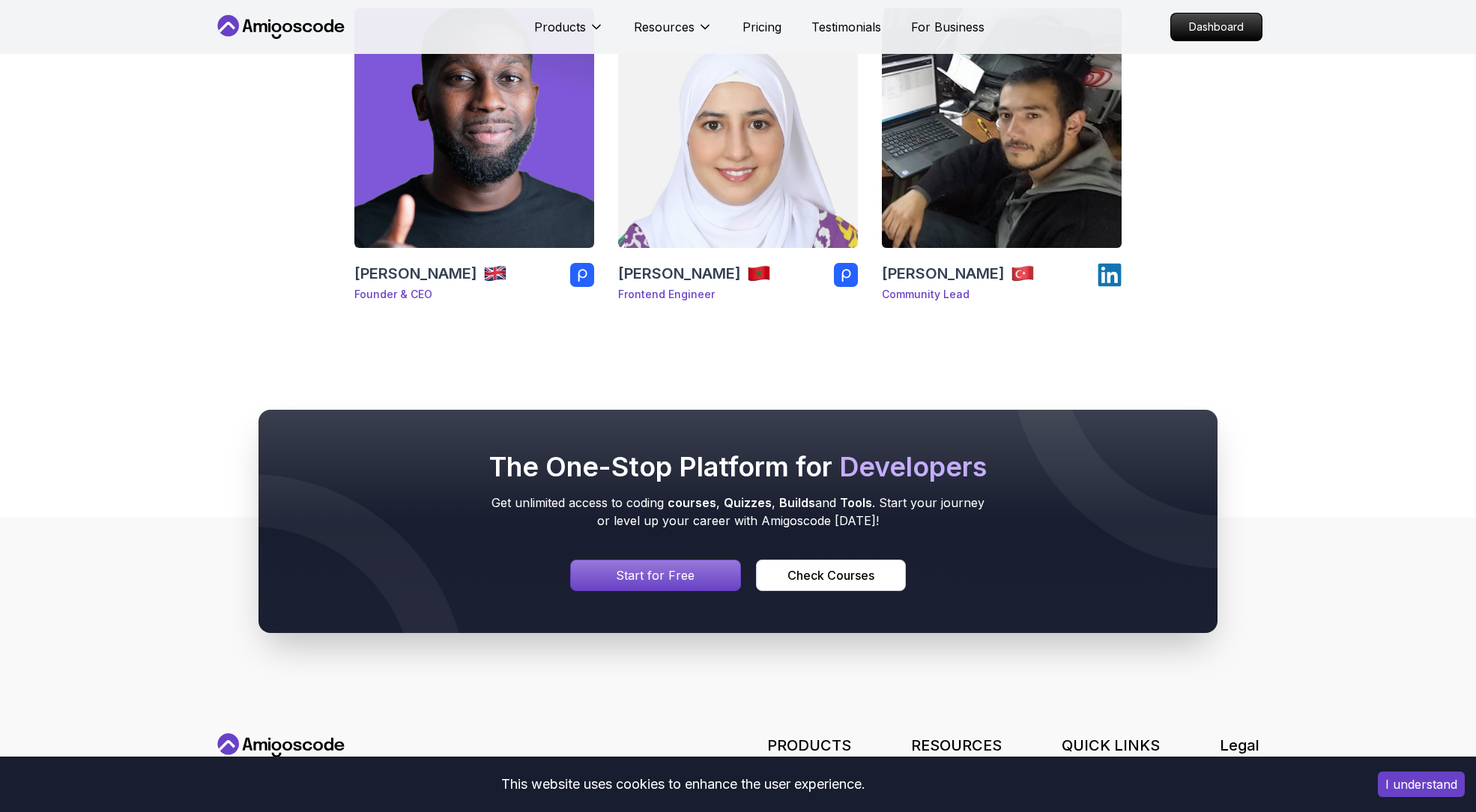 click 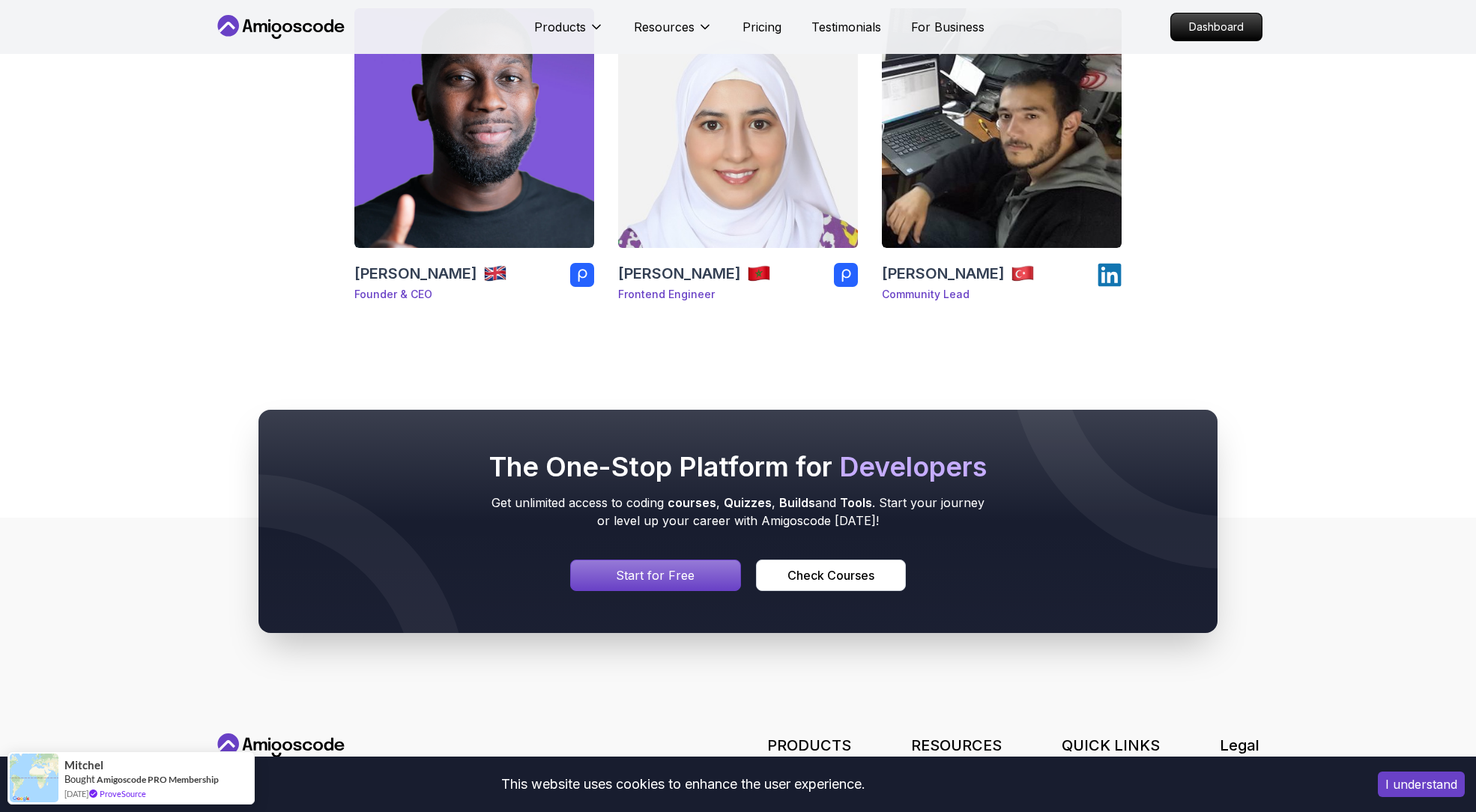 click at bounding box center [738, 128] 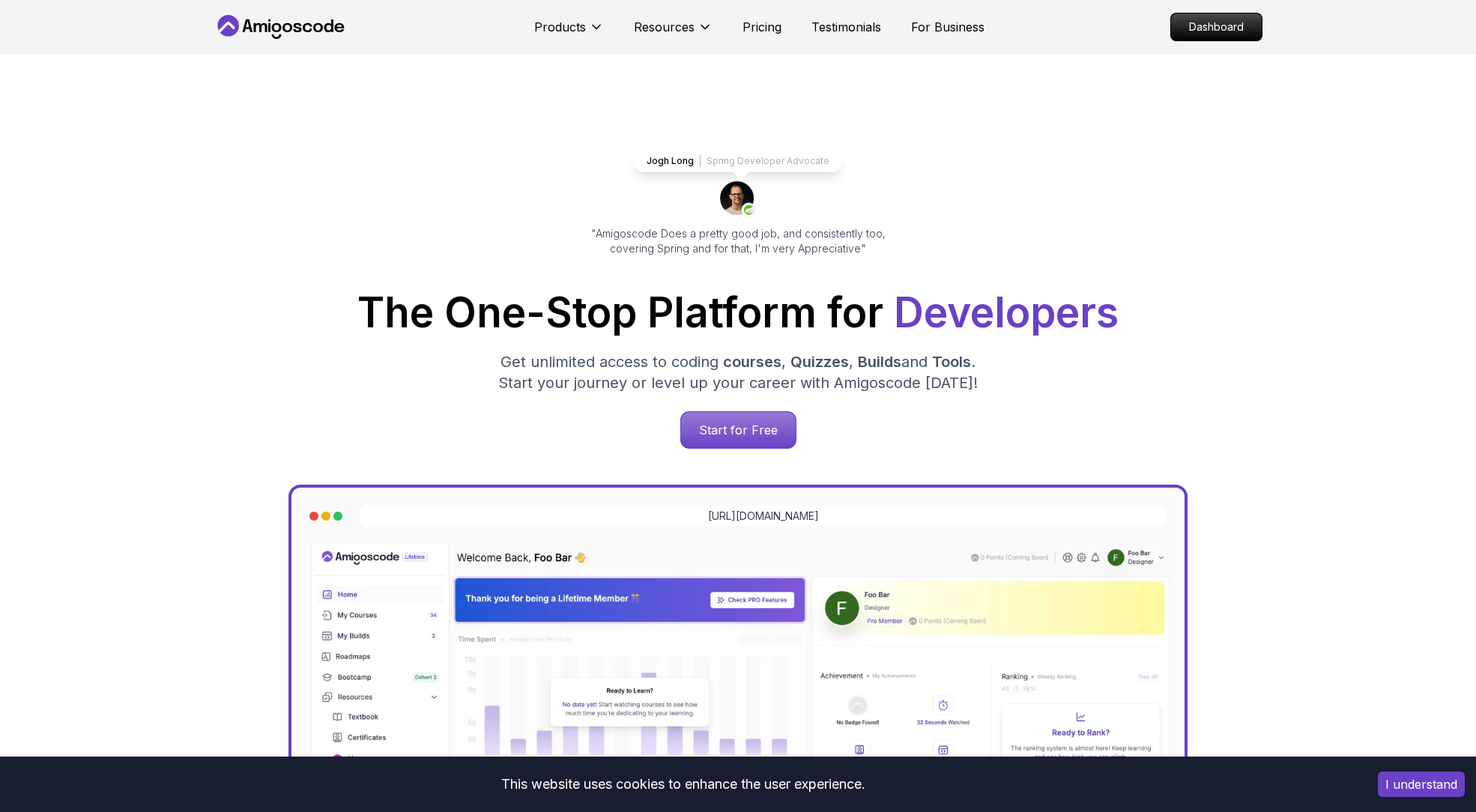 scroll, scrollTop: 0, scrollLeft: 0, axis: both 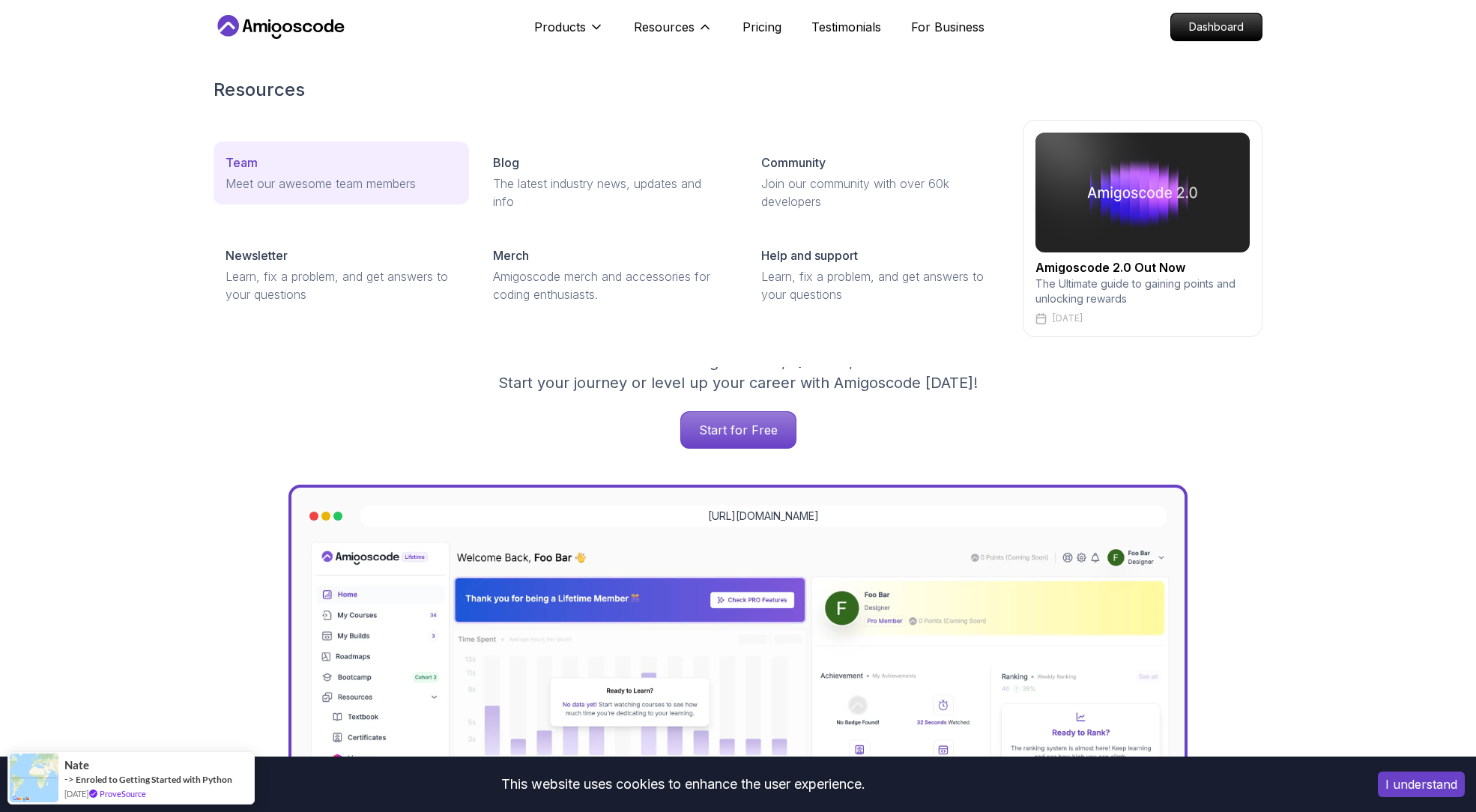 click on "Meet our awesome team members" at bounding box center [341, 184] 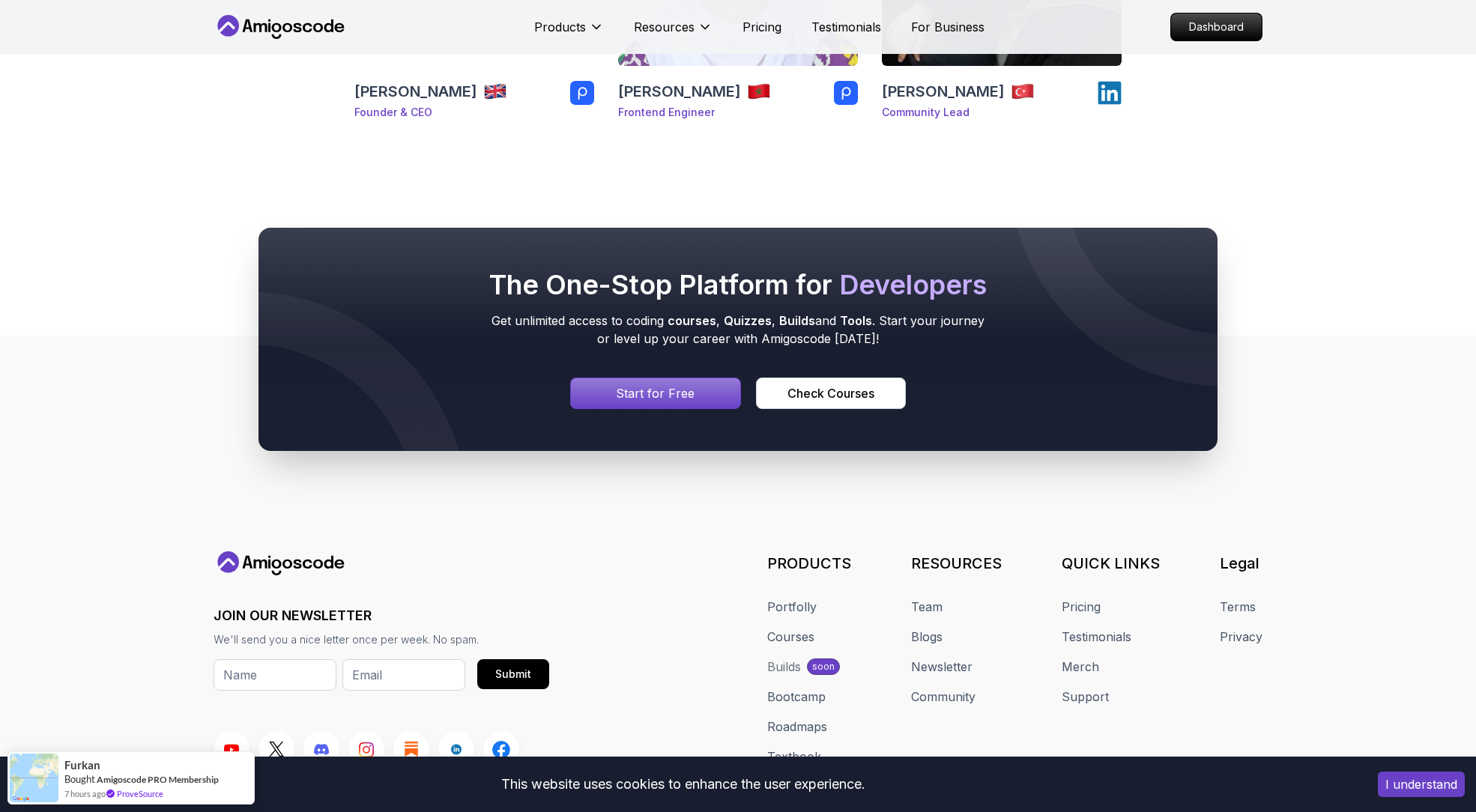 scroll, scrollTop: 569, scrollLeft: 0, axis: vertical 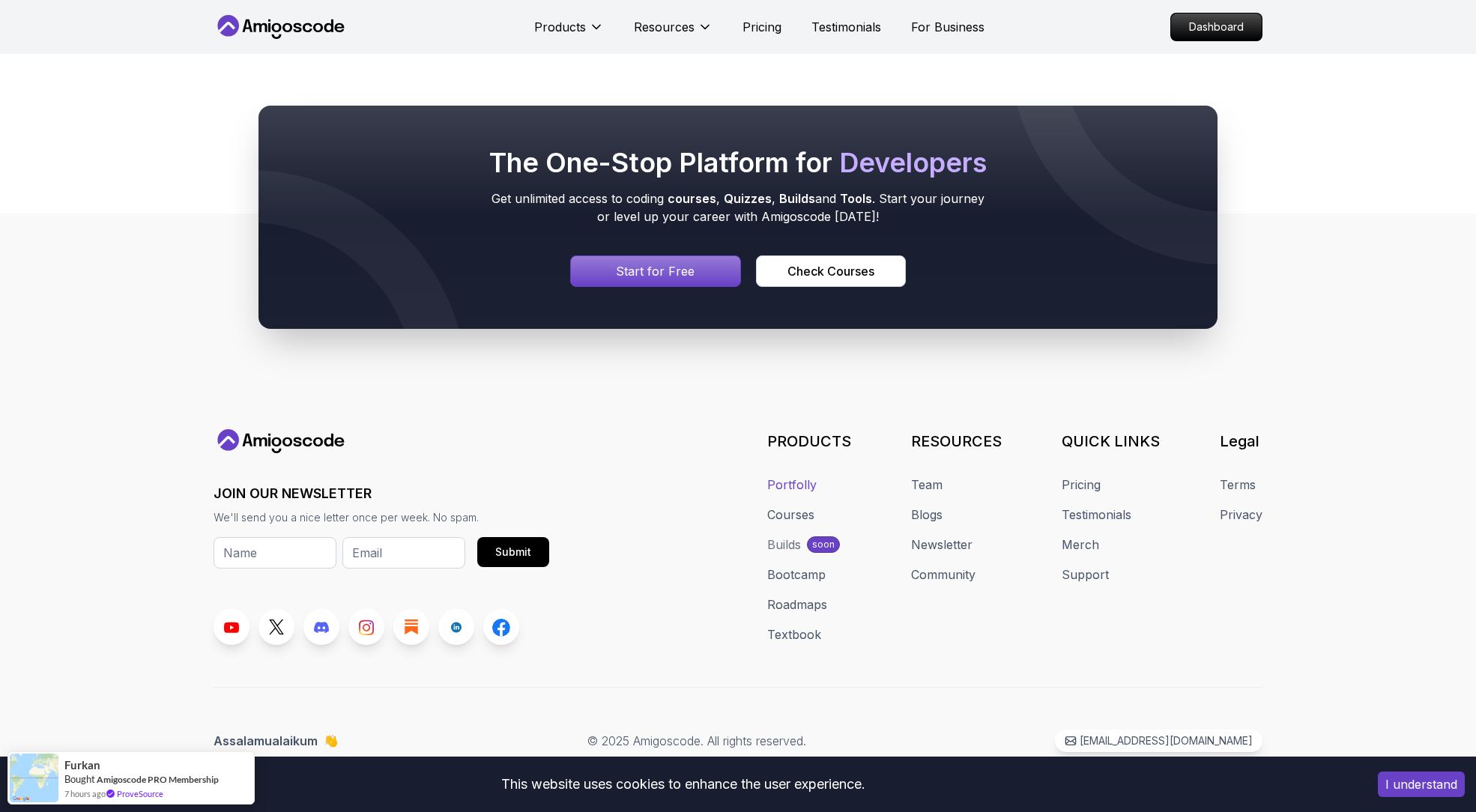 click on "Portfolly" at bounding box center [792, 485] 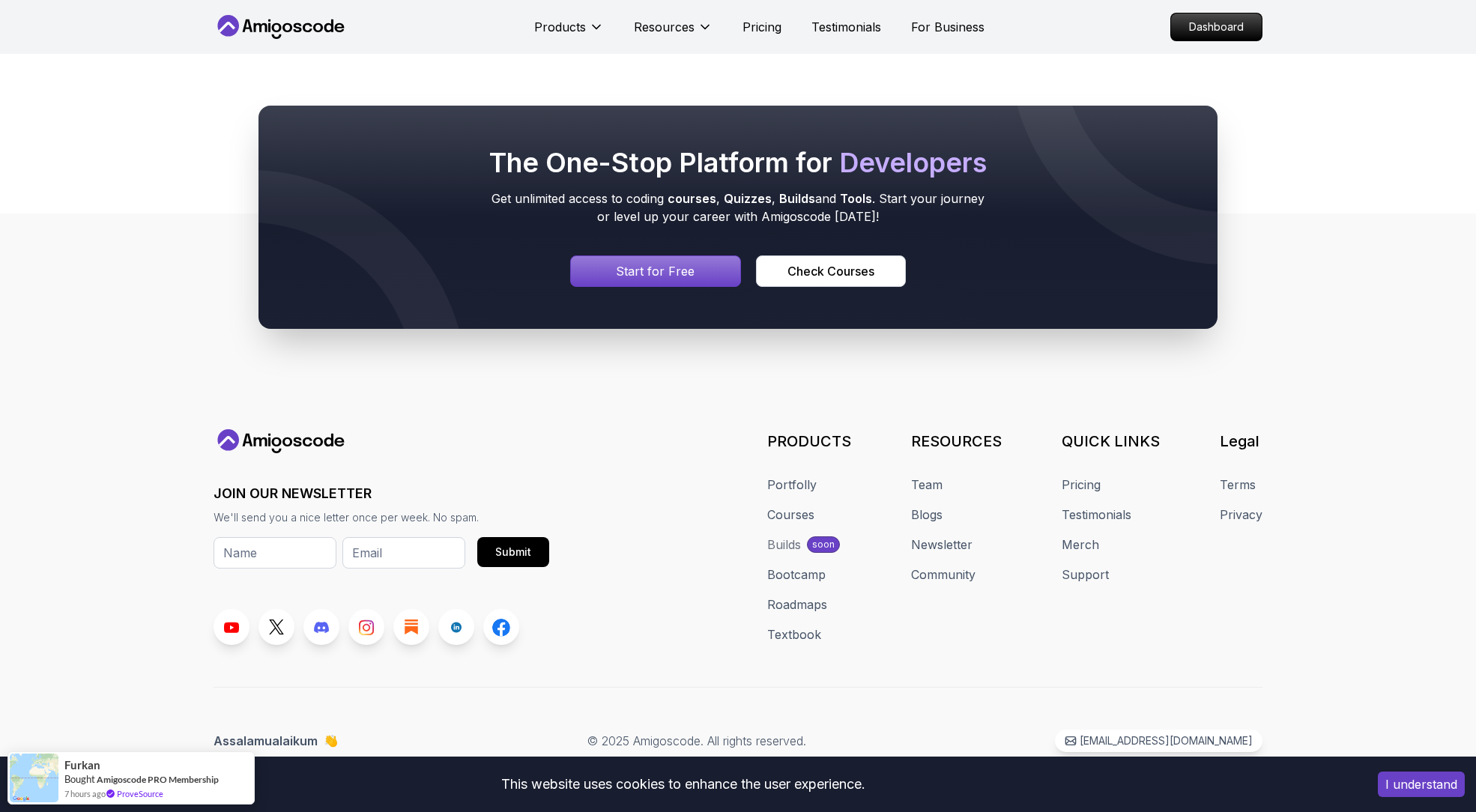 click on "This website uses cookies to enhance the user experience. I understand Products Resources Pricing Testimonials For Business Dashboard Products Resources Pricing Testimonials For Business Dashboard The team Meet the team behind Amigoscode   We’re a small team that loves to create great experiences, Click any member to explore their Portfolly Nelson Djalo Founder & CEO Chaimaa Safi Frontend Engineer Ömer Fadil Community Lead The One-Stop Platform for   Developers Get unlimited access to coding   courses ,   Quizzes ,   Builds  and   Tools . Start your journey or level up your career with Amigoscode today! Start for Free Check Courses JOIN OUR NEWSLETTER We'll send you a nice letter once per week. No spam. Submit PRODUCTS Portfolly Courses Builds soon Bootcamp Roadmaps Textbook RESOURCES Team Blogs Newsletter Community QUICK LINKS Pricing Testimonials Merch Support Legal Terms Privacy Assalamualaikum 👋 © 2025 Amigoscode. All rights reserved. hello@amigoscode.com © 2025 Amigoscode. All rights reserved." at bounding box center [738, 121] 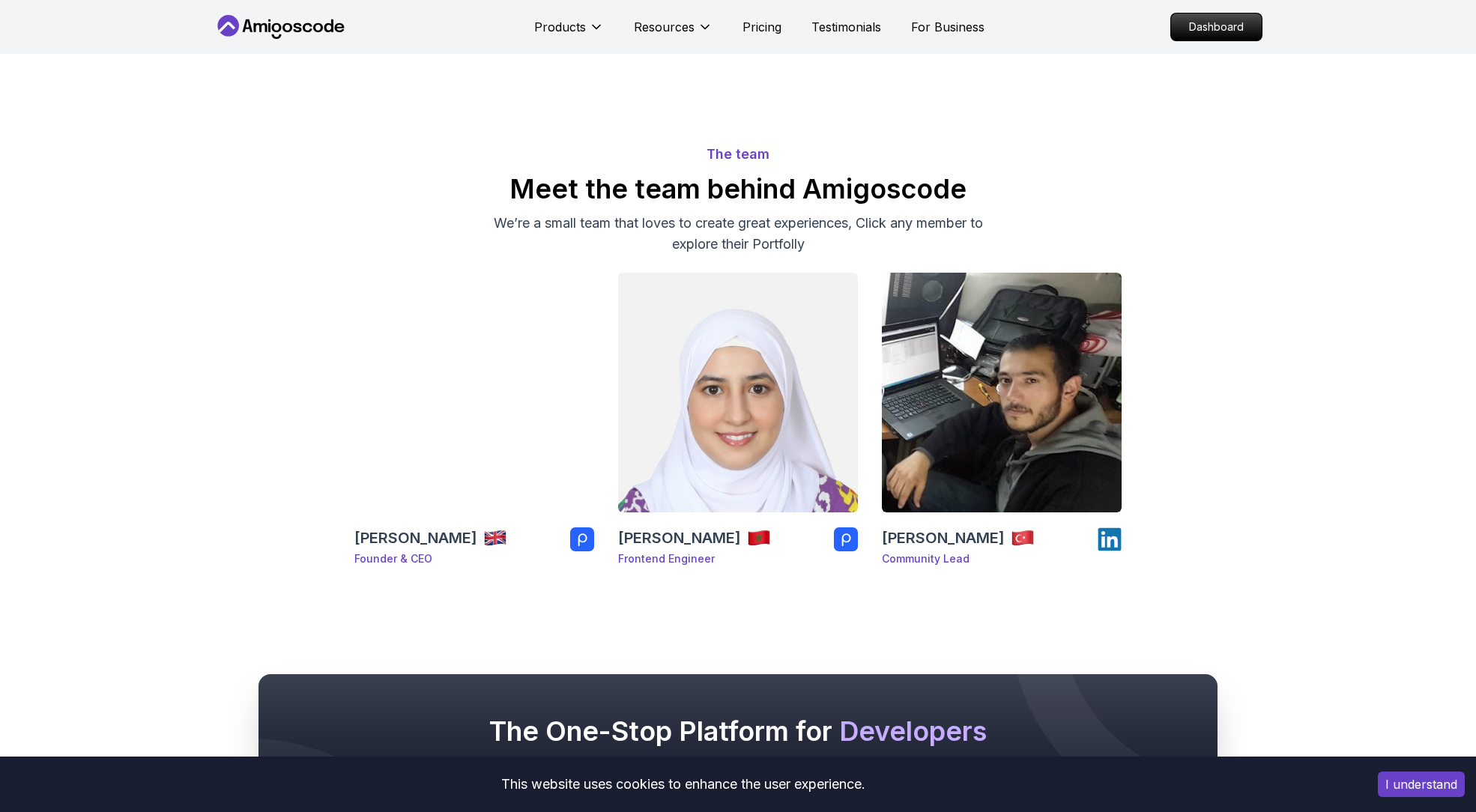 scroll, scrollTop: 569, scrollLeft: 0, axis: vertical 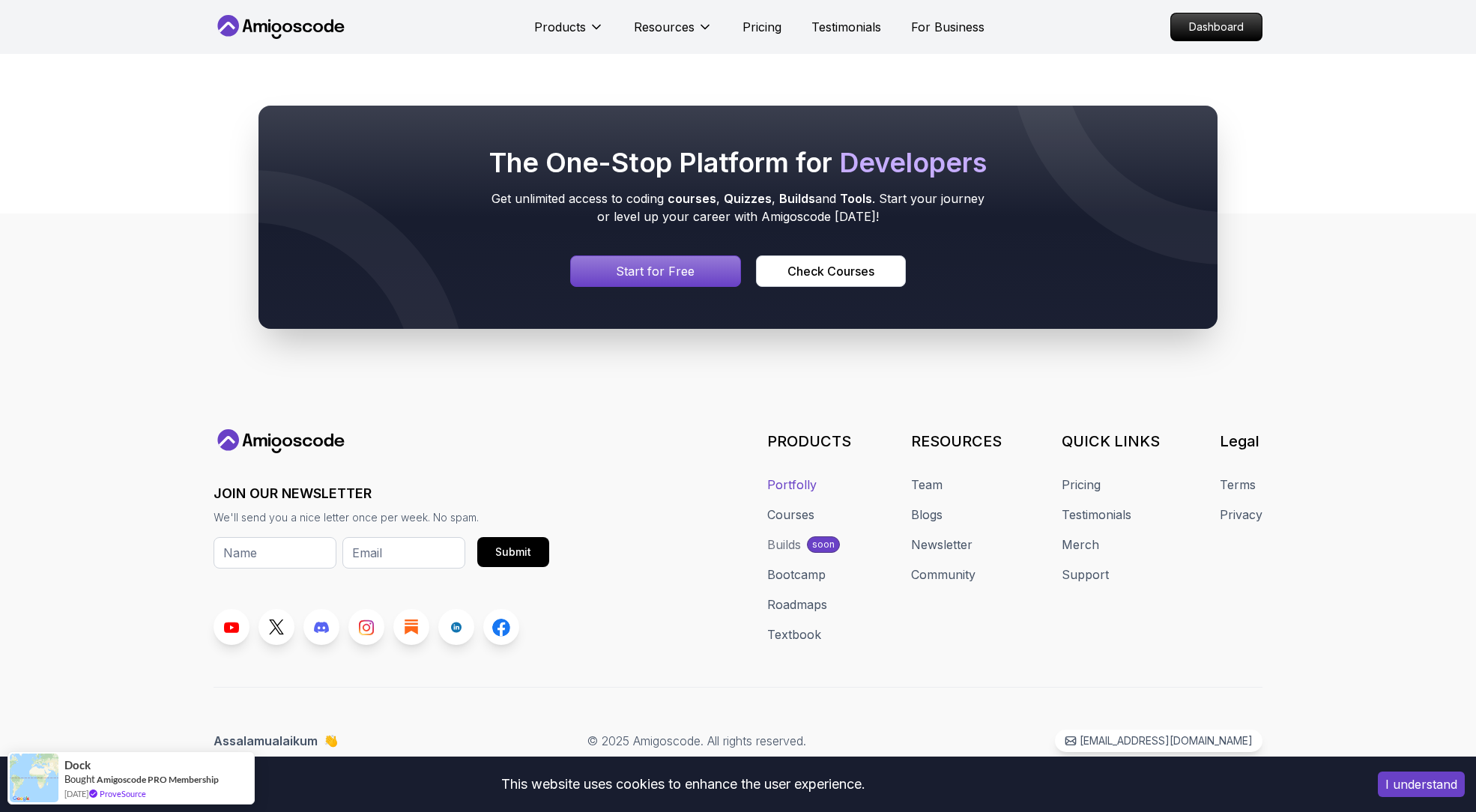 click on "Portfolly" at bounding box center [792, 485] 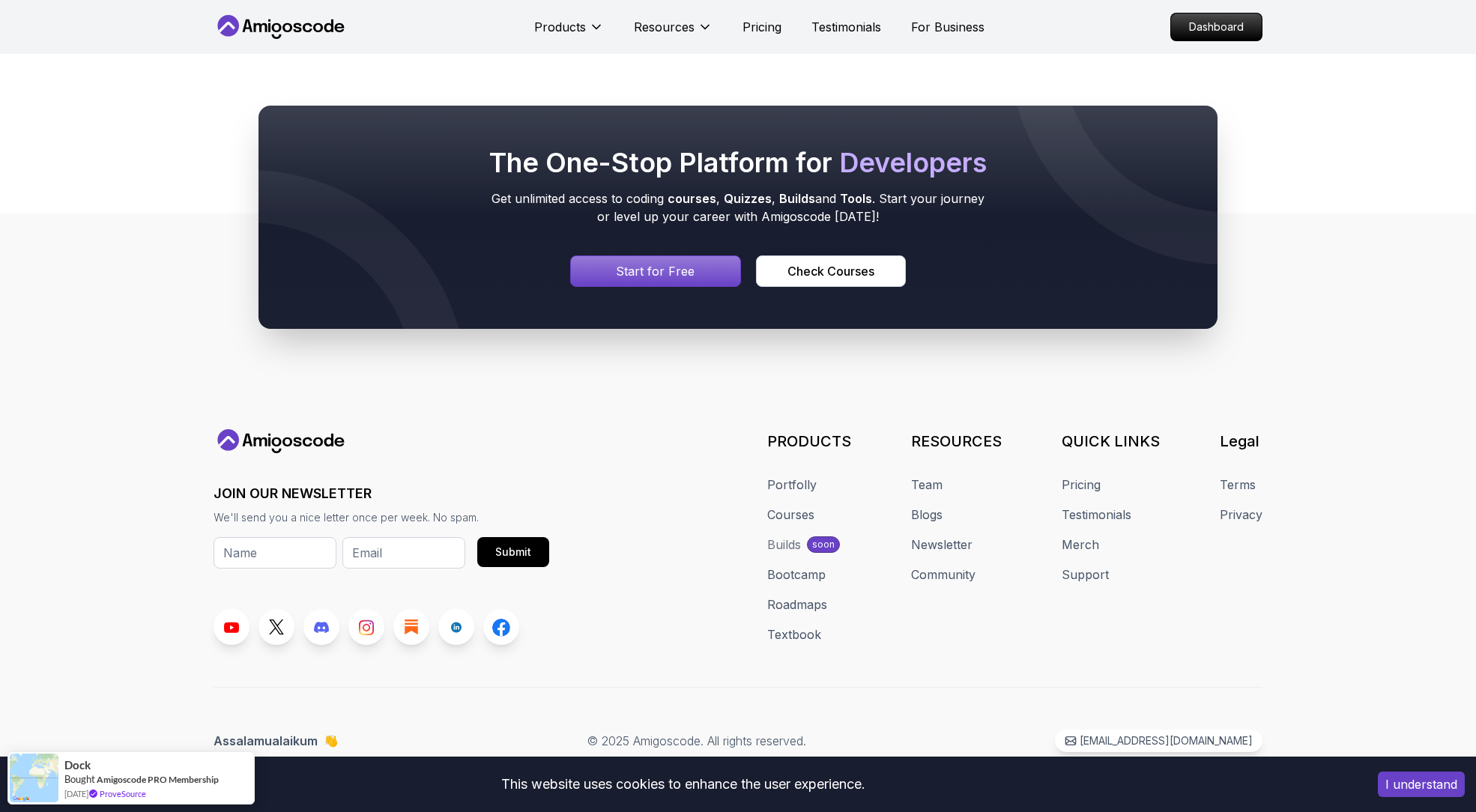 click on "The One-Stop Platform for   Developers Get unlimited access to coding   courses ,   Quizzes ,   Builds  and   Tools . Start your journey or level up your career with Amigoscode today! Start for Free Check Courses" at bounding box center [738, 217] 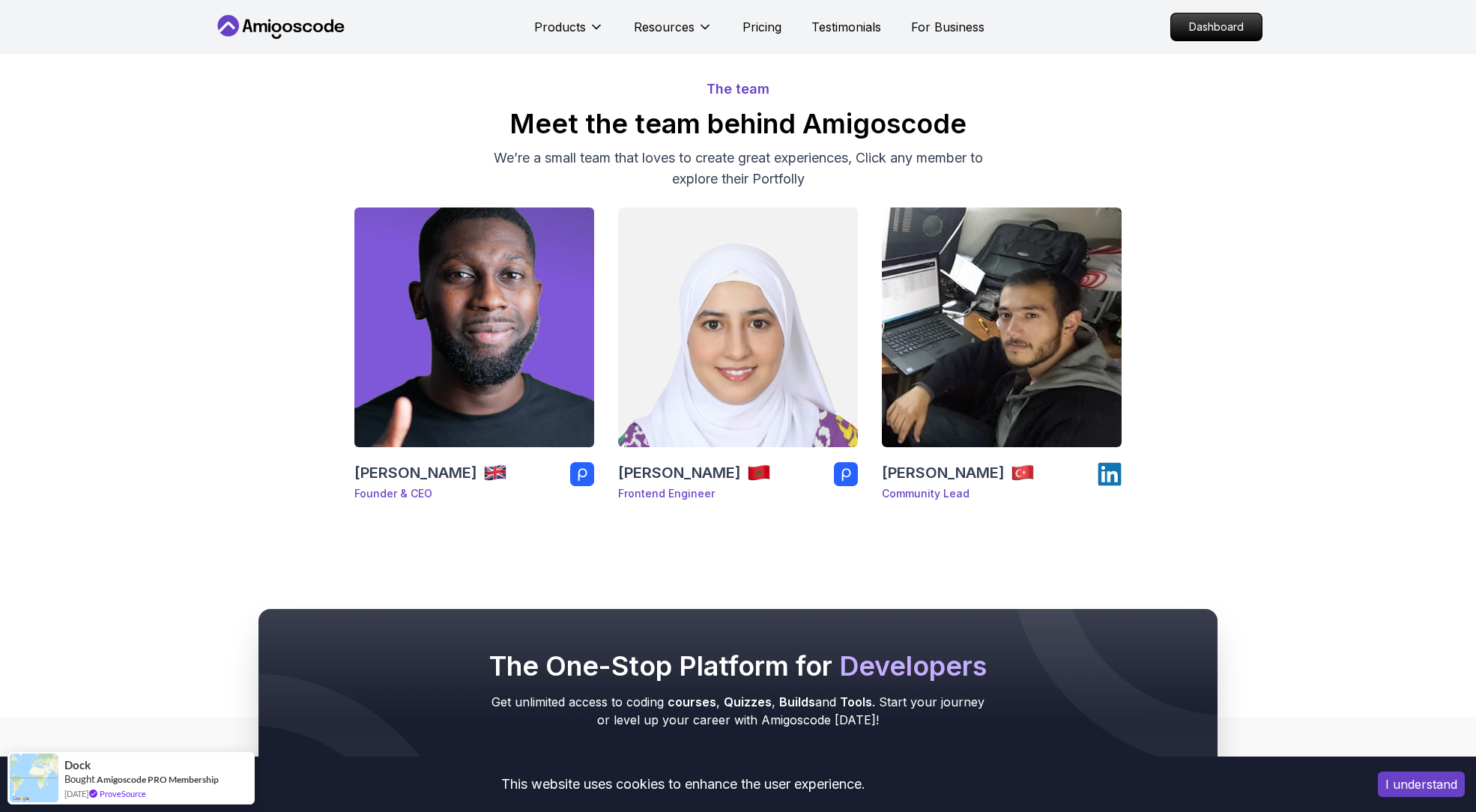 scroll, scrollTop: 0, scrollLeft: 0, axis: both 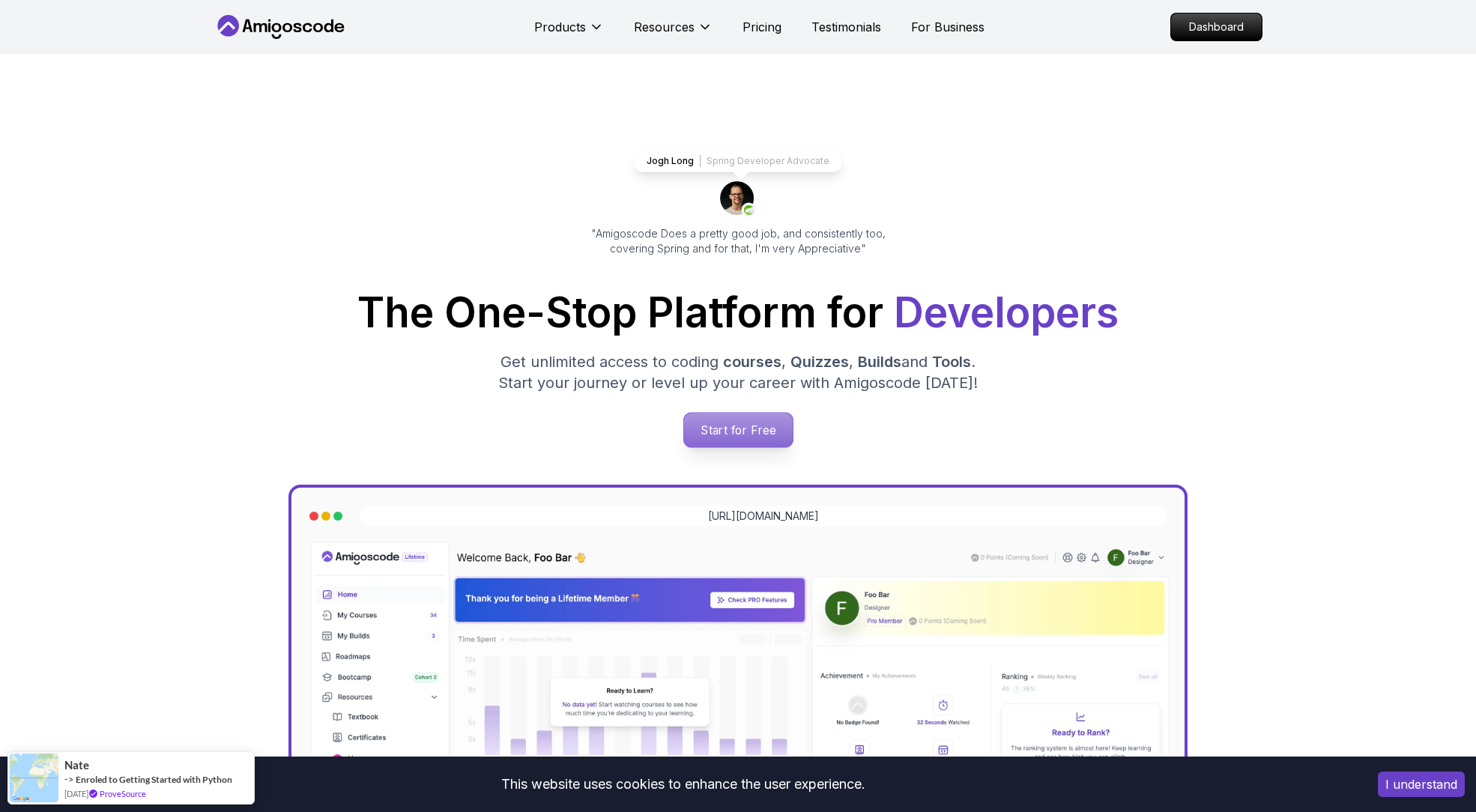 click on "Start for Free" at bounding box center [737, 430] 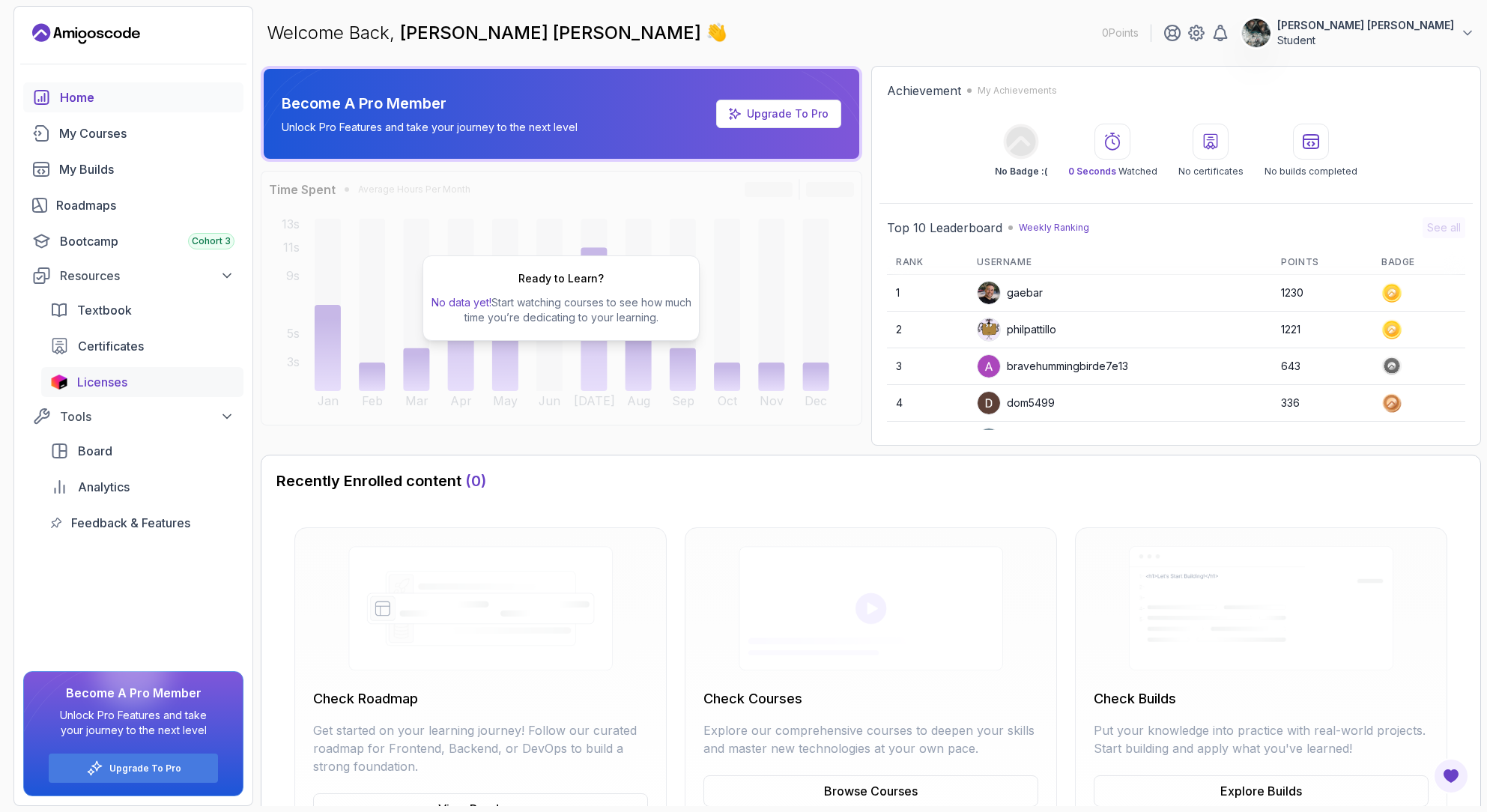 click on "Licenses" at bounding box center (102, 382) 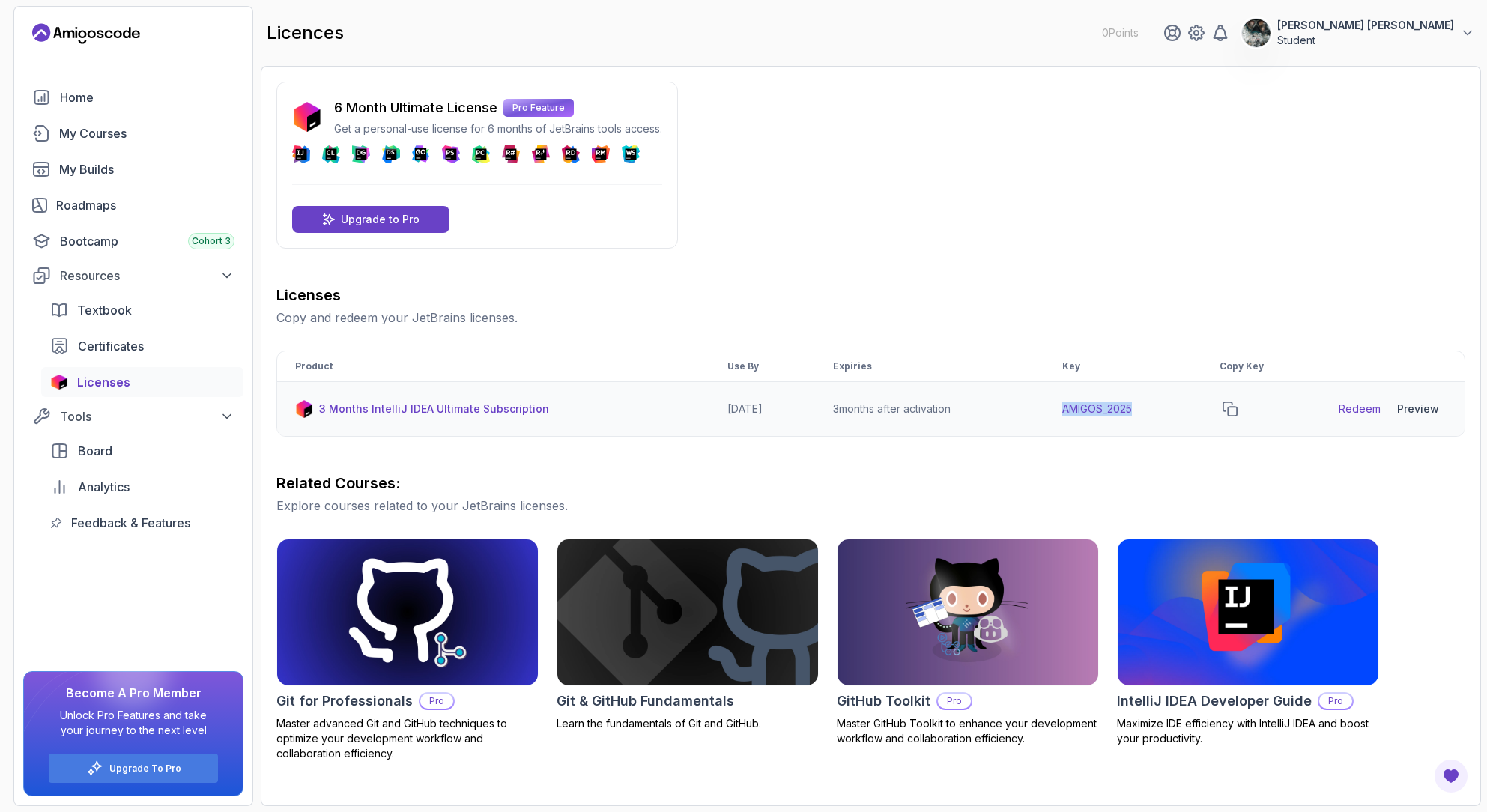 drag, startPoint x: 1151, startPoint y: 408, endPoint x: 1073, endPoint y: 410, distance: 78.025637 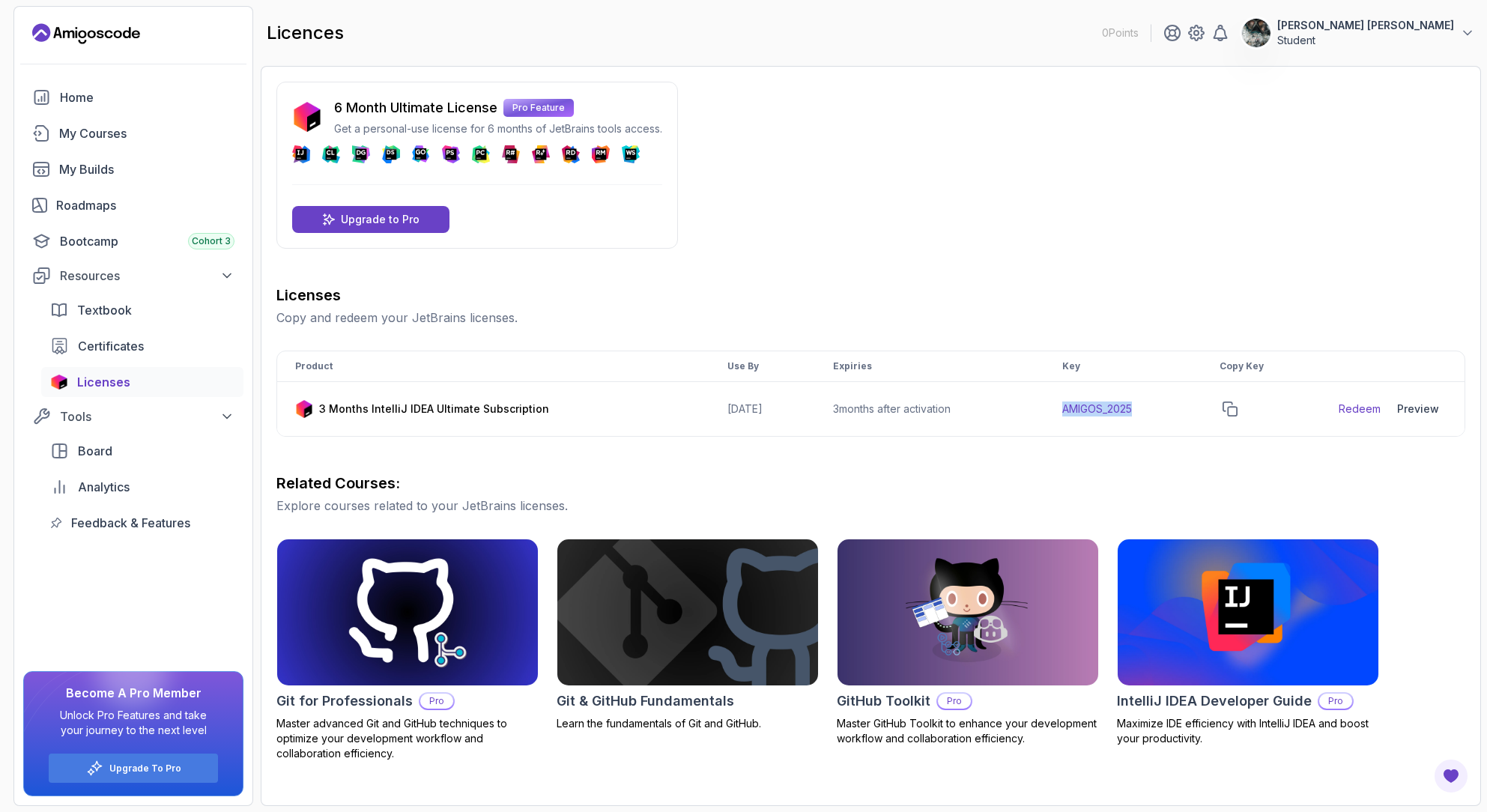 copy on "AMIGOS_2025" 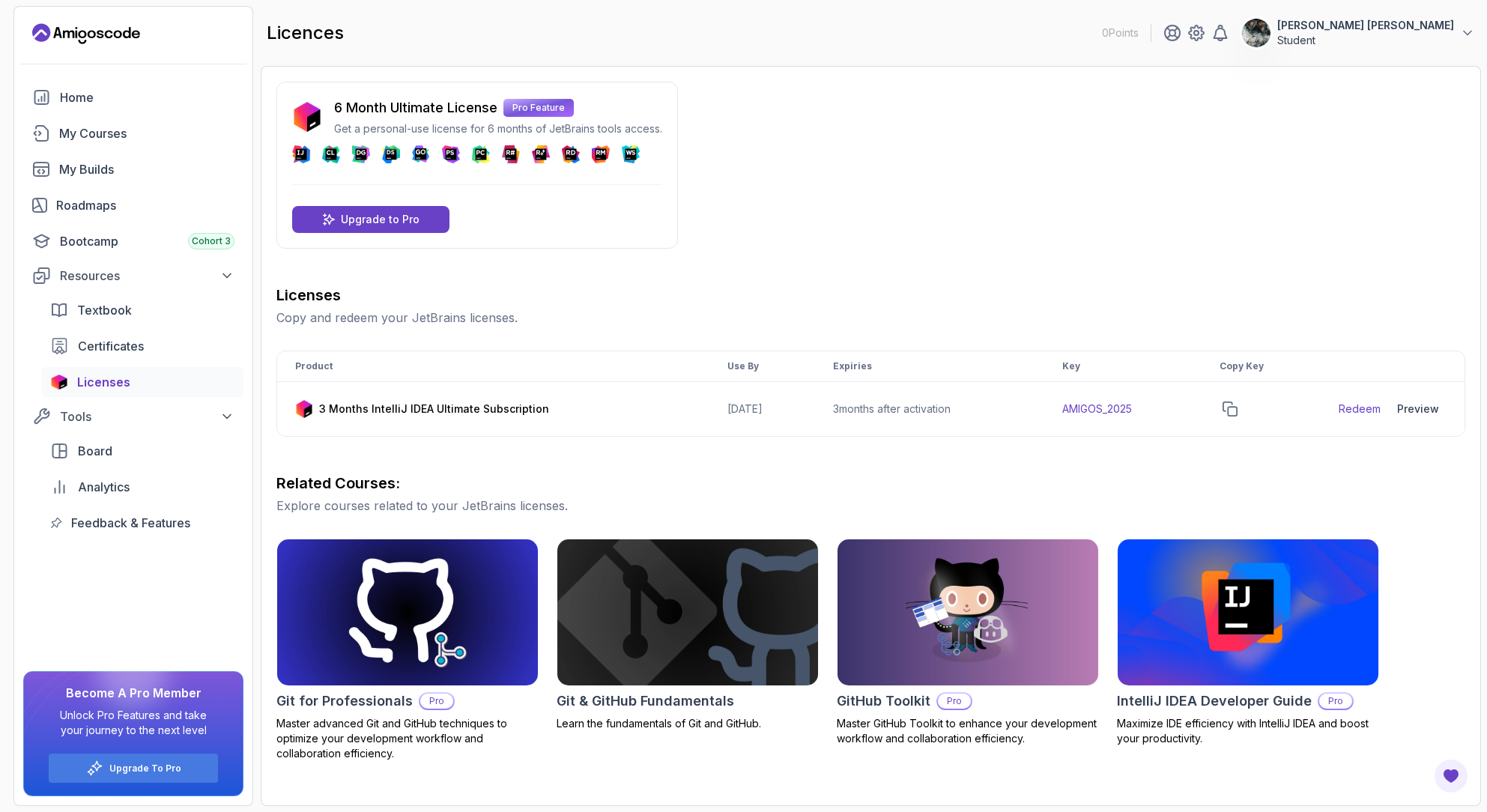 click on "Related Courses:" at bounding box center [870, 483] 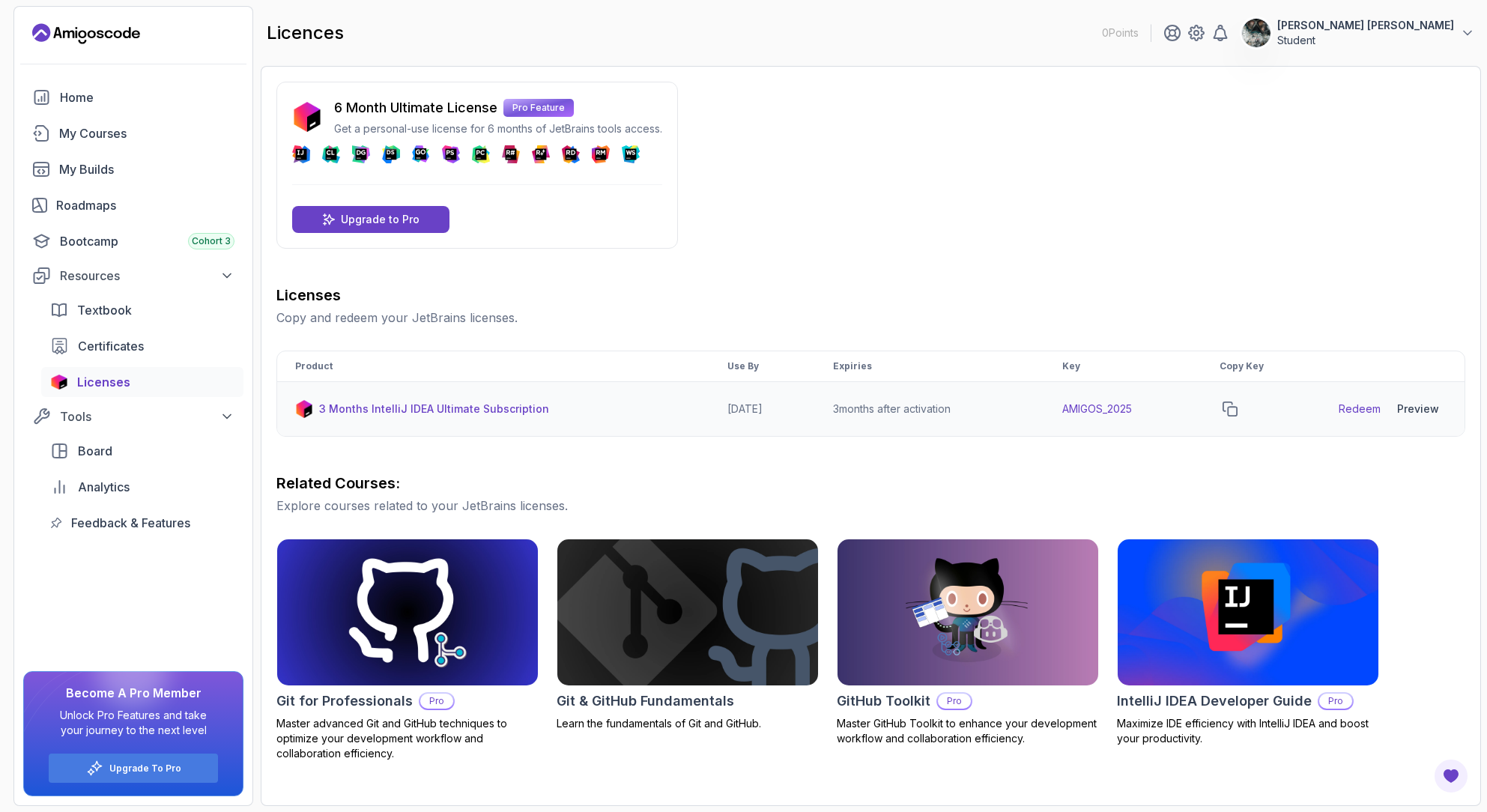 click on "AMIGOS_2025" at bounding box center [1123, 409] 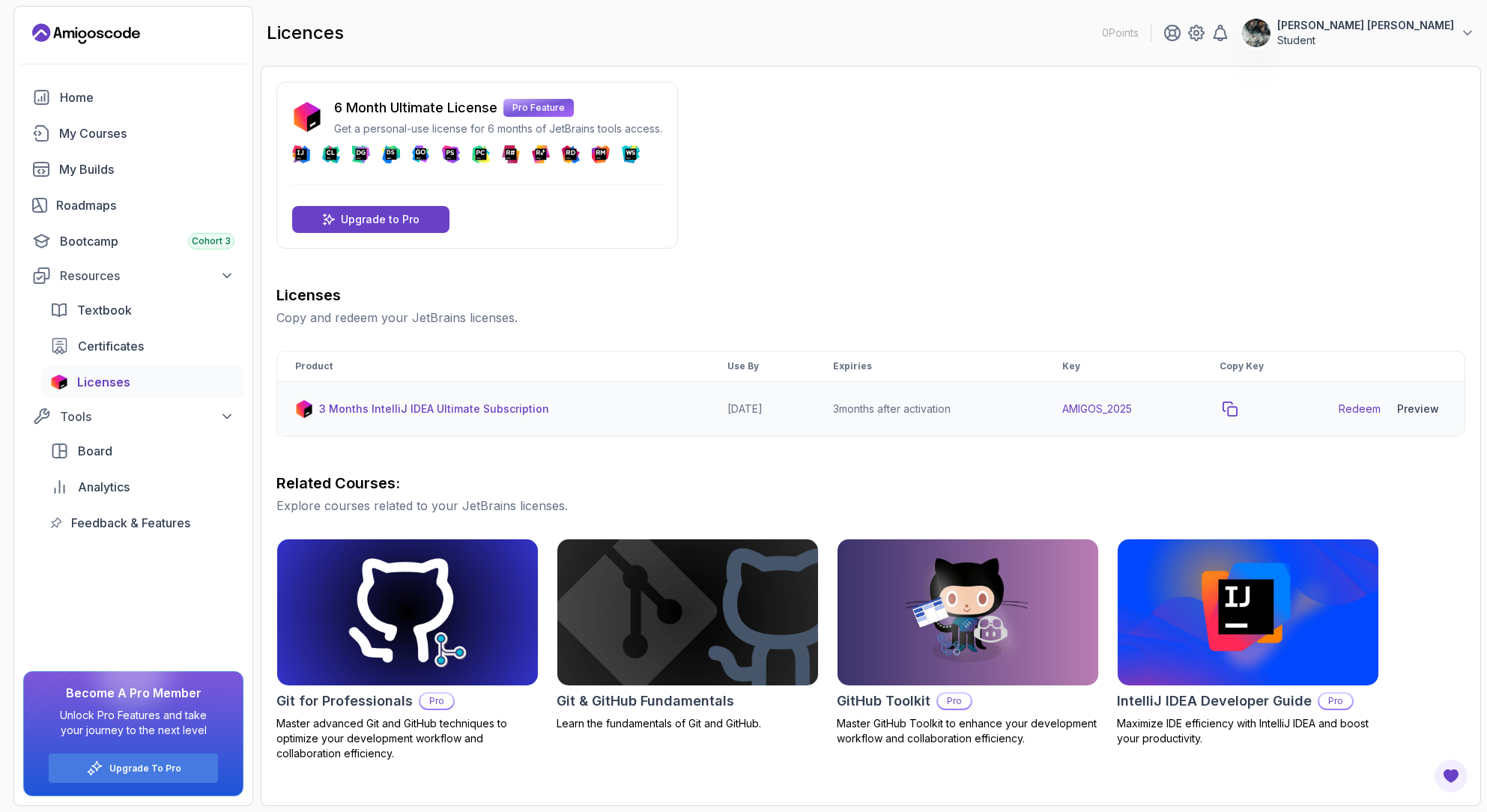 click 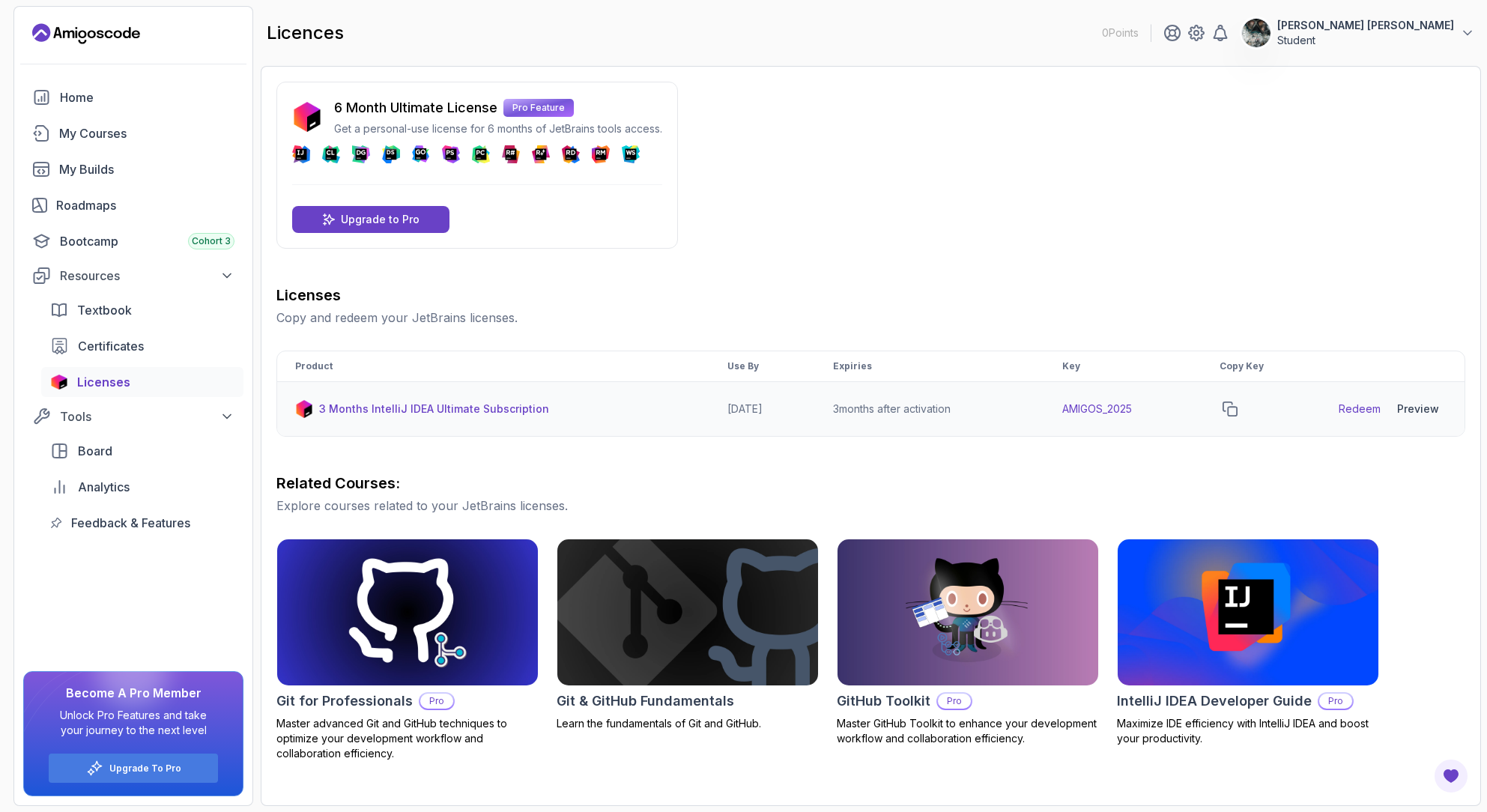 click on "6 Month Ultimate License Pro Feature Get a personal-use license for 6 months of JetBrains tools access. DataSpell Upgrade to Pro Licenses Copy and redeem your JetBrains licenses. Product Use By Expiries Key Copy Key 3 Months IntelliJ IDEA Ultimate Subscription [DATE] 3  months after activation AMIGOS_2025 Redeem Preview Download Related Courses: Explore courses related to your JetBrains licenses. Git for Professionals Pro Master advanced Git and GitHub techniques to optimize your development workflow and collaboration efficiency. Git & GitHub Fundamentals Learn the fundamentals of Git and GitHub. GitHub Toolkit Pro Master GitHub Toolkit to enhance your development workflow and collaboration efficiency. IntelliJ IDEA Developer Guide Pro Maximize IDE efficiency with IntelliJ IDEA and boost your productivity." at bounding box center (870, 421) 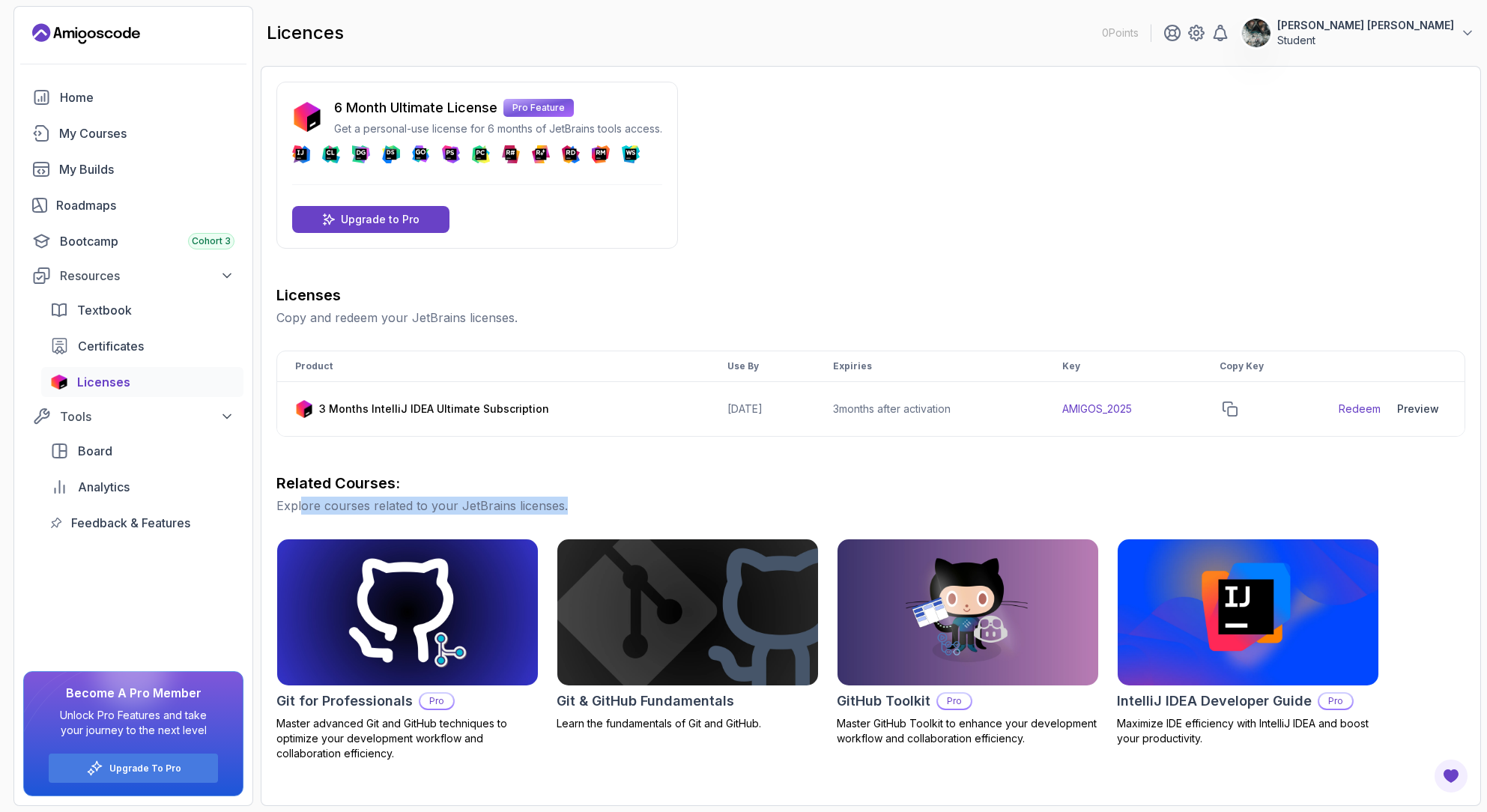 drag, startPoint x: 357, startPoint y: 510, endPoint x: 745, endPoint y: 505, distance: 388.0322 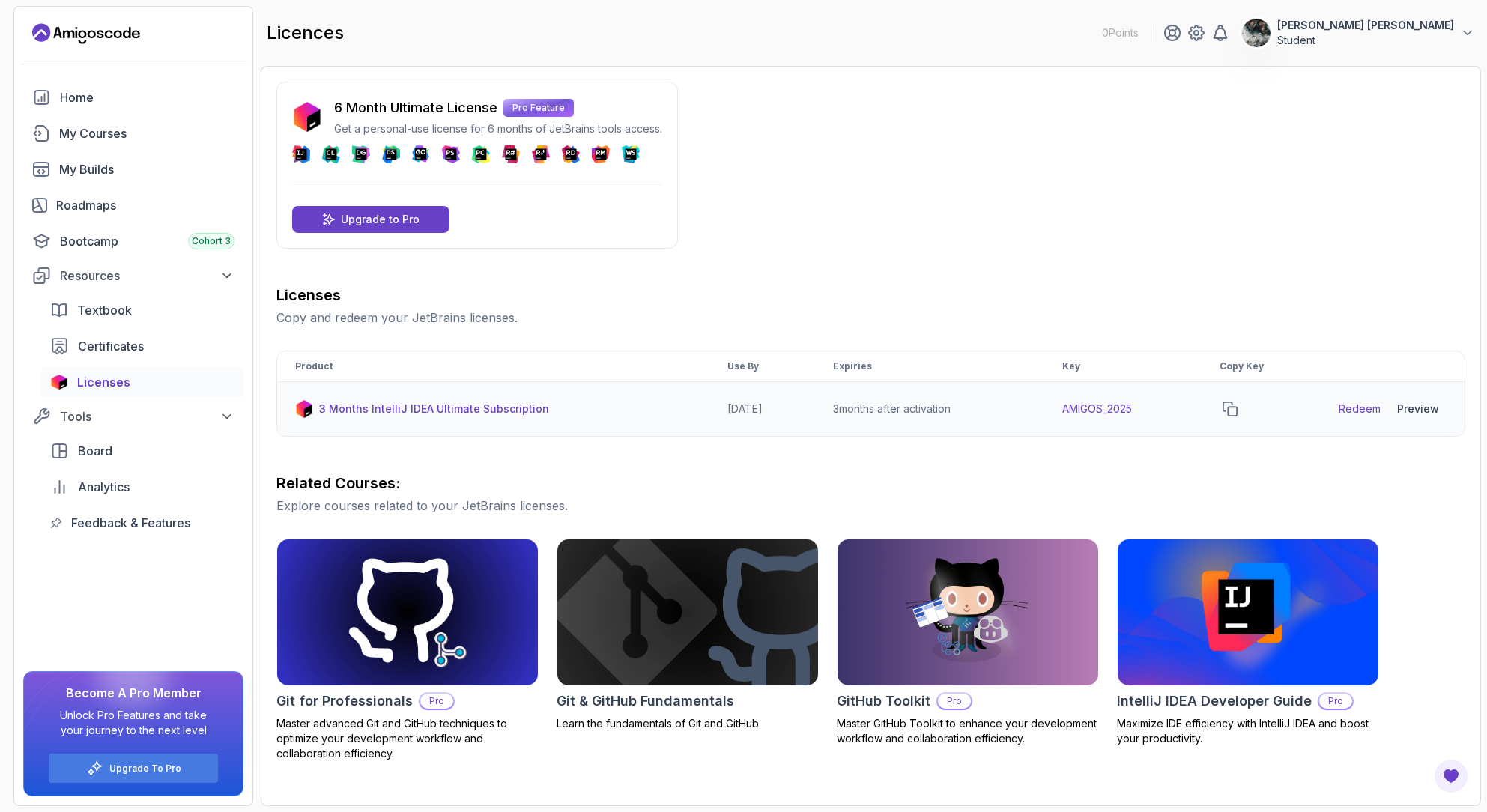 click on "Redeem" at bounding box center (1360, 409) 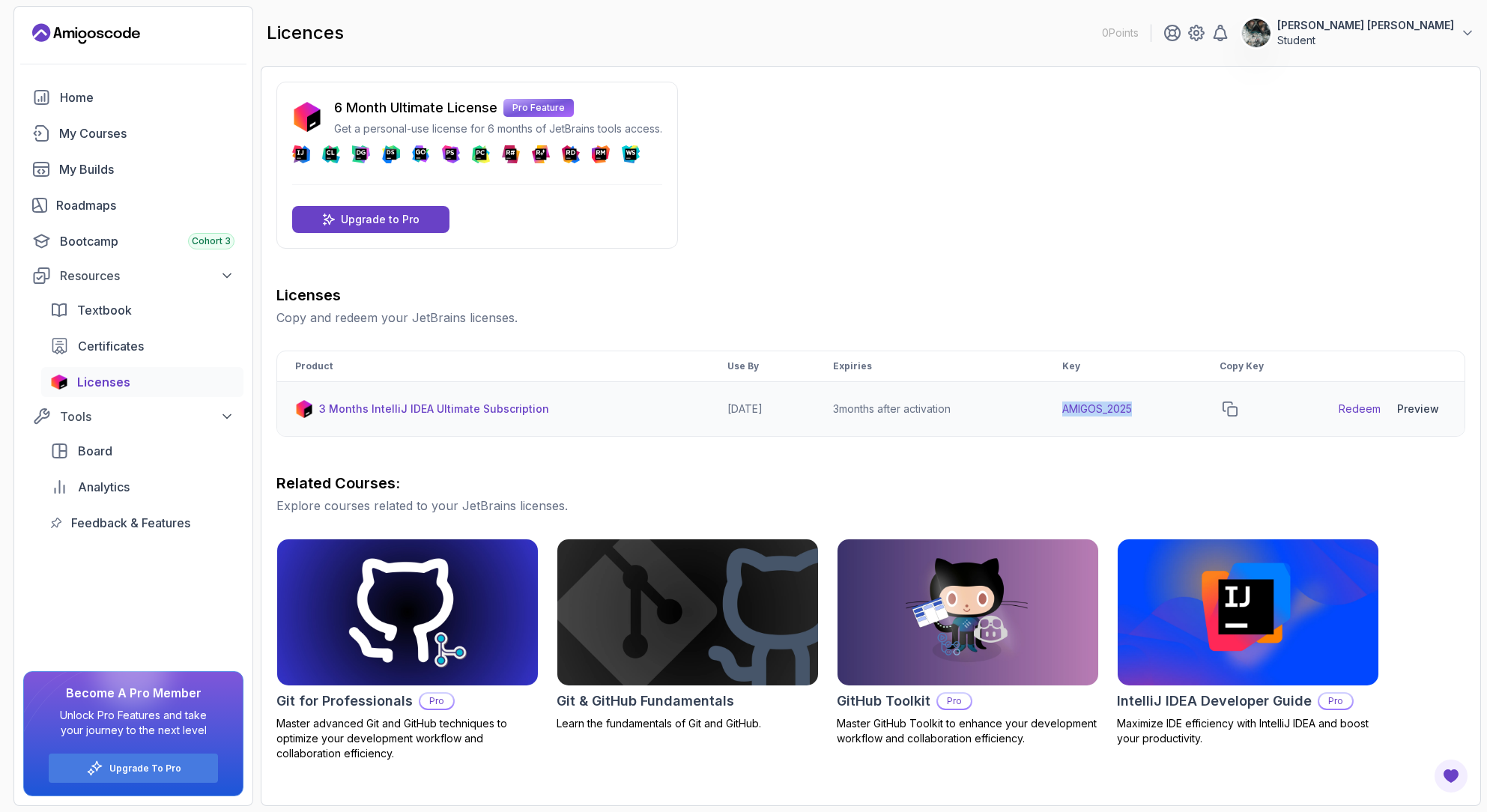 click on "AMIGOS_2025" at bounding box center [1123, 409] 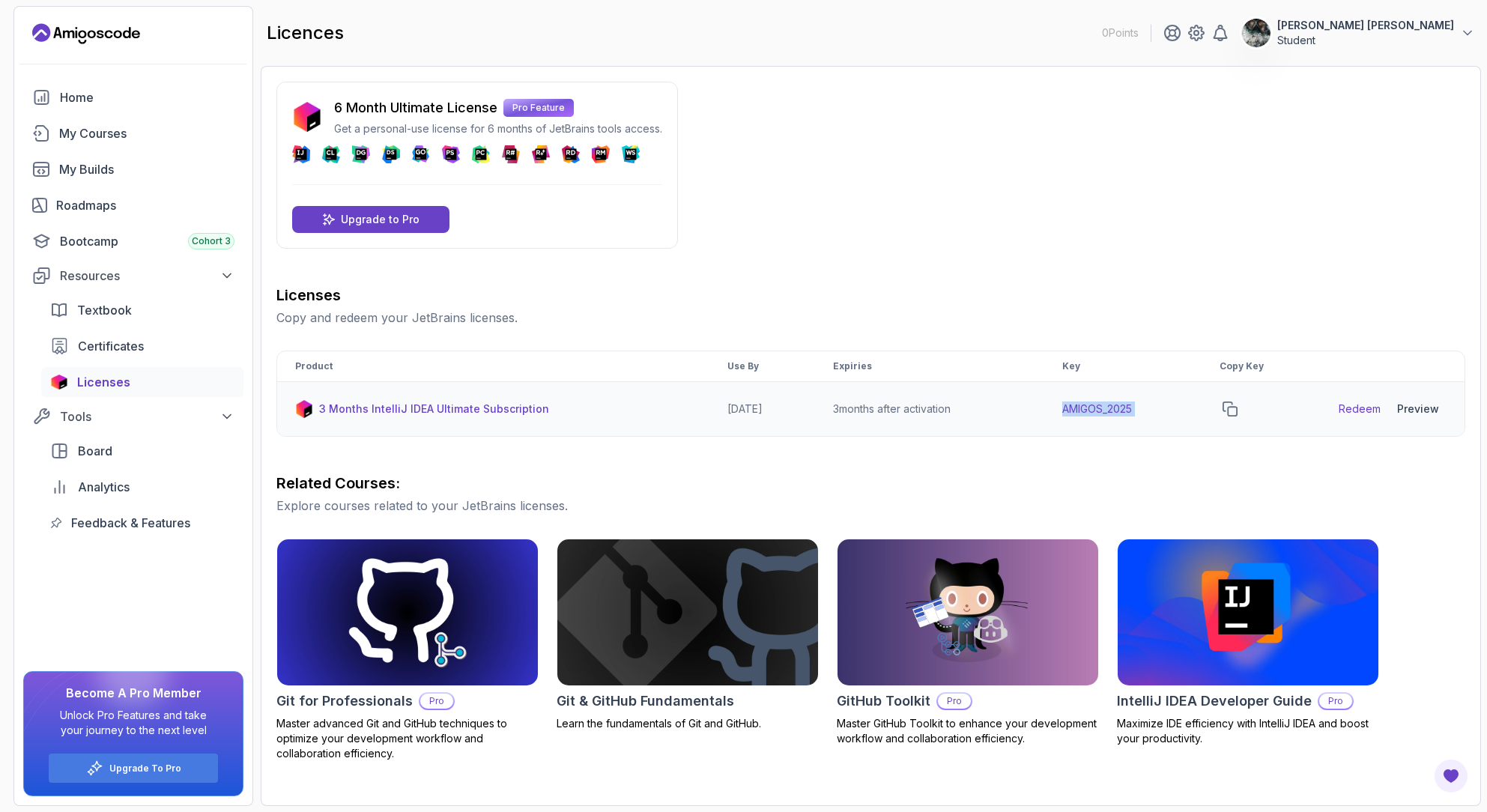 click on "AMIGOS_2025" at bounding box center [1123, 409] 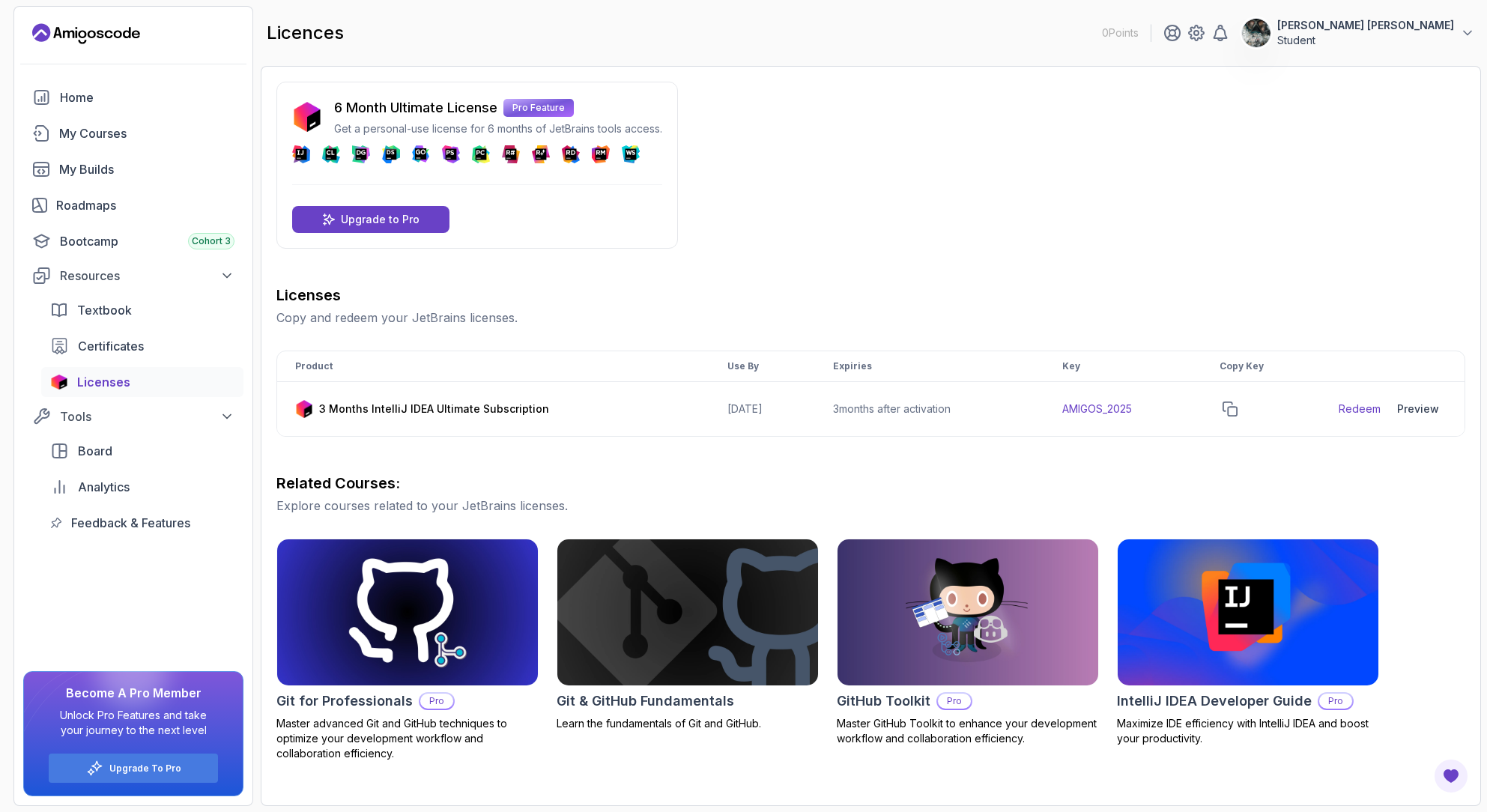 click on "6 Month Ultimate License Pro Feature Get a personal-use license for 6 months of JetBrains tools access. DataSpell Upgrade to Pro Licenses Copy and redeem your JetBrains licenses. Product Use By Expiries Key Copy Key 3 Months IntelliJ IDEA Ultimate Subscription [DATE] 3  months after activation AMIGOS_2025 Redeem Preview Download Related Courses: Explore courses related to your JetBrains licenses. Git for Professionals Pro Master advanced Git and GitHub techniques to optimize your development workflow and collaboration efficiency. Git & GitHub Fundamentals Learn the fundamentals of Git and GitHub. GitHub Toolkit Pro Master GitHub Toolkit to enhance your development workflow and collaboration efficiency. IntelliJ IDEA Developer Guide Pro Maximize IDE efficiency with IntelliJ IDEA and boost your productivity." at bounding box center (870, 421) 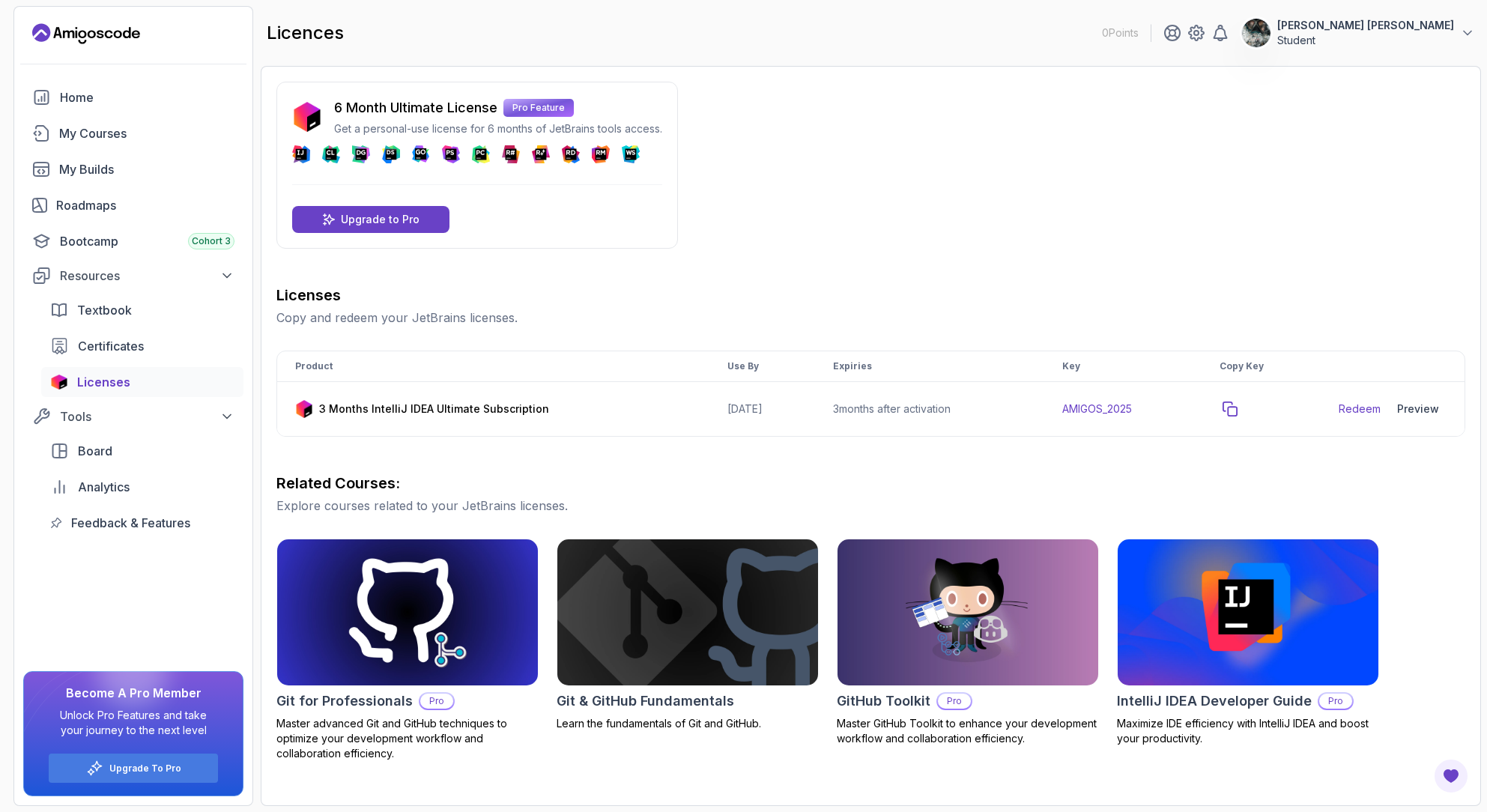 click 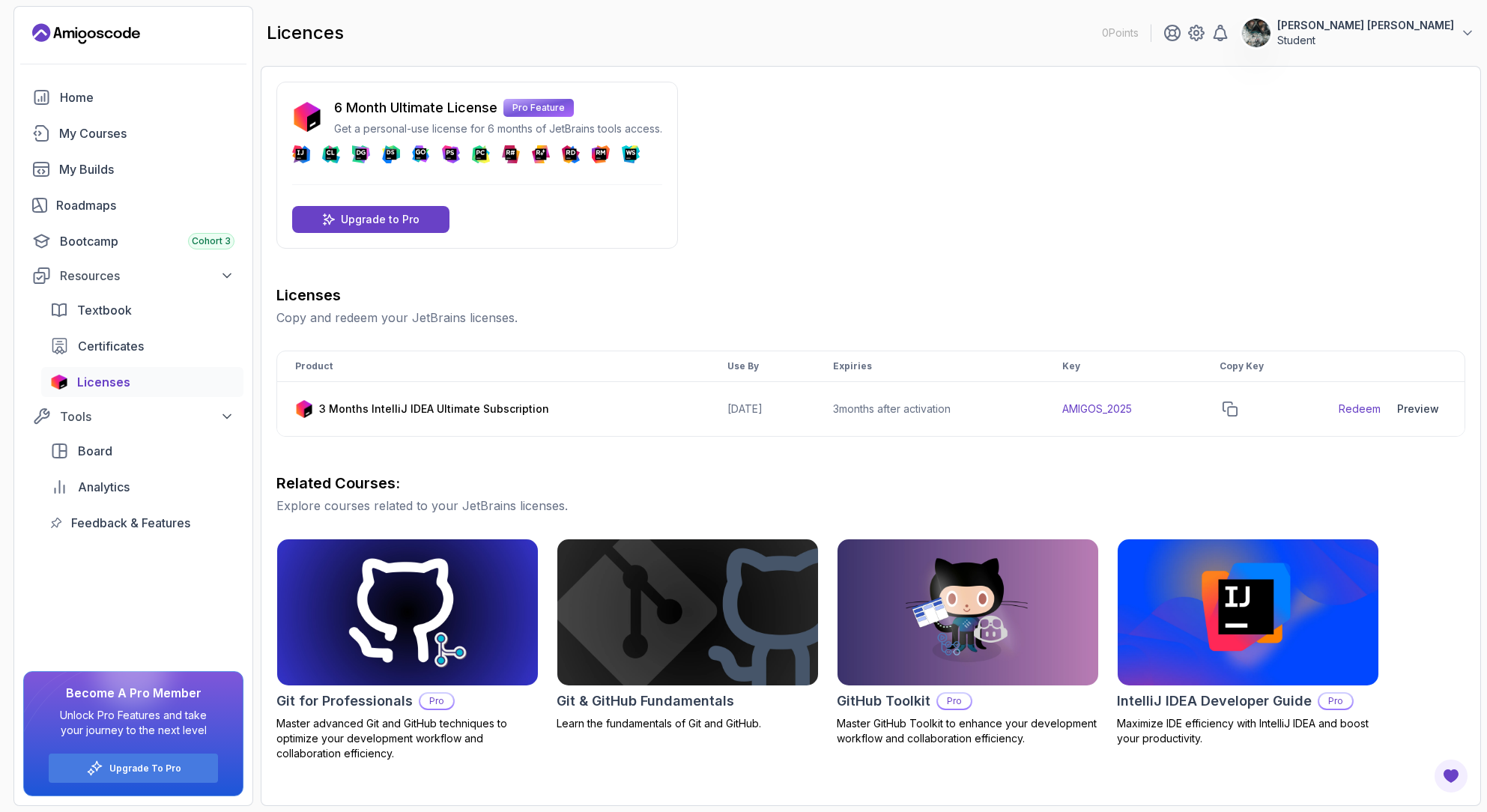click on "6 Month Ultimate License Pro Feature Get a personal-use license for 6 months of JetBrains tools access. DataSpell Upgrade to Pro Licenses Copy and redeem your JetBrains licenses. Product Use By Expiries Key Copy Key 3 Months IntelliJ IDEA Ultimate Subscription [DATE] 3  months after activation AMIGOS_2025 Redeem Preview Download Related Courses: Explore courses related to your JetBrains licenses. Git for Professionals Pro Master advanced Git and GitHub techniques to optimize your development workflow and collaboration efficiency. Git & GitHub Fundamentals Learn the fundamentals of Git and GitHub. GitHub Toolkit Pro Master GitHub Toolkit to enhance your development workflow and collaboration efficiency. IntelliJ IDEA Developer Guide Pro Maximize IDE efficiency with IntelliJ IDEA and boost your productivity." at bounding box center (870, 421) 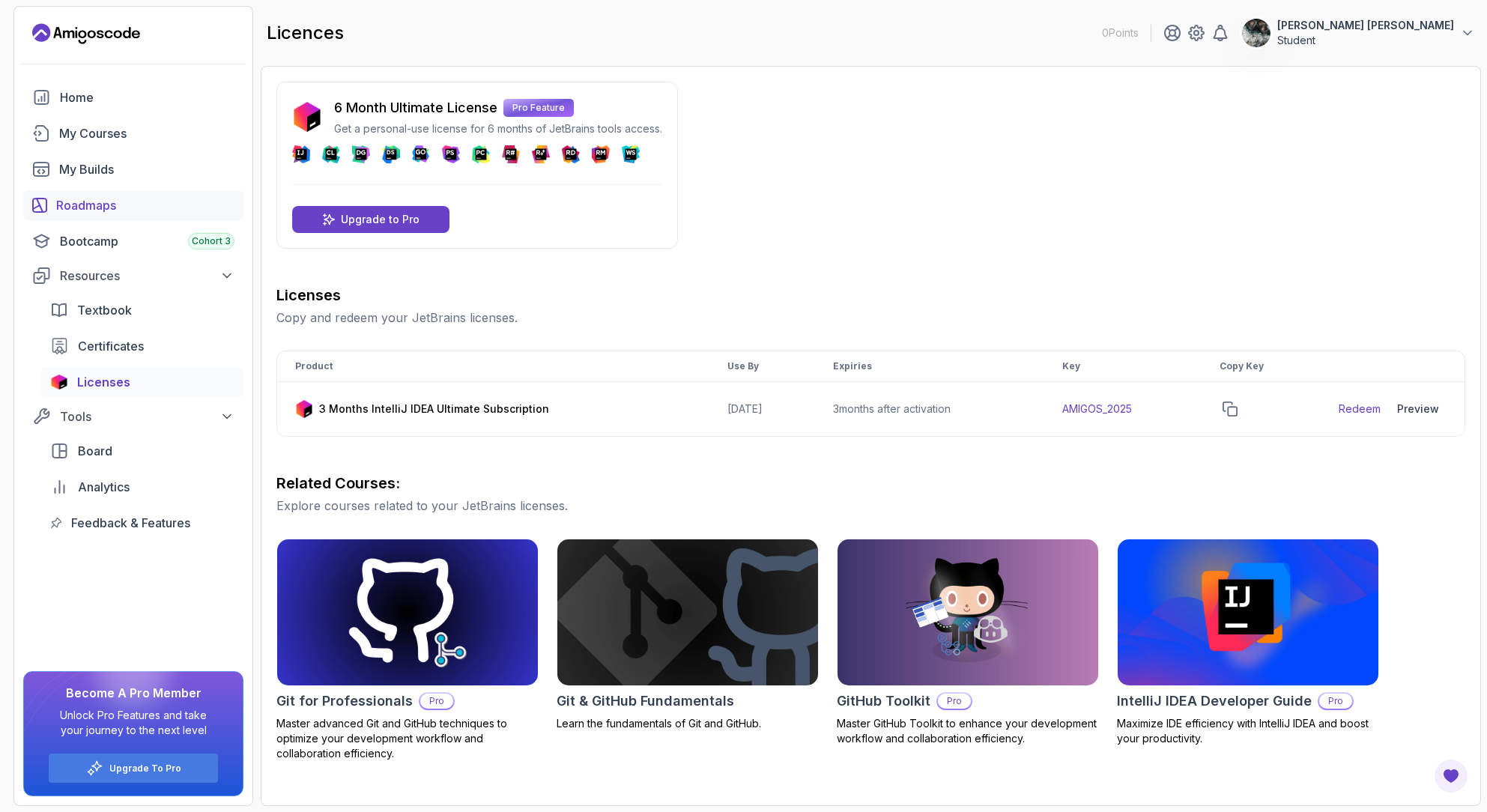 click on "Roadmaps" at bounding box center [145, 205] 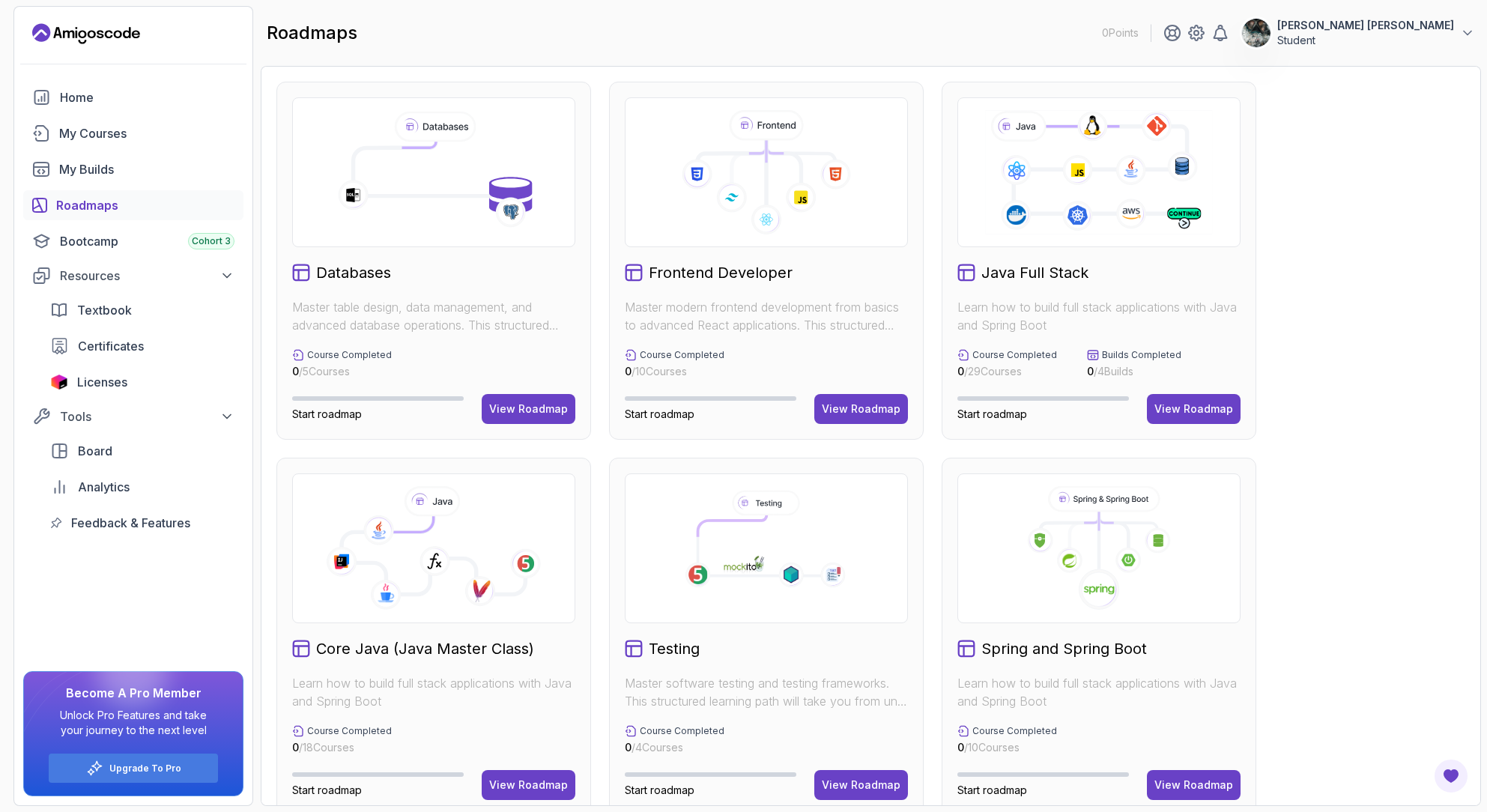 click 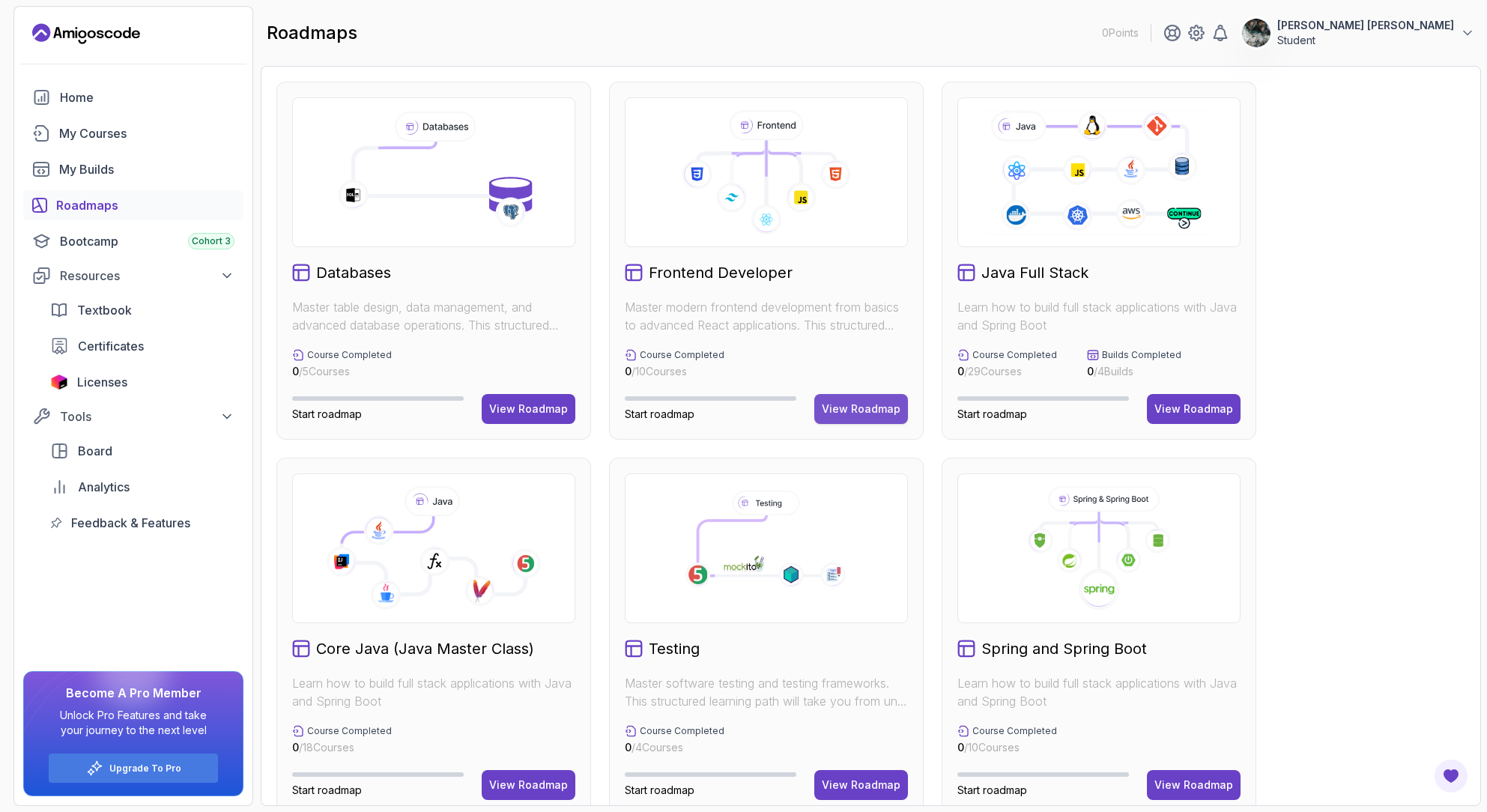 click on "View Roadmap" at bounding box center (861, 409) 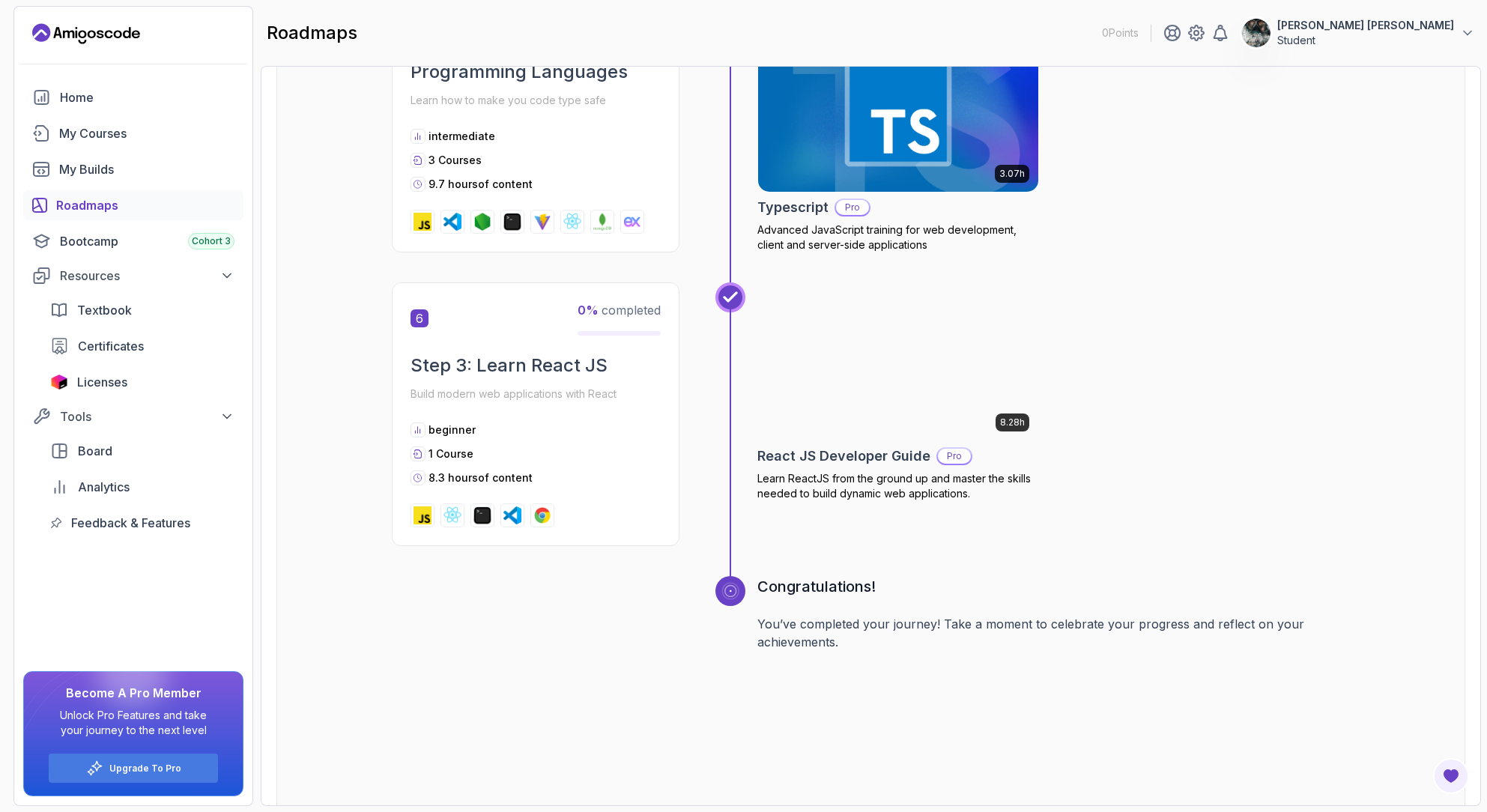 scroll, scrollTop: 1963, scrollLeft: 0, axis: vertical 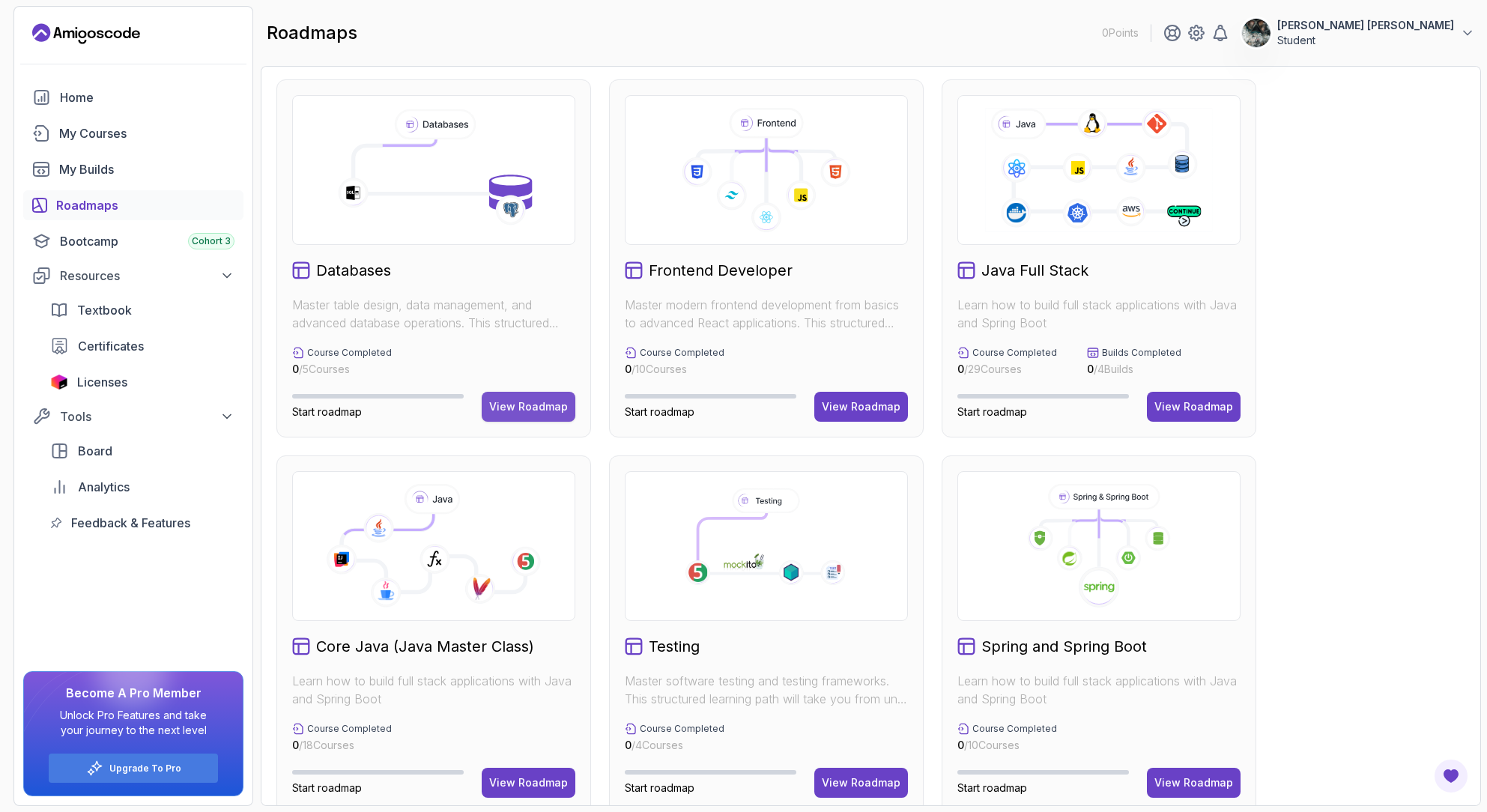 click on "View Roadmap" at bounding box center [528, 407] 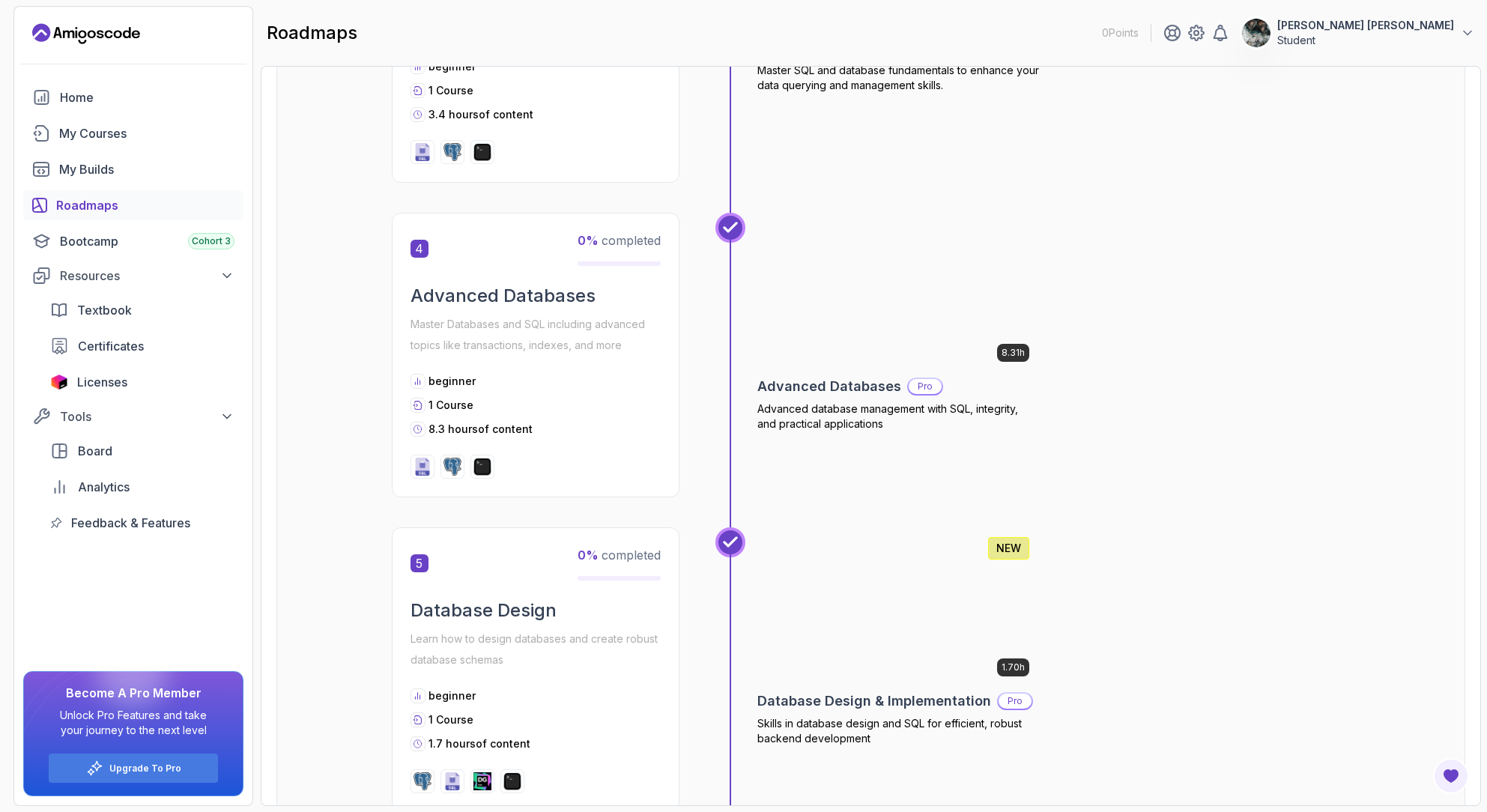 scroll, scrollTop: 1578, scrollLeft: 0, axis: vertical 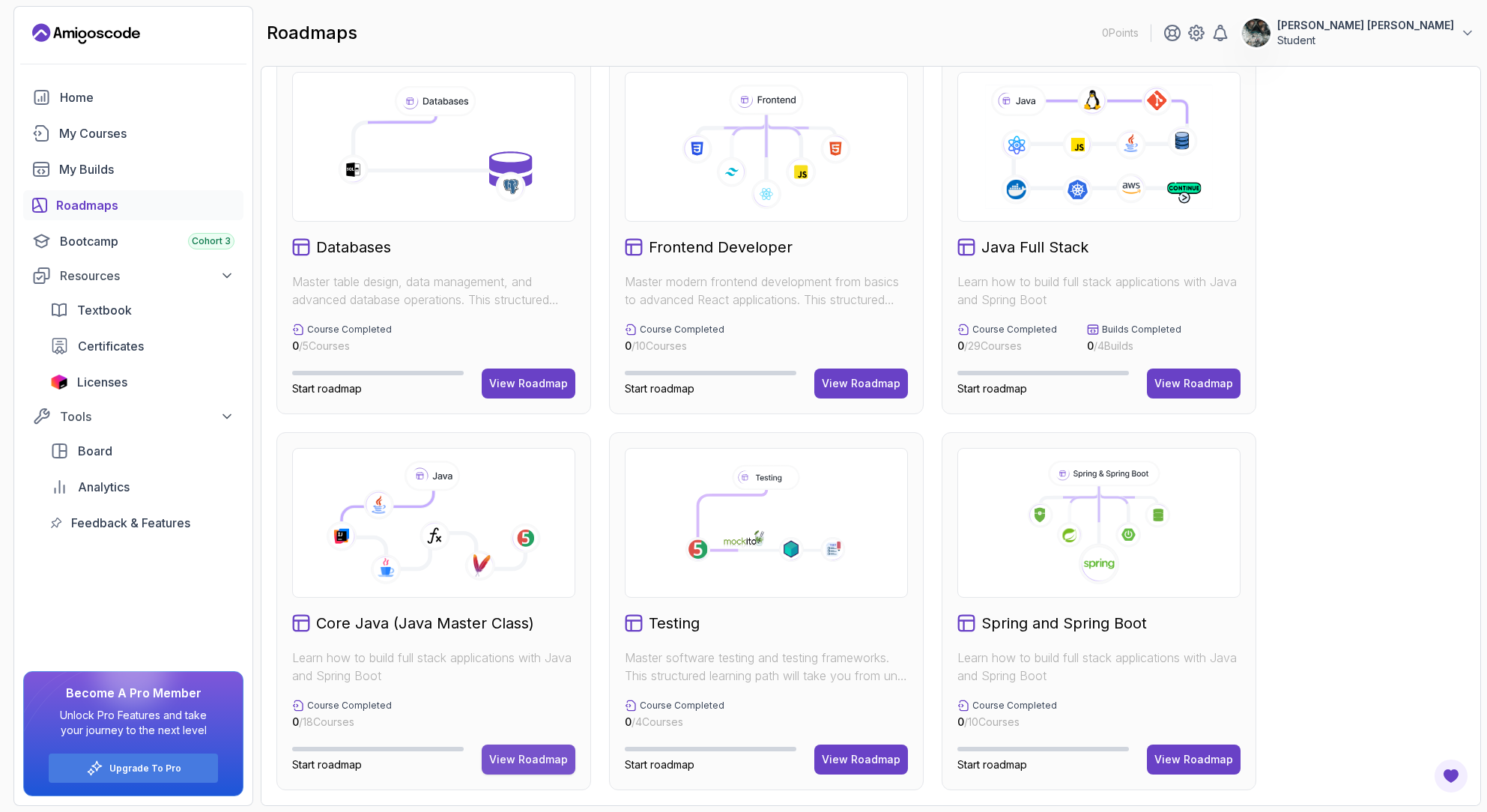click on "View Roadmap" at bounding box center (528, 760) 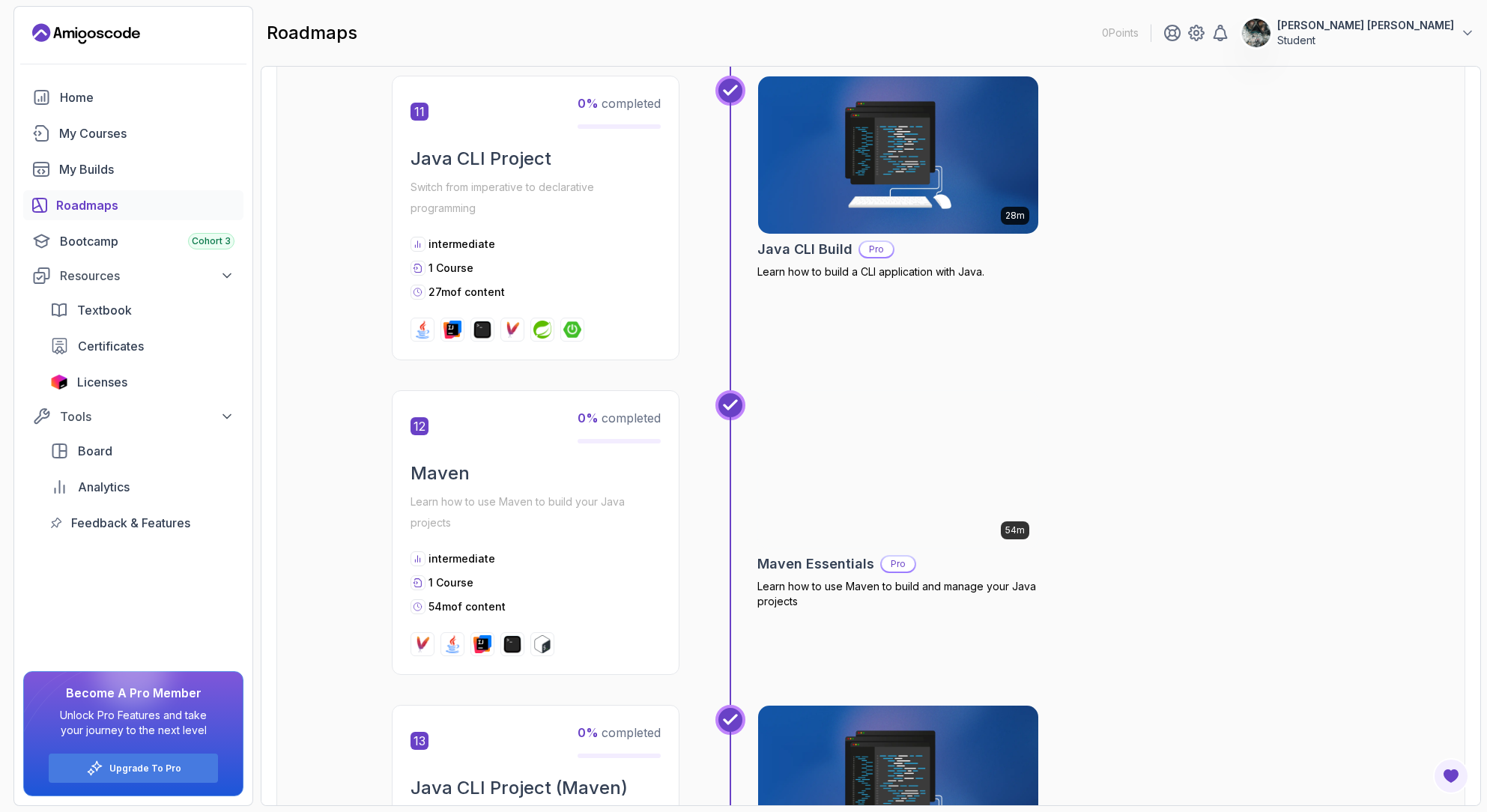scroll, scrollTop: 3760, scrollLeft: 0, axis: vertical 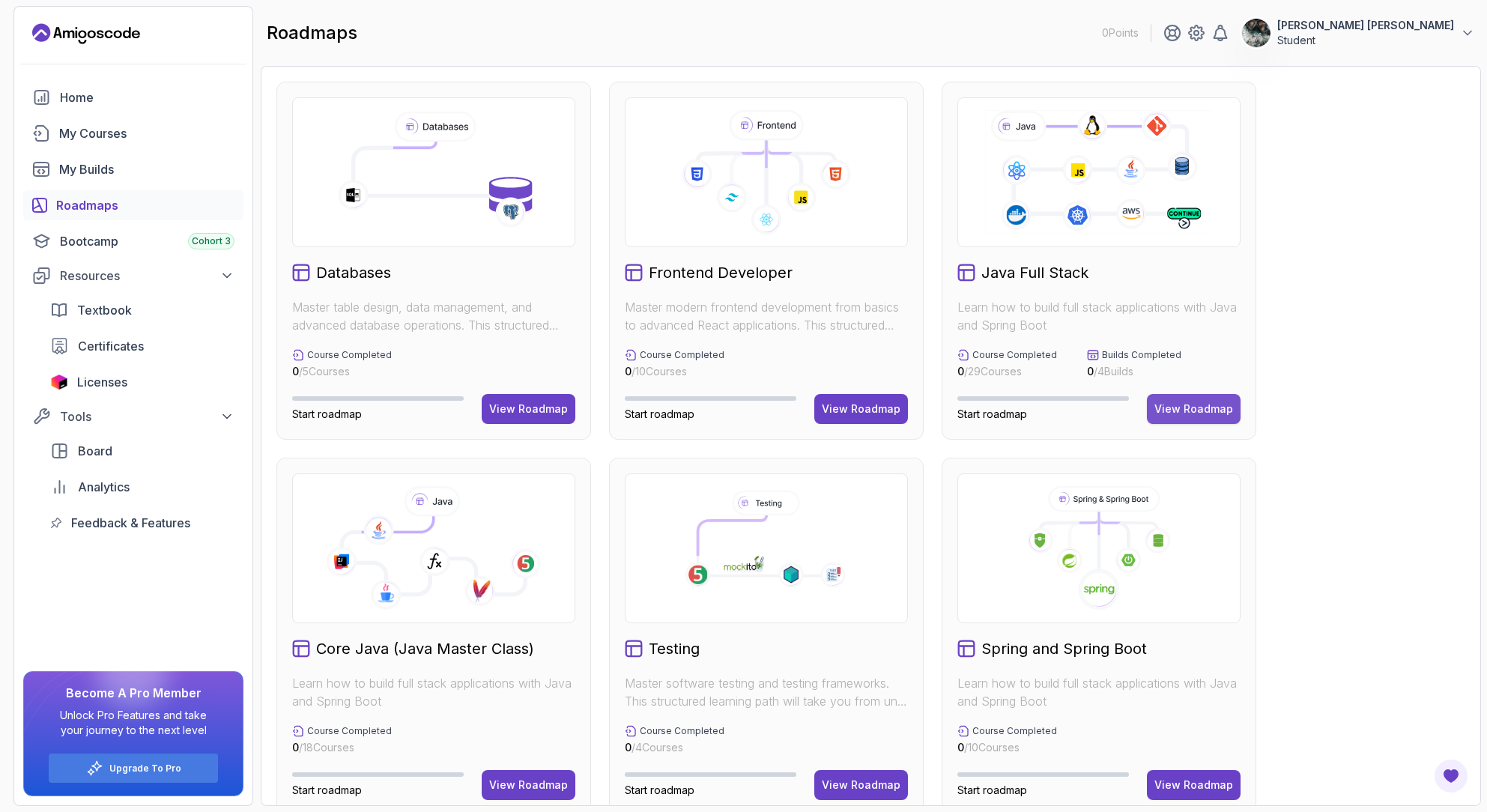 click on "View Roadmap" at bounding box center (1193, 409) 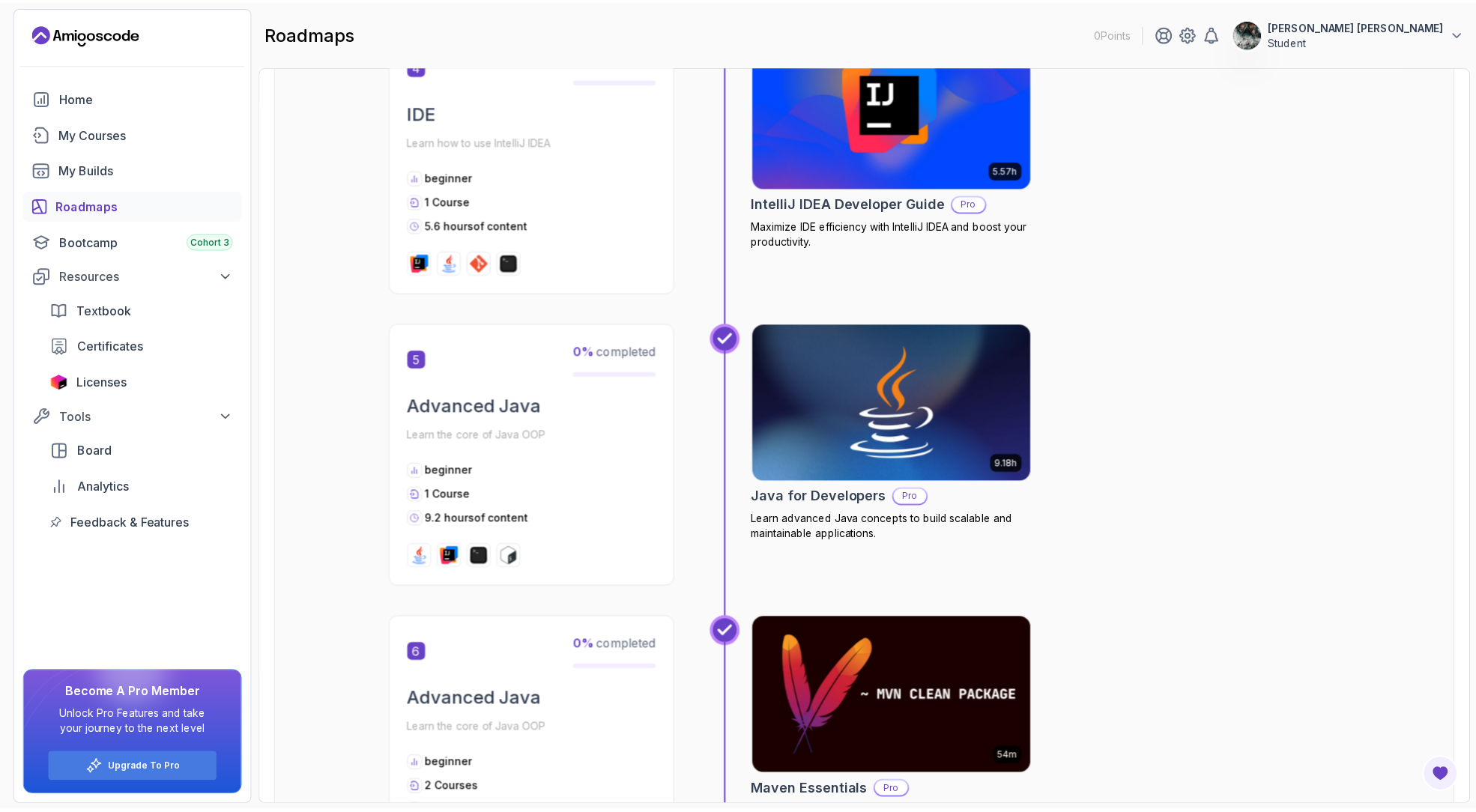 scroll, scrollTop: 1557, scrollLeft: 0, axis: vertical 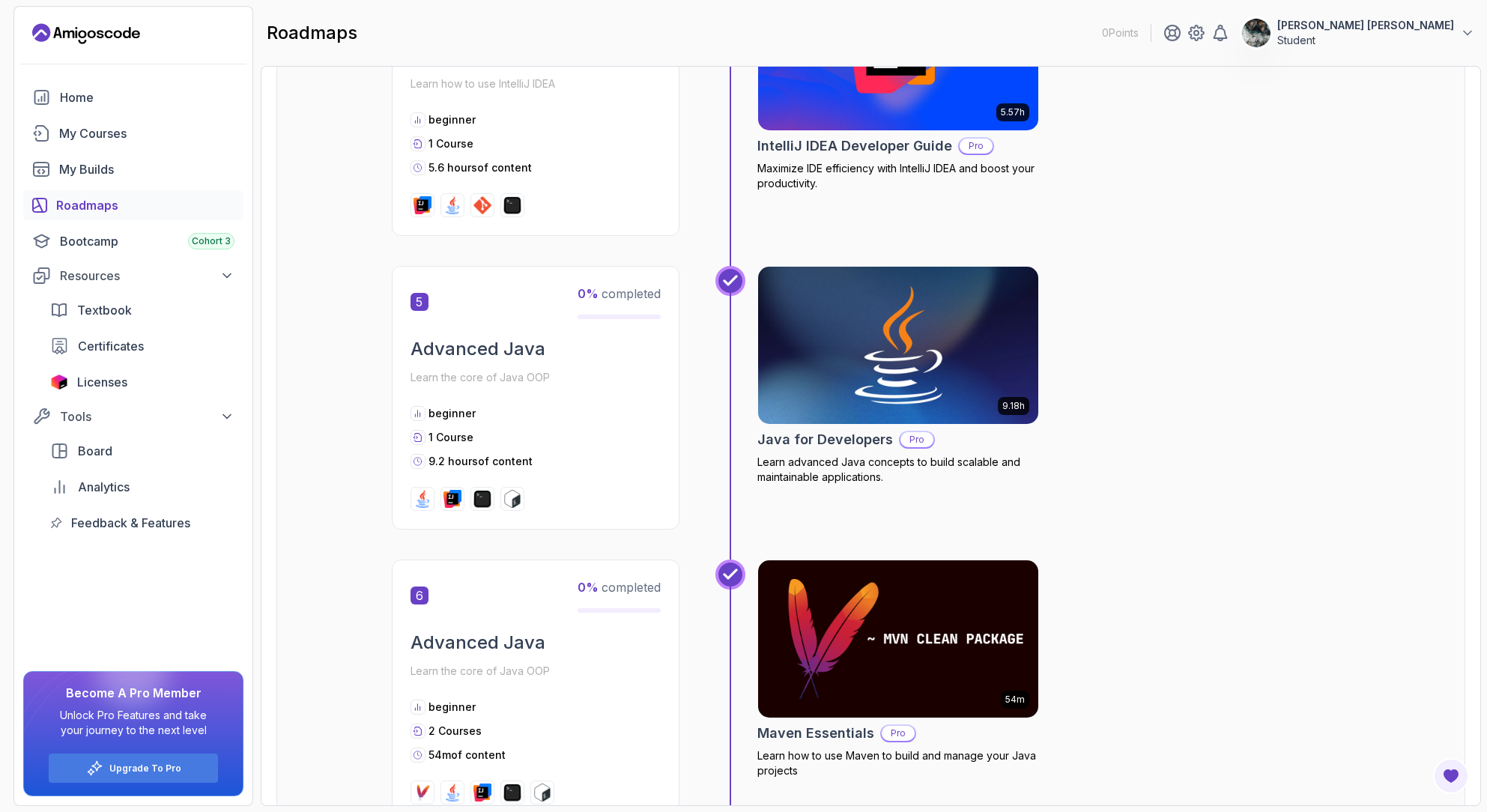 click at bounding box center [897, 345] 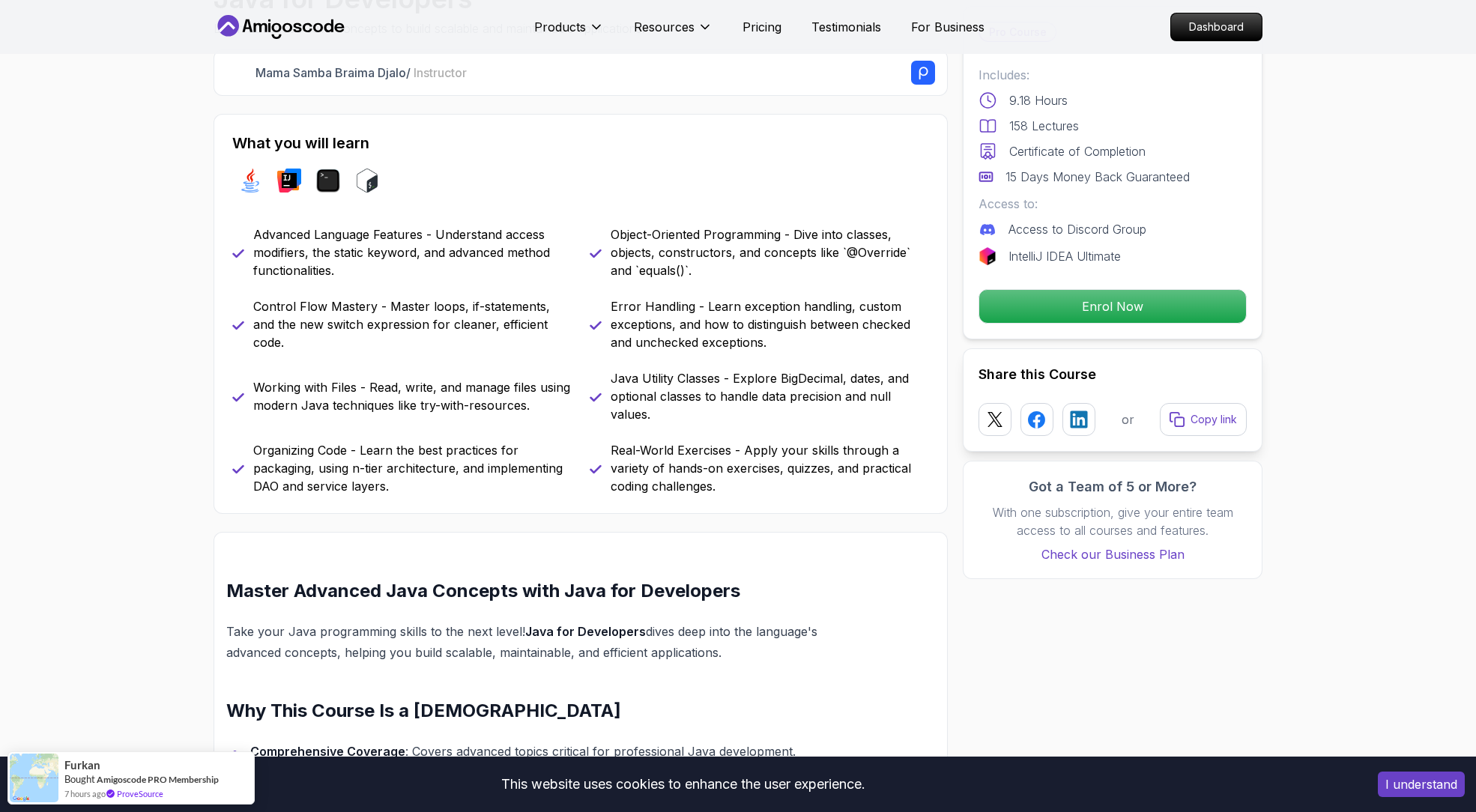 scroll, scrollTop: 566, scrollLeft: 0, axis: vertical 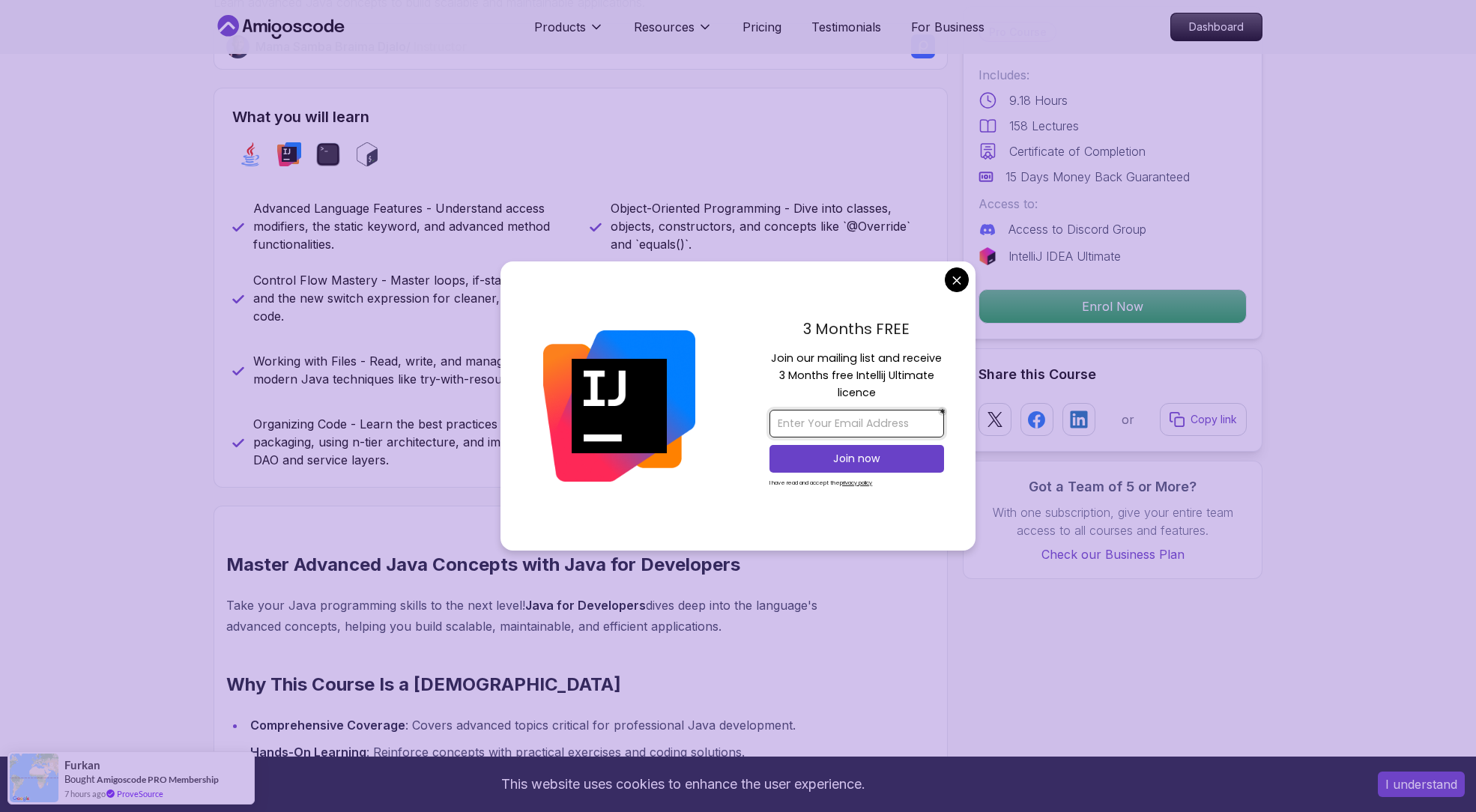 click at bounding box center [856, 423] 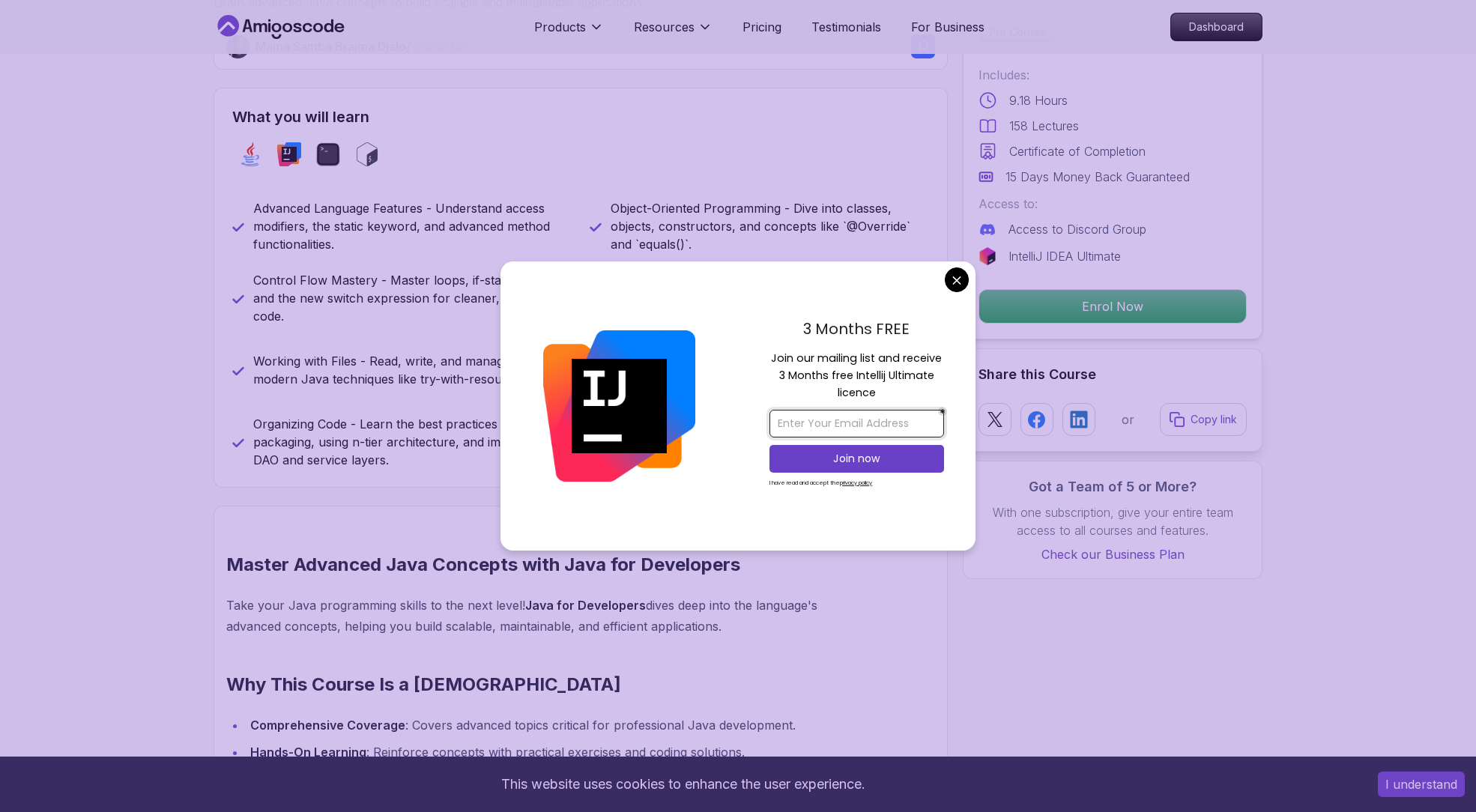type on "[PERSON_NAME][EMAIL_ADDRESS][DOMAIN_NAME]" 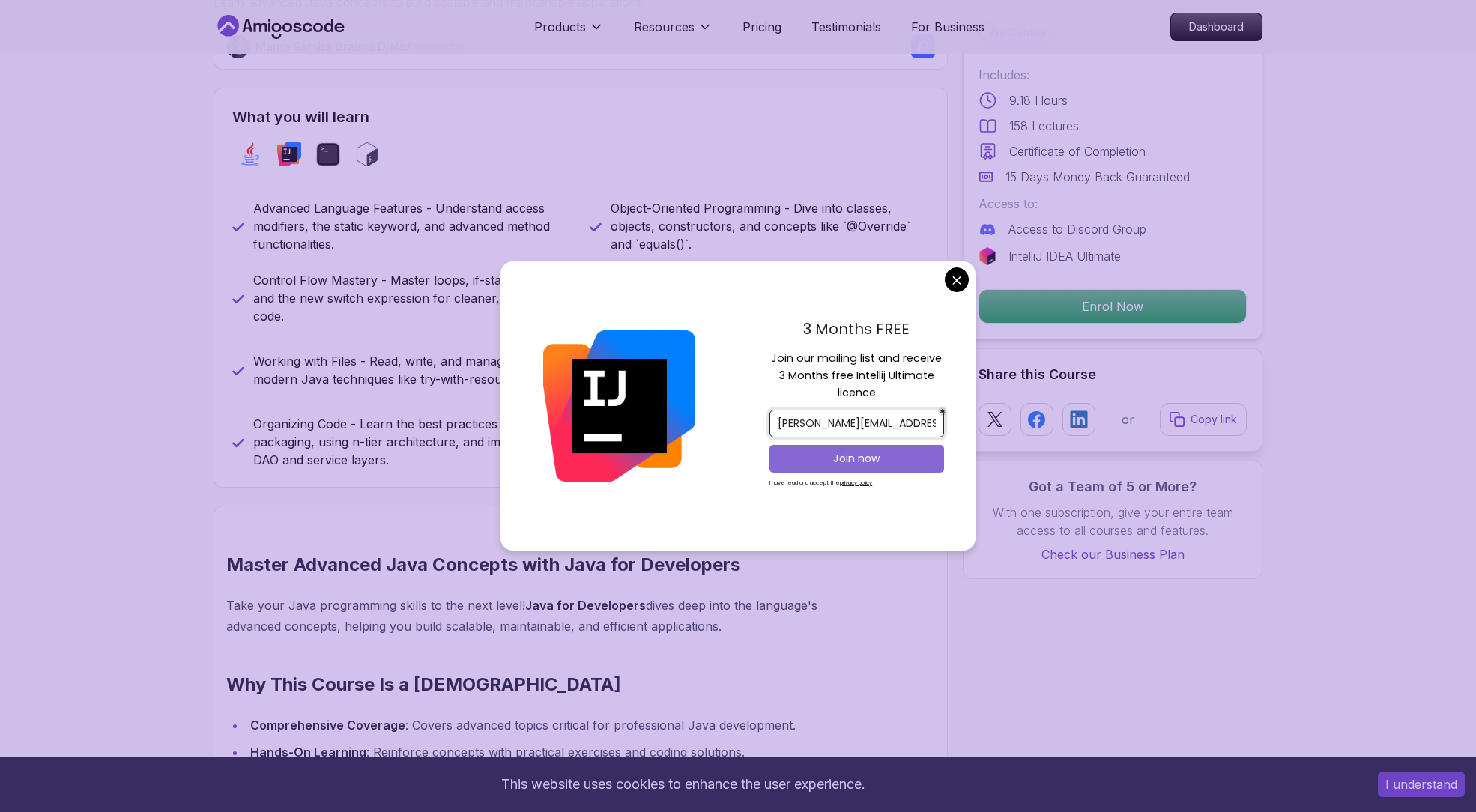 click on "Join now" at bounding box center (856, 458) 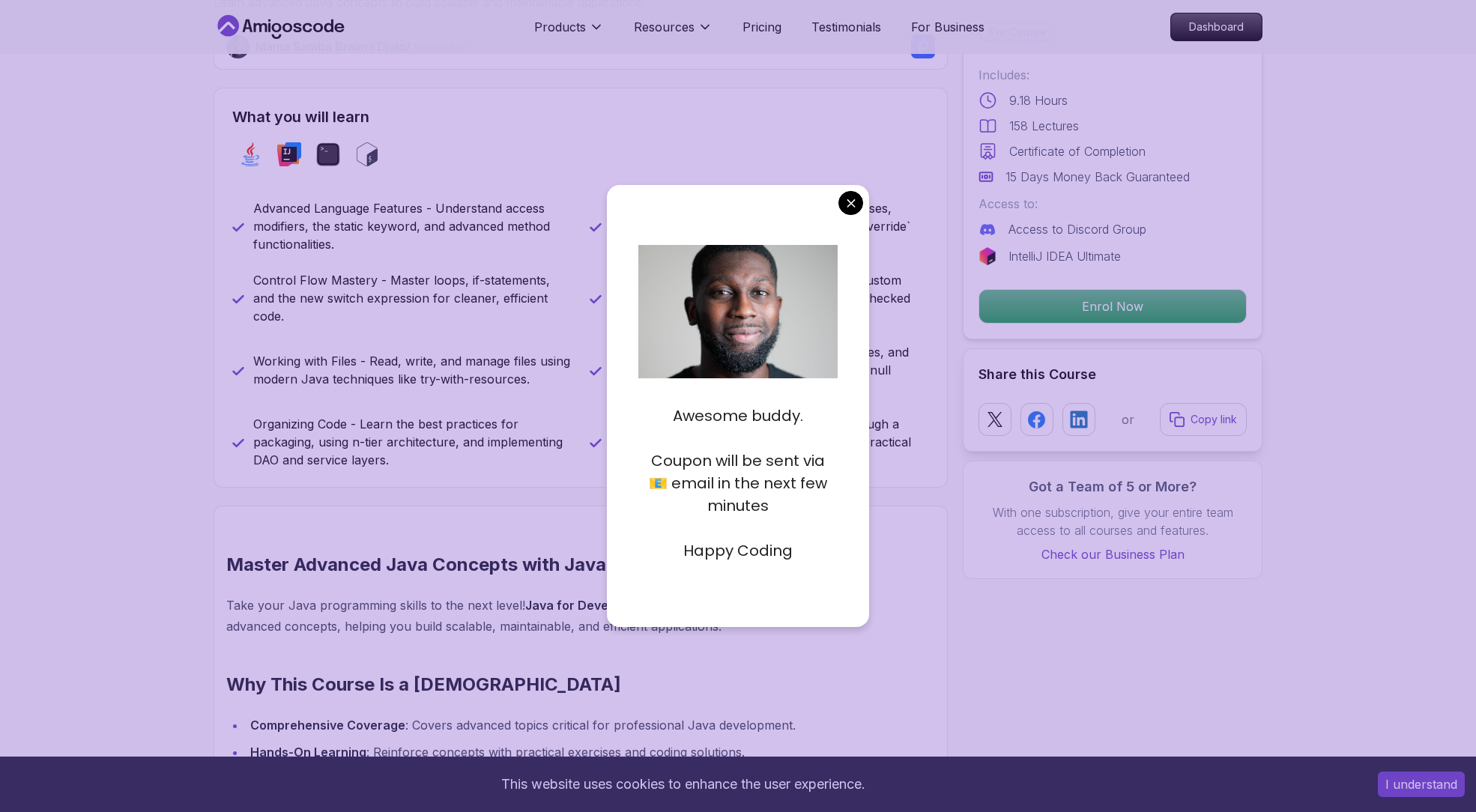 scroll, scrollTop: 568, scrollLeft: 0, axis: vertical 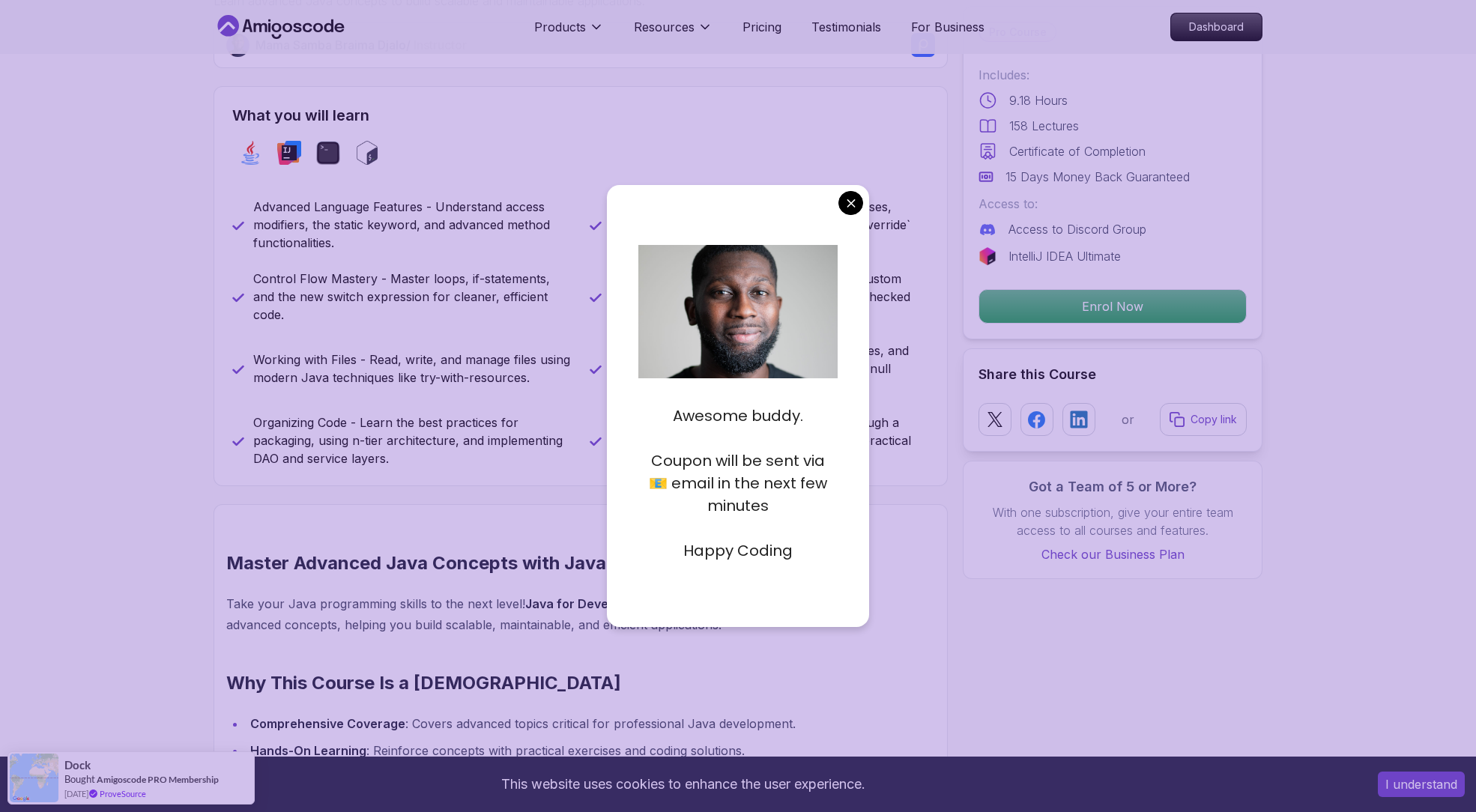 drag, startPoint x: 794, startPoint y: 472, endPoint x: 771, endPoint y: 529, distance: 61.46544 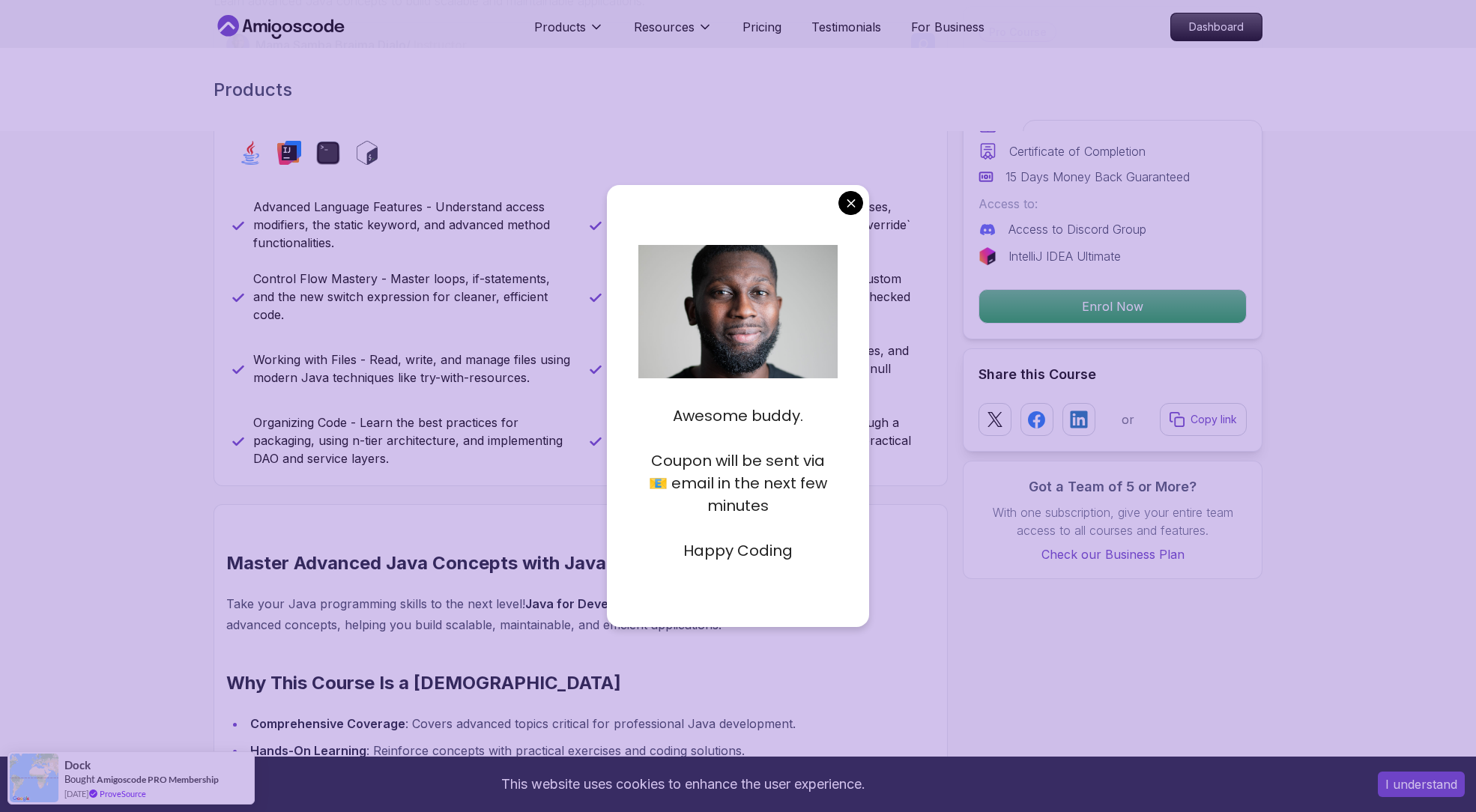 click on "Awesome buddy. Coupon will be sent via 📧 email in the next few minutes Happy Coding" at bounding box center [738, 406] 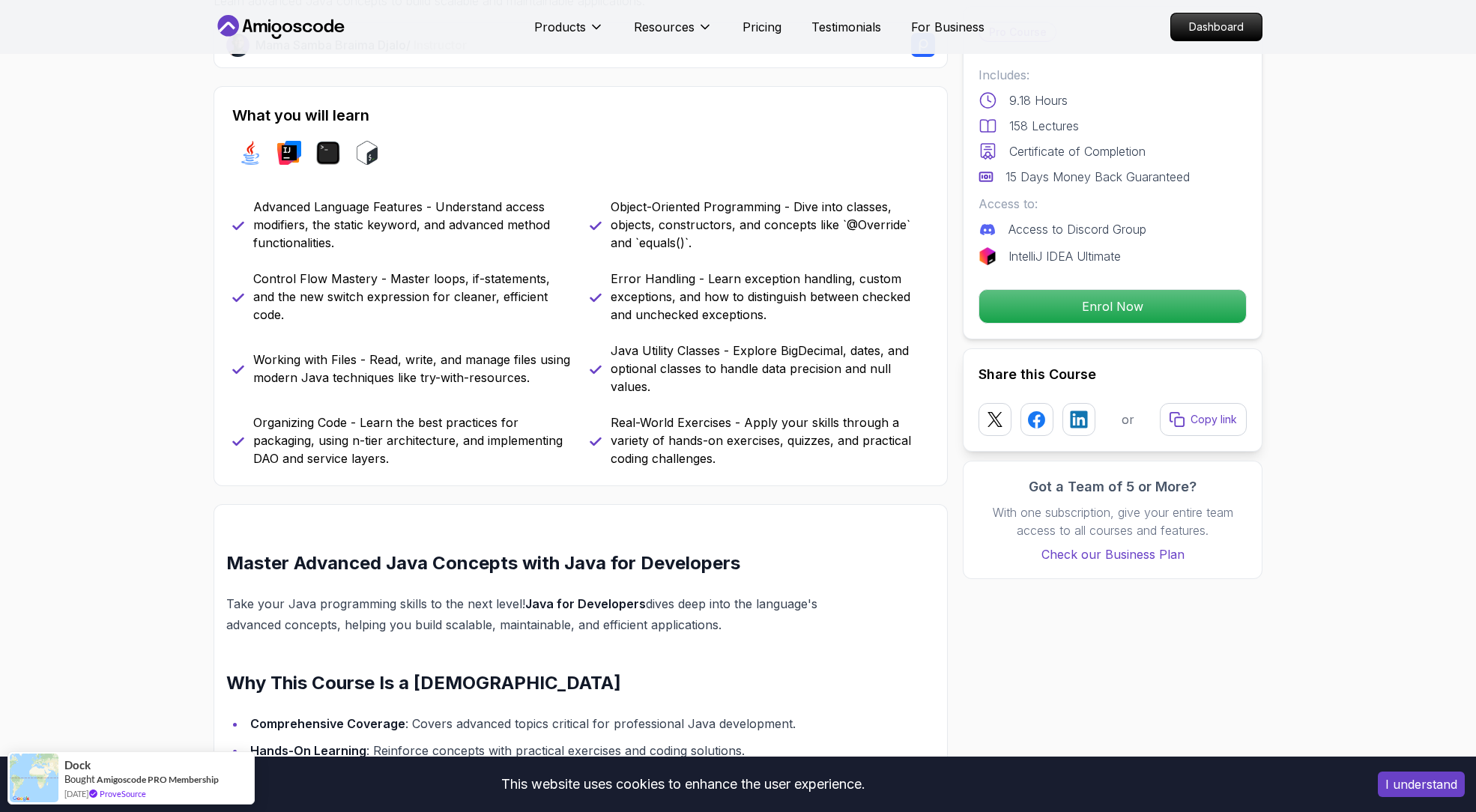 drag, startPoint x: 848, startPoint y: 205, endPoint x: 840, endPoint y: 207, distance: 8.246211 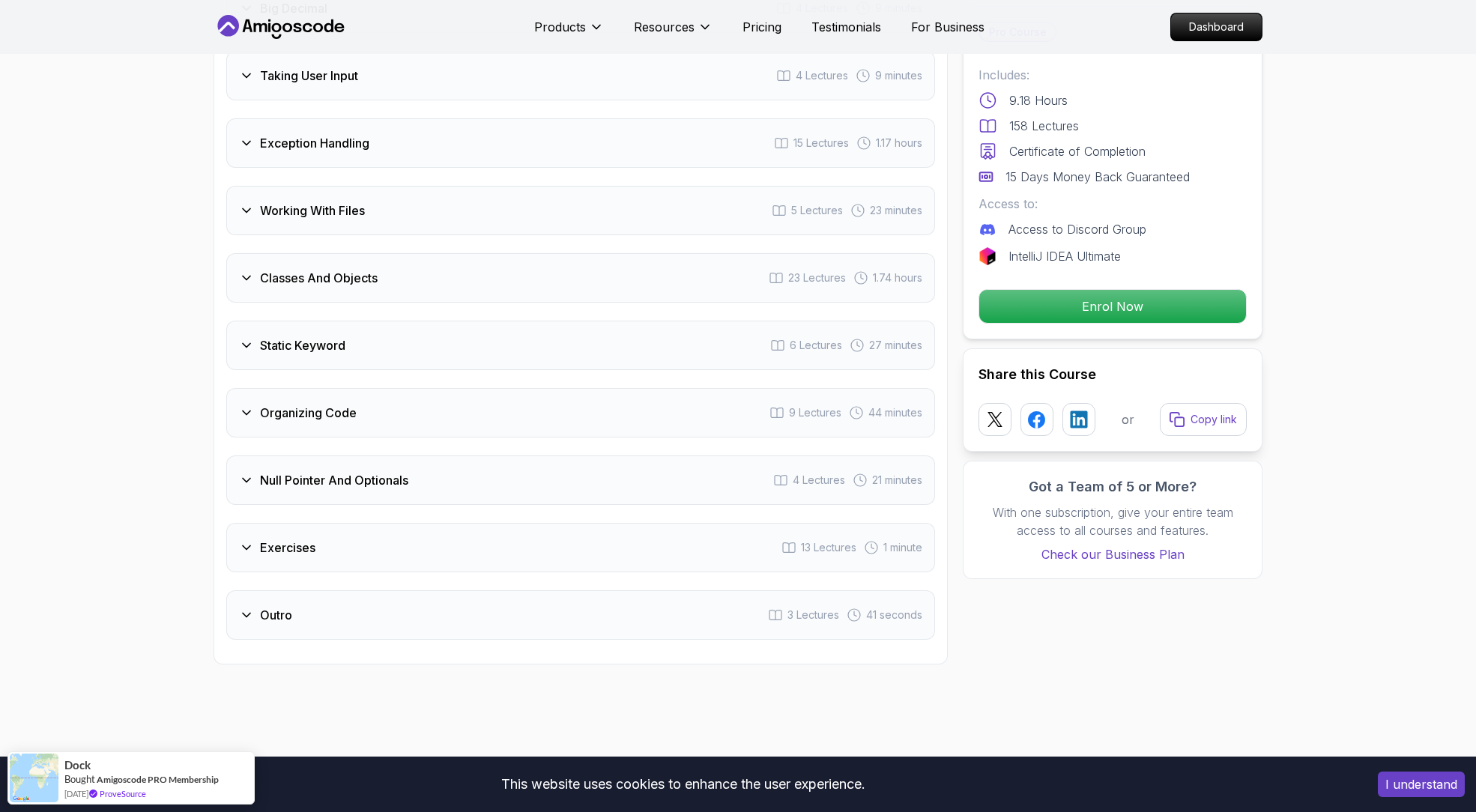 scroll, scrollTop: 2754, scrollLeft: 0, axis: vertical 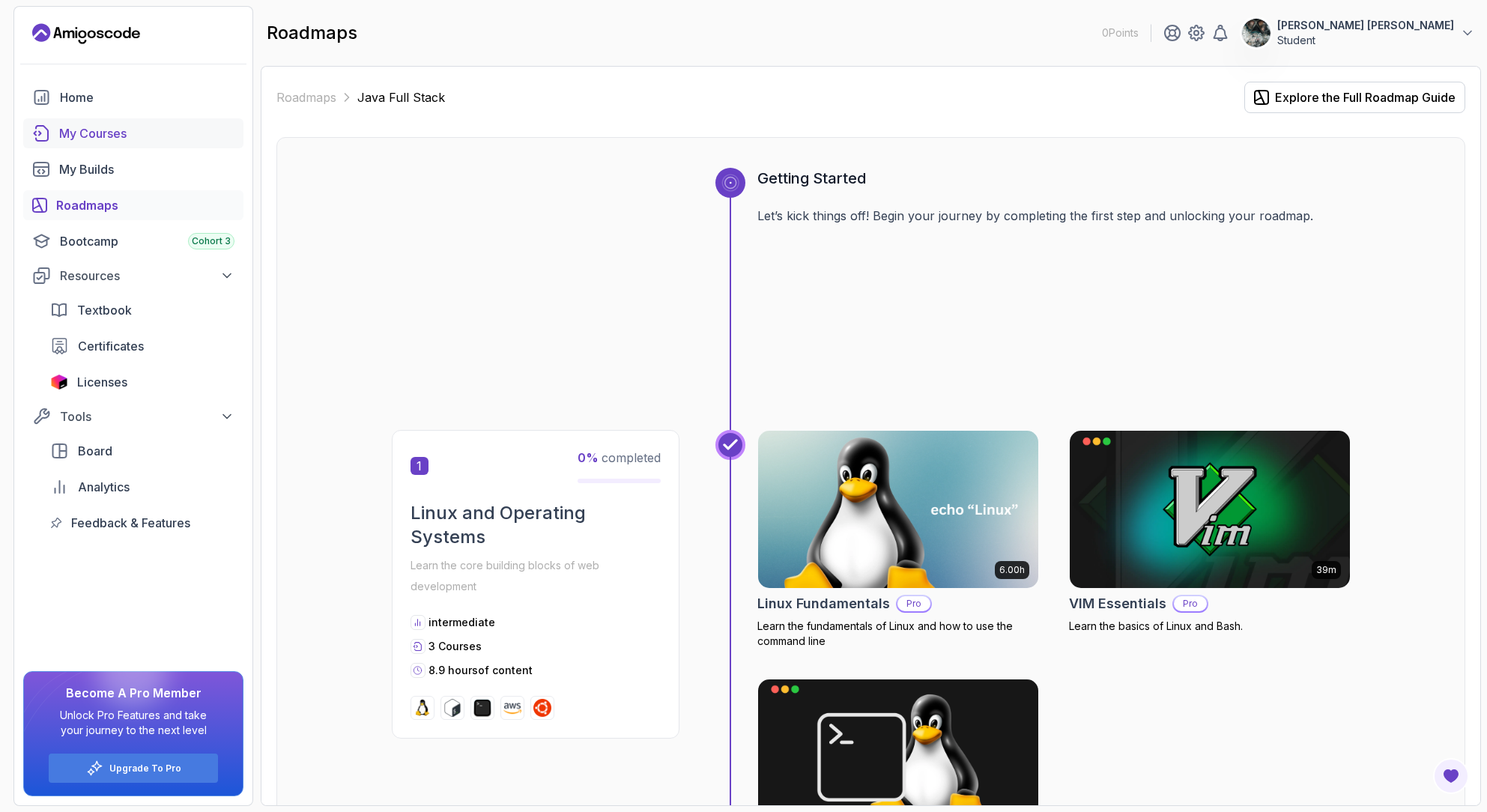 click on "My Courses" at bounding box center (147, 133) 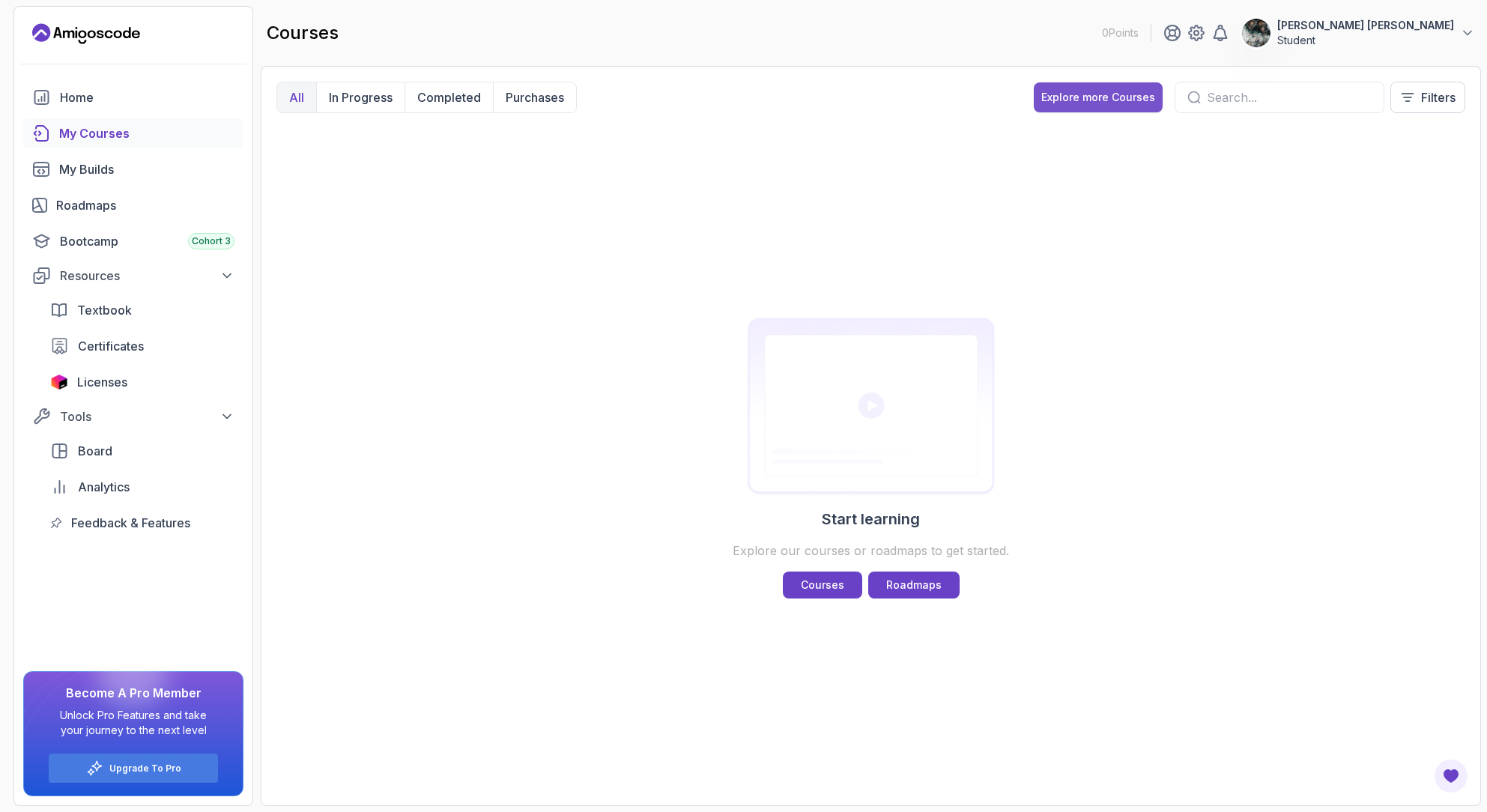 click on "Explore more Courses" at bounding box center [1098, 97] 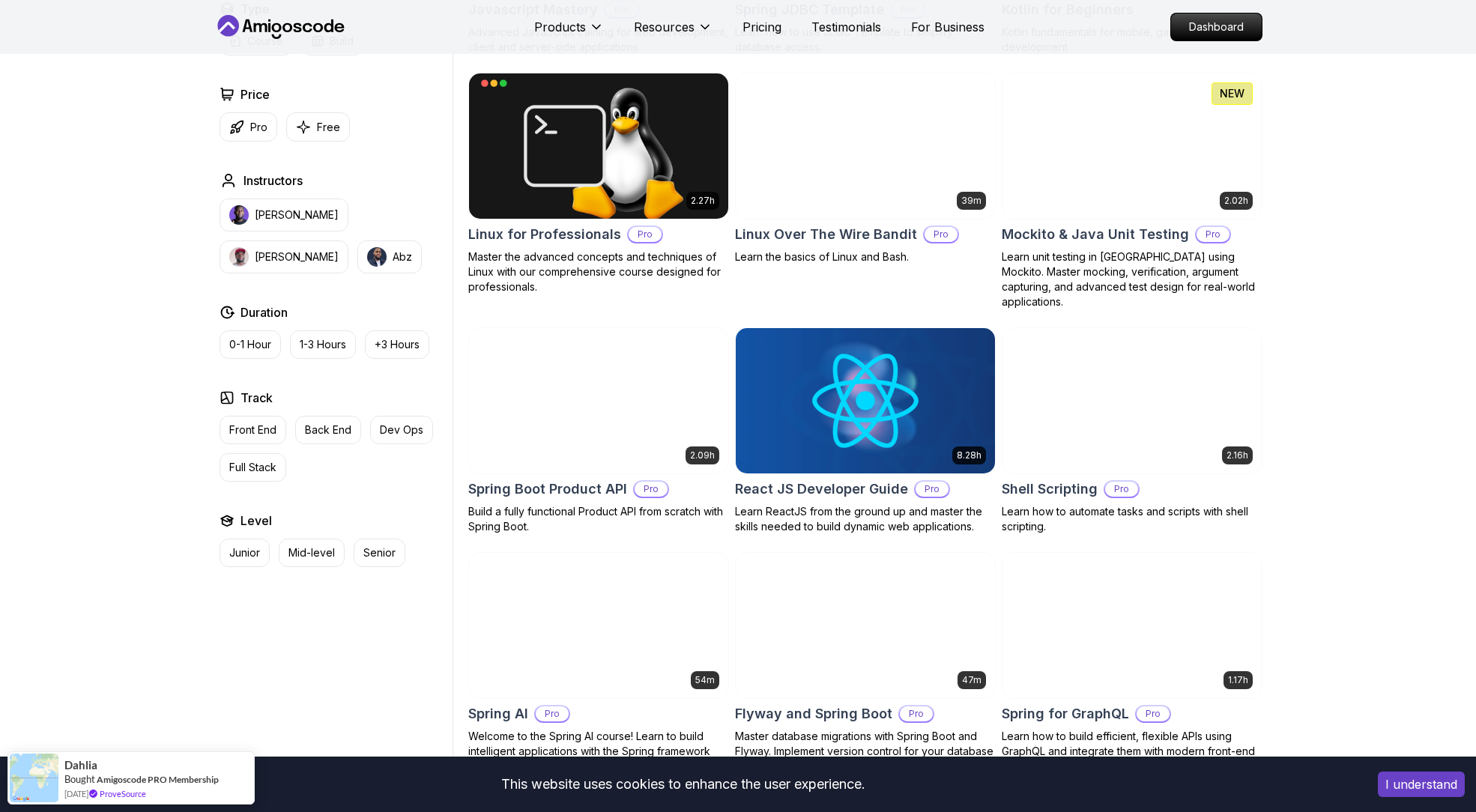 scroll, scrollTop: 2992, scrollLeft: 0, axis: vertical 